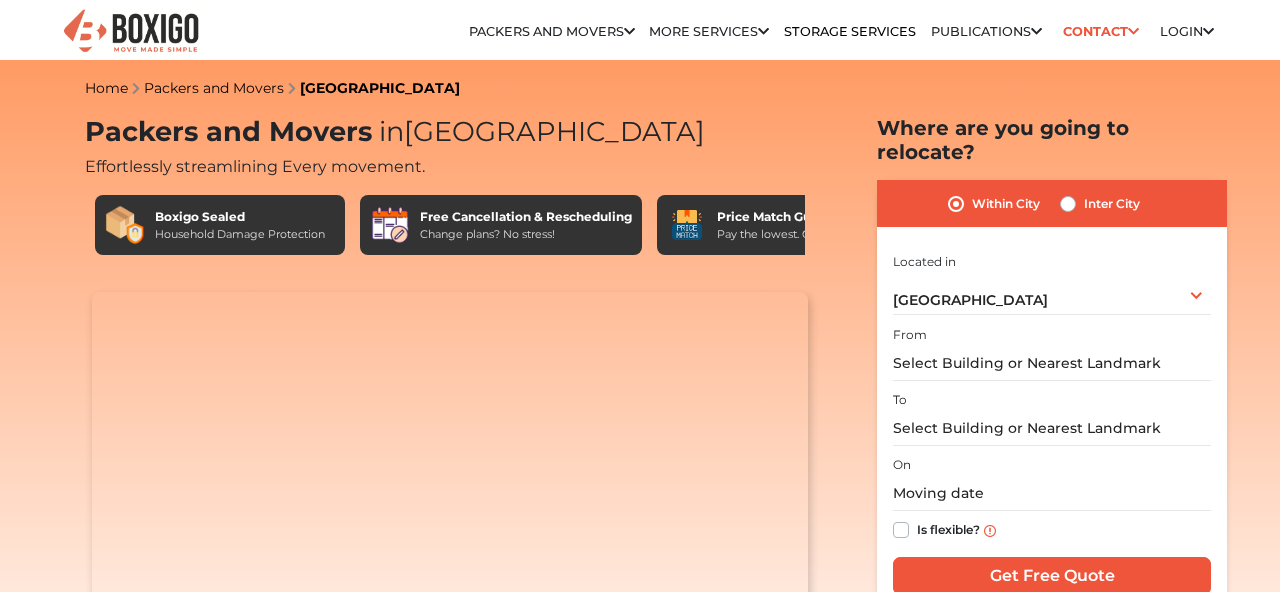 scroll, scrollTop: 0, scrollLeft: 0, axis: both 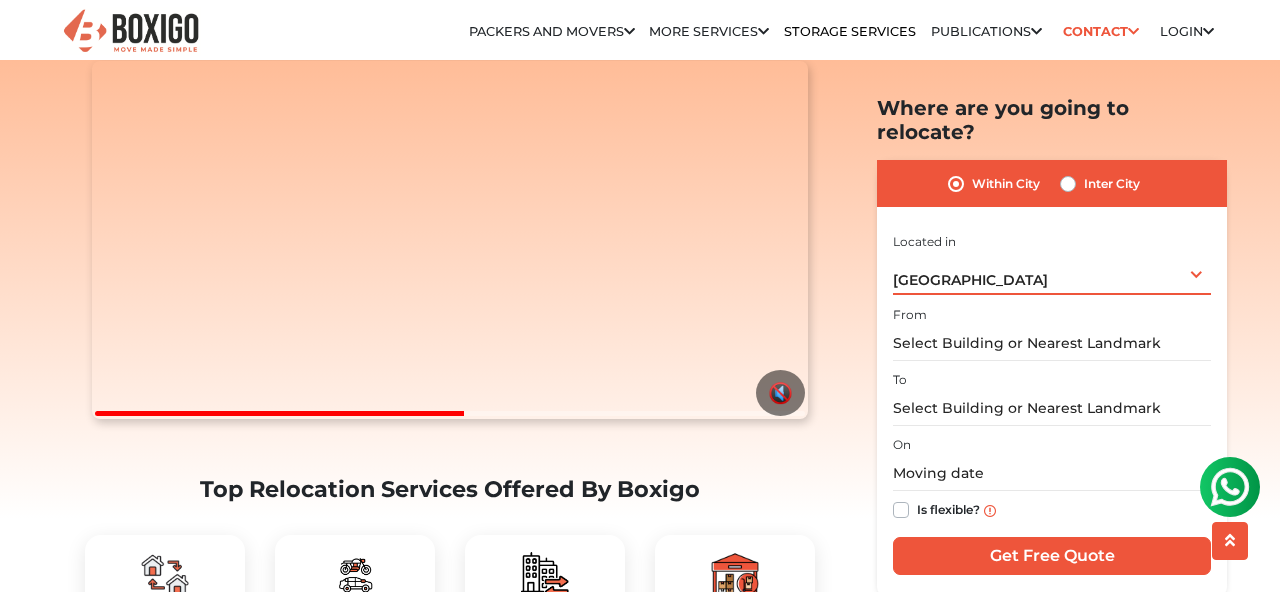 click on "[GEOGRAPHIC_DATA]  Select City  [GEOGRAPHIC_DATA] [GEOGRAPHIC_DATA] [GEOGRAPHIC_DATA] [GEOGRAPHIC_DATA] [GEOGRAPHIC_DATA] [GEOGRAPHIC_DATA] [GEOGRAPHIC_DATA] [GEOGRAPHIC_DATA] [GEOGRAPHIC_DATA] [GEOGRAPHIC_DATA] [GEOGRAPHIC_DATA] [GEOGRAPHIC_DATA] [GEOGRAPHIC_DATA] [GEOGRAPHIC_DATA] [GEOGRAPHIC_DATA] & [GEOGRAPHIC_DATA] [GEOGRAPHIC_DATA] [GEOGRAPHIC_DATA] [GEOGRAPHIC_DATA] [GEOGRAPHIC_DATA] [GEOGRAPHIC_DATA] [GEOGRAPHIC_DATA] [GEOGRAPHIC_DATA] [GEOGRAPHIC_DATA] [GEOGRAPHIC_DATA] [GEOGRAPHIC_DATA] [GEOGRAPHIC_DATA] [GEOGRAPHIC_DATA] [GEOGRAPHIC_DATA] [GEOGRAPHIC_DATA] [GEOGRAPHIC_DATA] [GEOGRAPHIC_DATA] [GEOGRAPHIC_DATA] [GEOGRAPHIC_DATA] [GEOGRAPHIC_DATA] [GEOGRAPHIC_DATA] [GEOGRAPHIC_DATA]" at bounding box center (1052, 274) 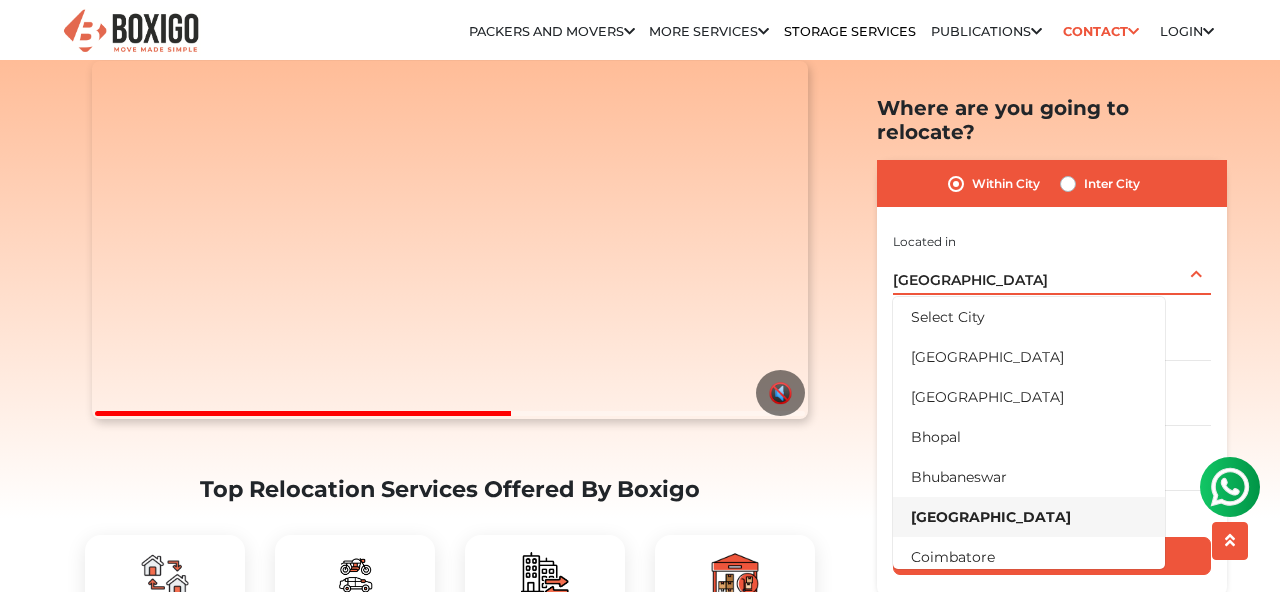 click on "[GEOGRAPHIC_DATA]  Select City  [GEOGRAPHIC_DATA] [GEOGRAPHIC_DATA] [GEOGRAPHIC_DATA] [GEOGRAPHIC_DATA] [GEOGRAPHIC_DATA] [GEOGRAPHIC_DATA] [GEOGRAPHIC_DATA] [GEOGRAPHIC_DATA] [GEOGRAPHIC_DATA] [GEOGRAPHIC_DATA] [GEOGRAPHIC_DATA] [GEOGRAPHIC_DATA] [GEOGRAPHIC_DATA] [GEOGRAPHIC_DATA] [GEOGRAPHIC_DATA] & [GEOGRAPHIC_DATA] [GEOGRAPHIC_DATA] [GEOGRAPHIC_DATA] [GEOGRAPHIC_DATA] [GEOGRAPHIC_DATA] [GEOGRAPHIC_DATA] [GEOGRAPHIC_DATA] [GEOGRAPHIC_DATA] [GEOGRAPHIC_DATA] [GEOGRAPHIC_DATA] [GEOGRAPHIC_DATA] [GEOGRAPHIC_DATA] [GEOGRAPHIC_DATA] [GEOGRAPHIC_DATA] [GEOGRAPHIC_DATA] [GEOGRAPHIC_DATA] [GEOGRAPHIC_DATA] [GEOGRAPHIC_DATA] [GEOGRAPHIC_DATA] [GEOGRAPHIC_DATA] [GEOGRAPHIC_DATA] [GEOGRAPHIC_DATA]" at bounding box center (1052, 274) 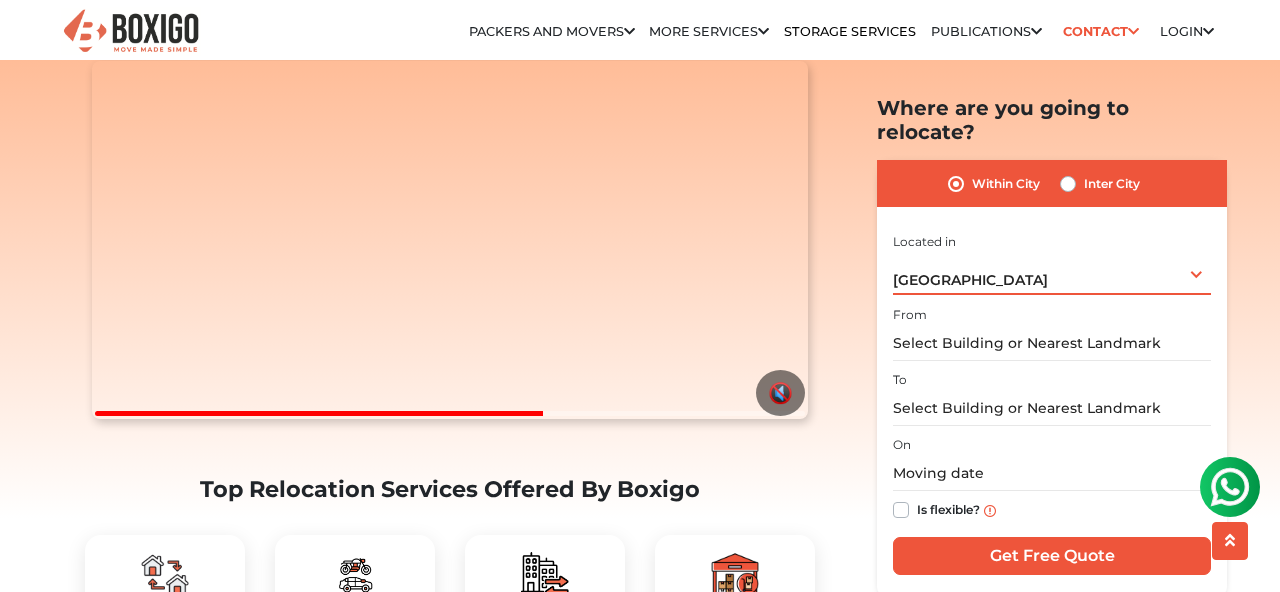 scroll, scrollTop: 218, scrollLeft: 0, axis: vertical 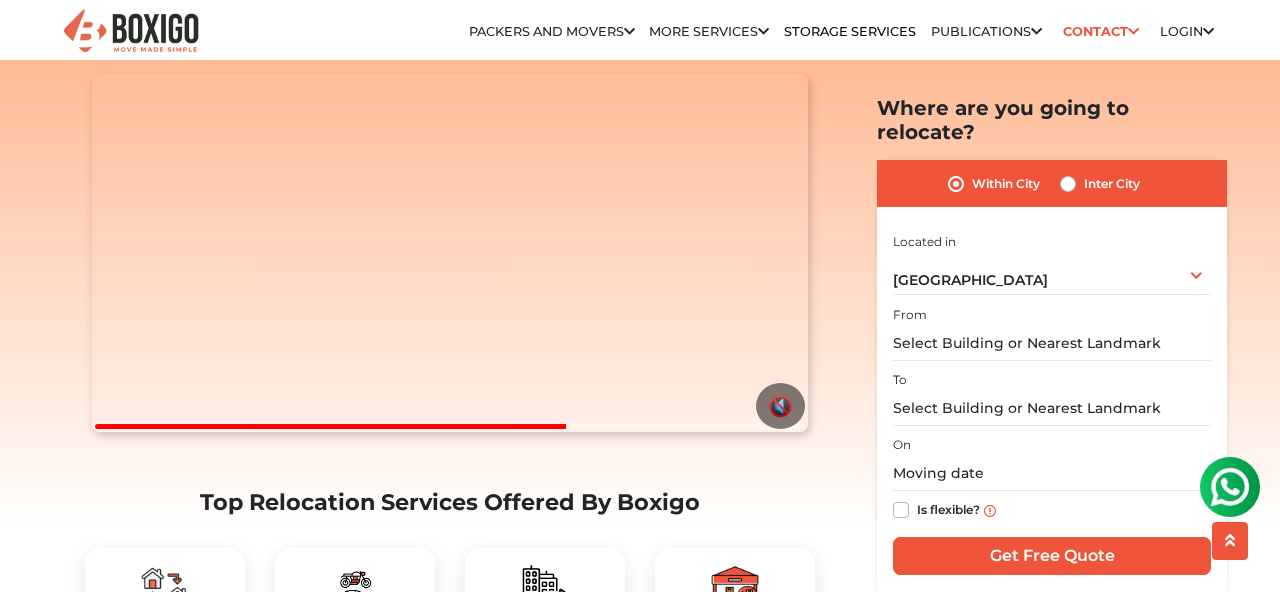 click on "Inter City" at bounding box center [1112, 184] 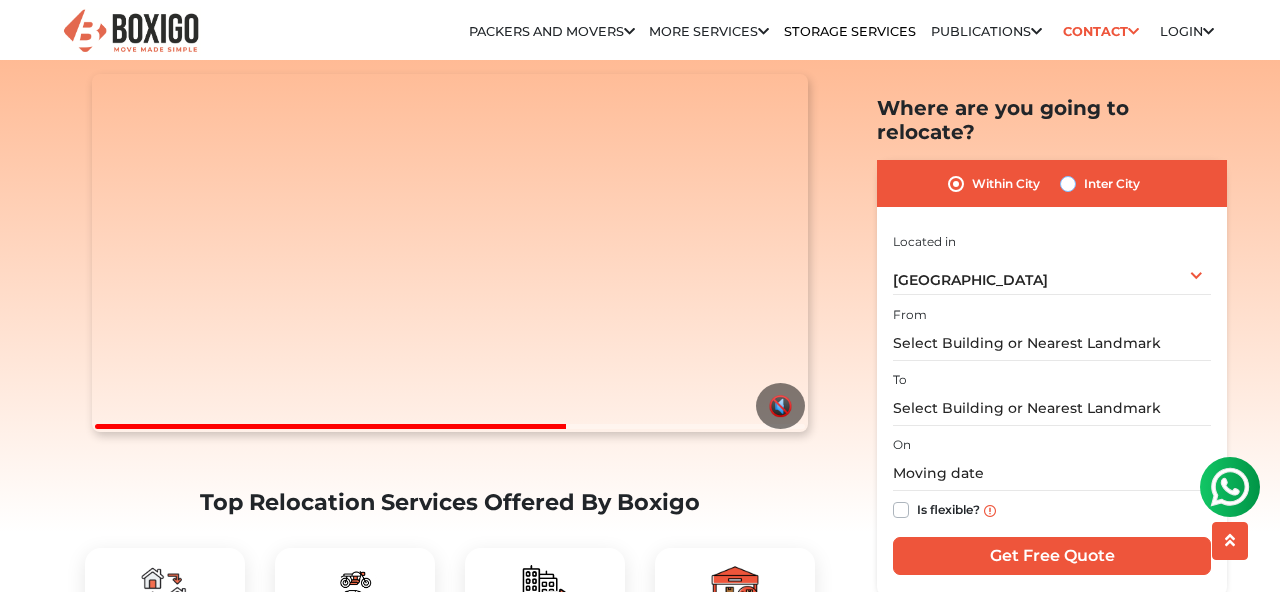 click on "Inter City" at bounding box center (1068, 182) 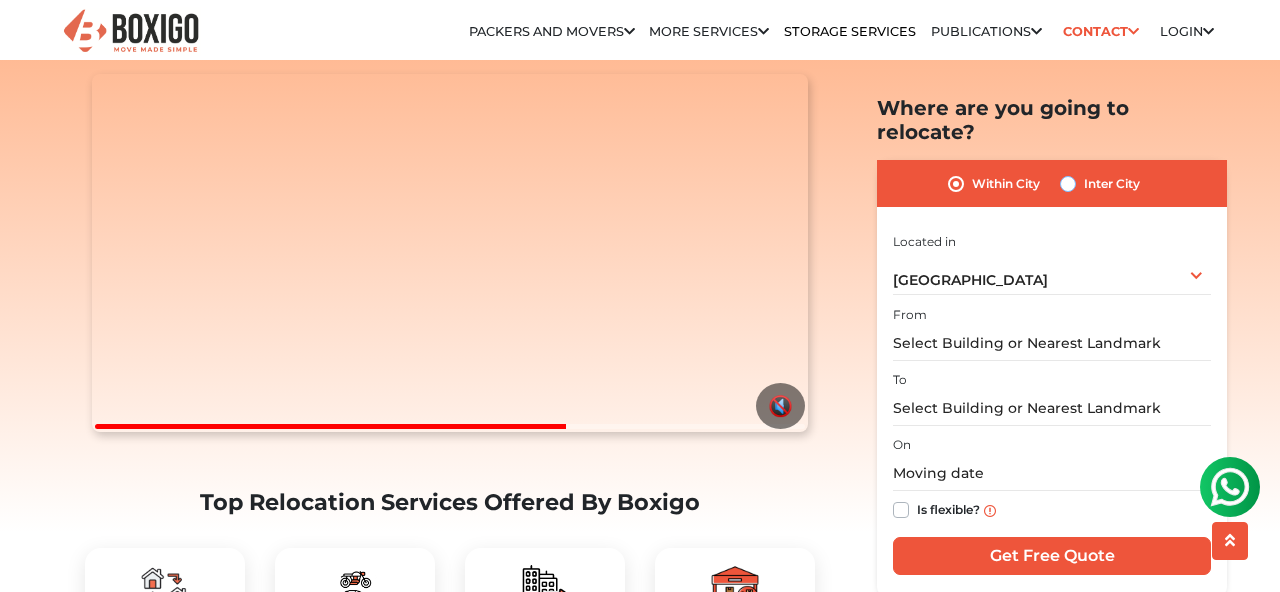 radio on "true" 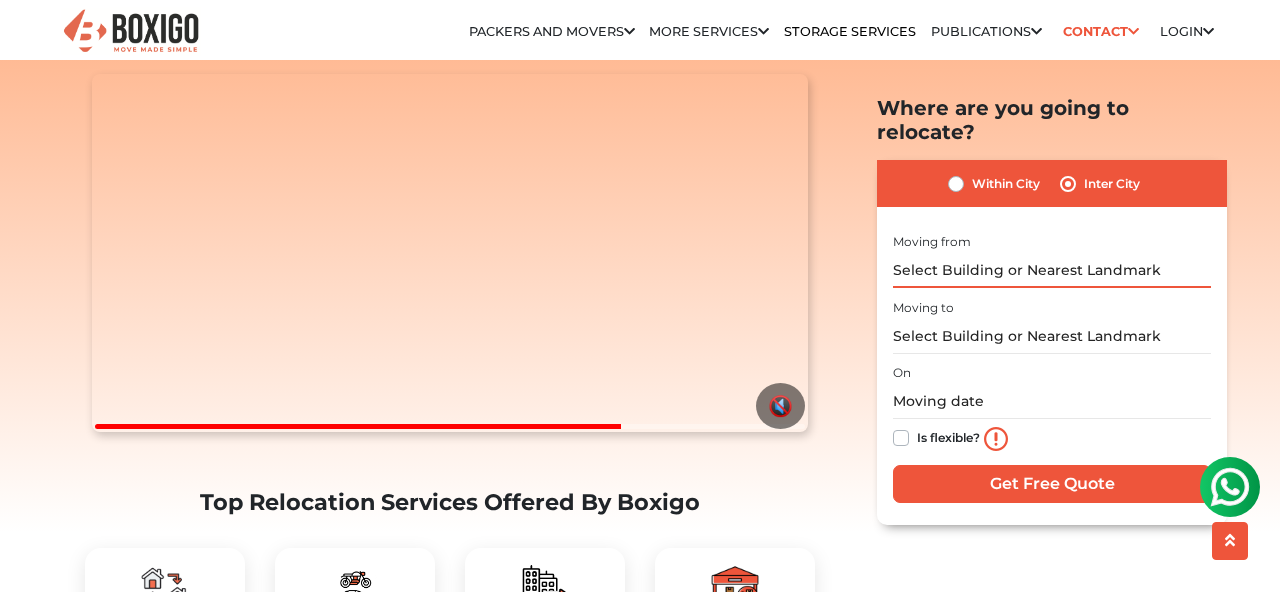 click at bounding box center [1052, 270] 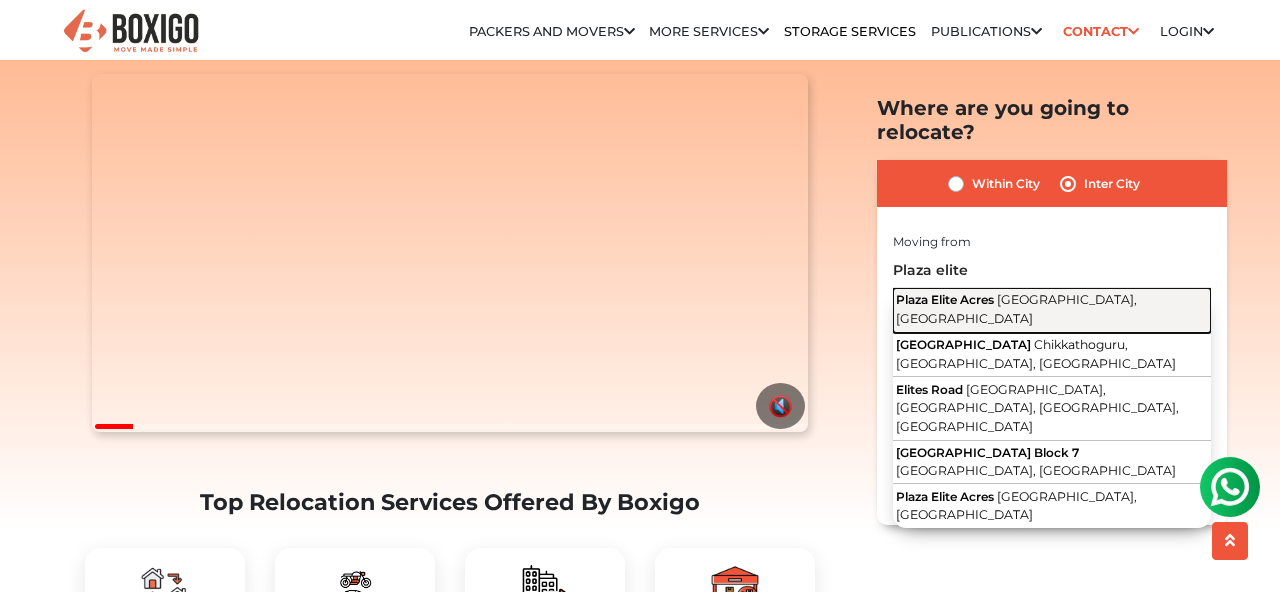 click on "[GEOGRAPHIC_DATA], [GEOGRAPHIC_DATA]" at bounding box center [1016, 310] 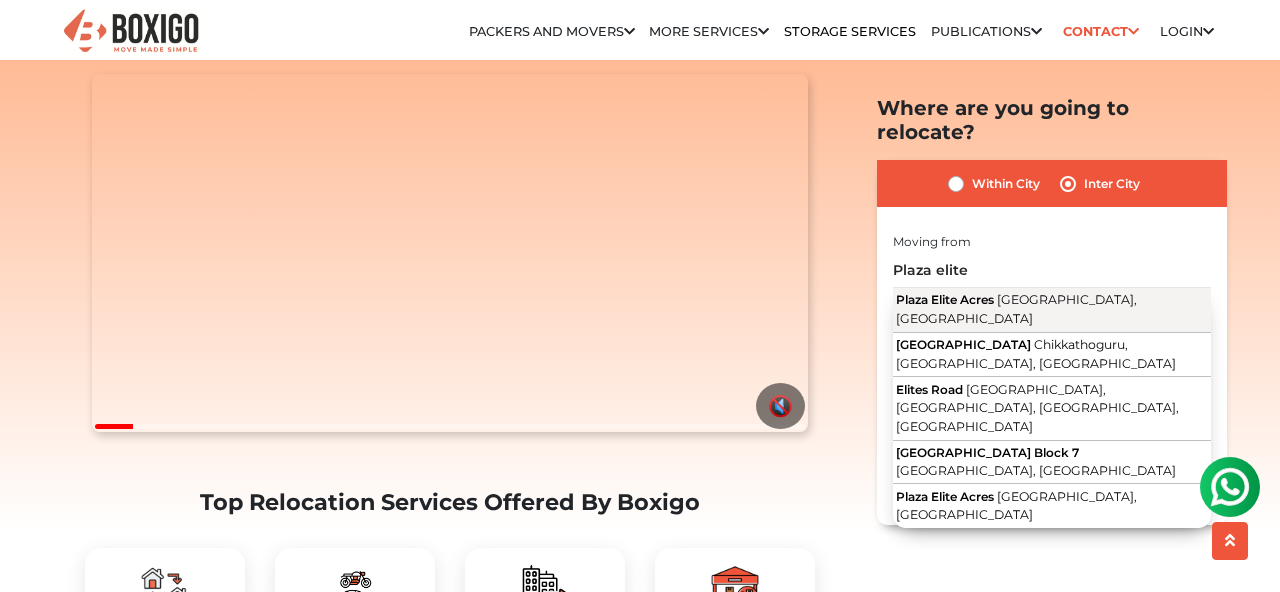 type on "[GEOGRAPHIC_DATA], [GEOGRAPHIC_DATA], [GEOGRAPHIC_DATA]" 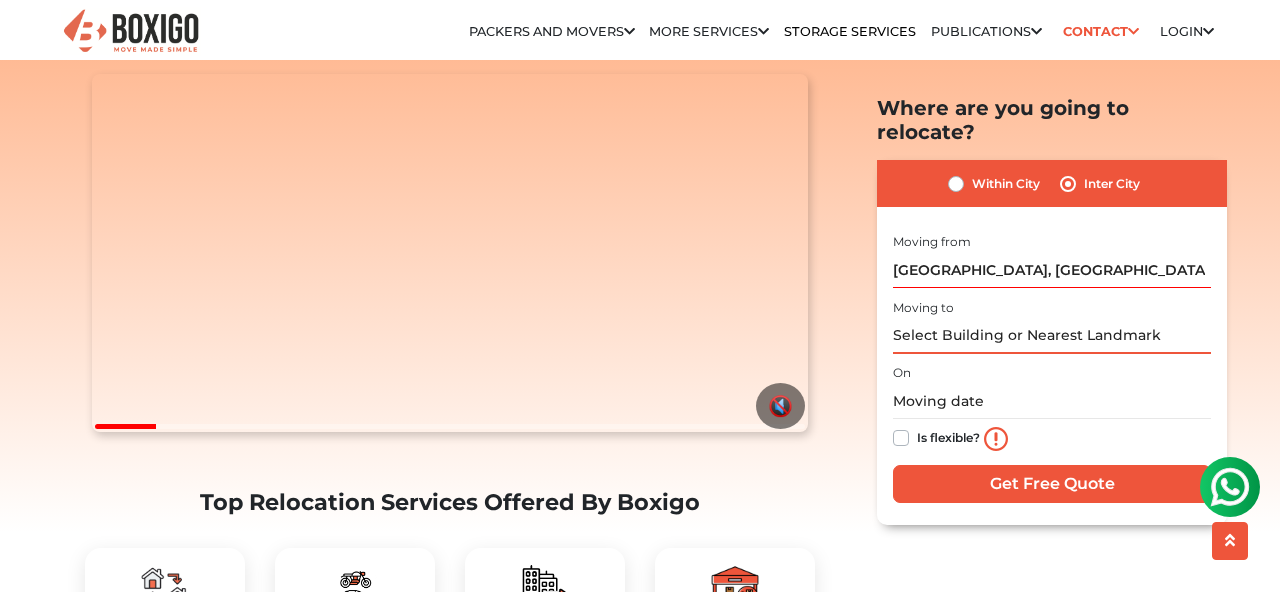 click at bounding box center [1052, 336] 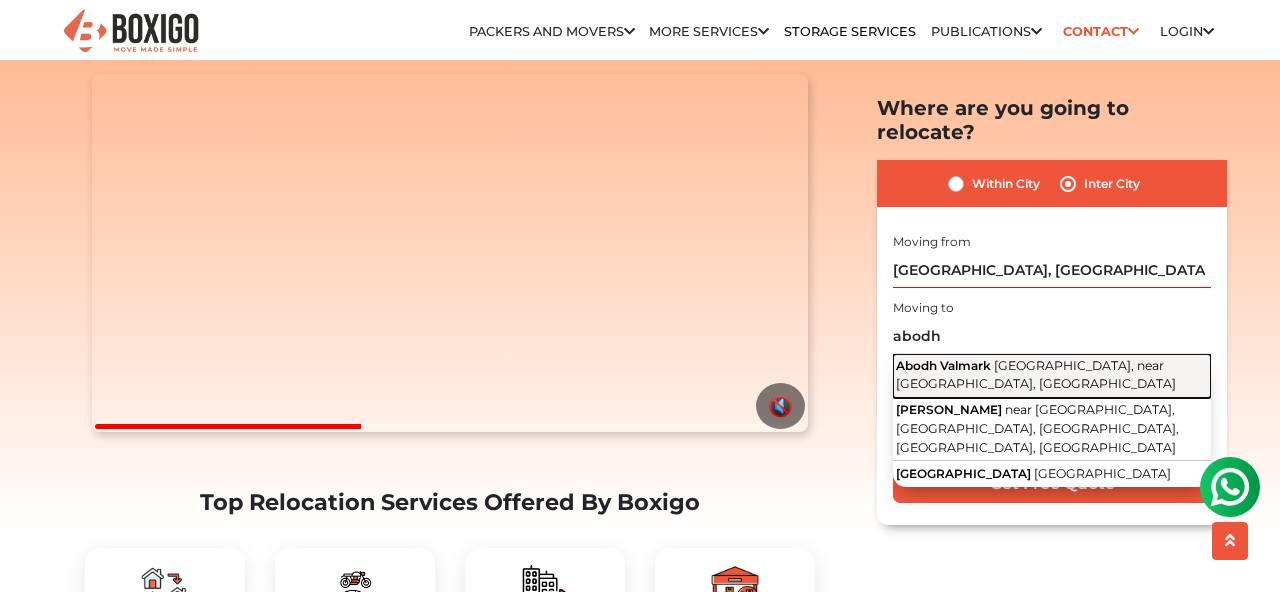 click on "[GEOGRAPHIC_DATA], near [GEOGRAPHIC_DATA], [GEOGRAPHIC_DATA]" at bounding box center (1036, 375) 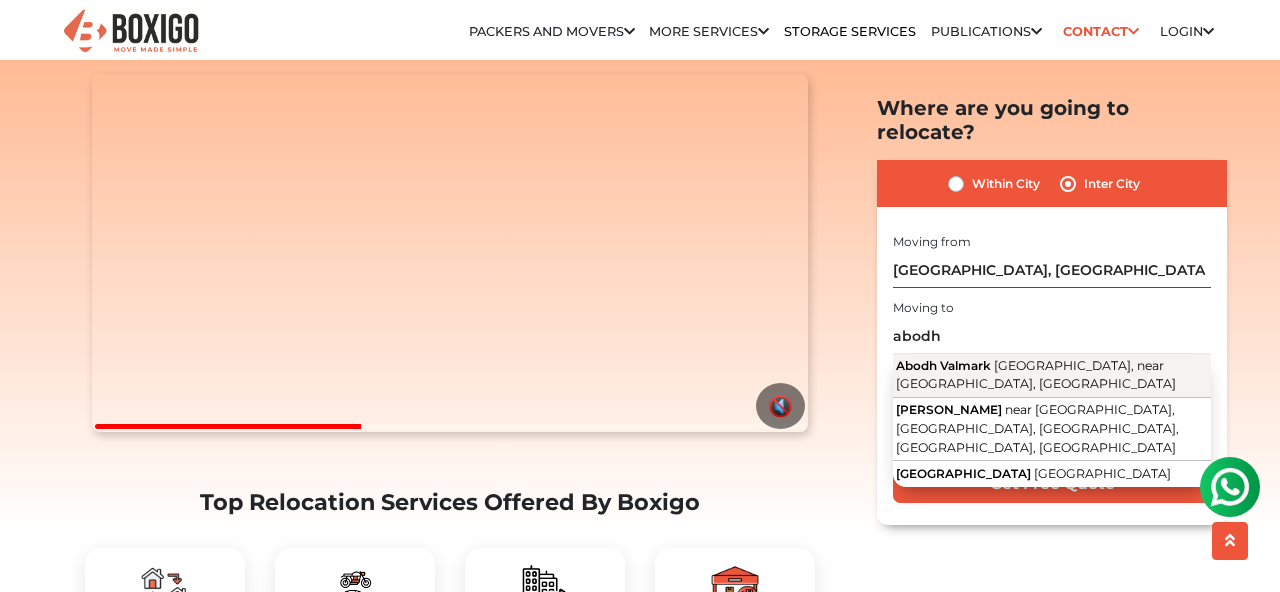 type on "Abodh Valmark, [GEOGRAPHIC_DATA], near [GEOGRAPHIC_DATA], [GEOGRAPHIC_DATA]" 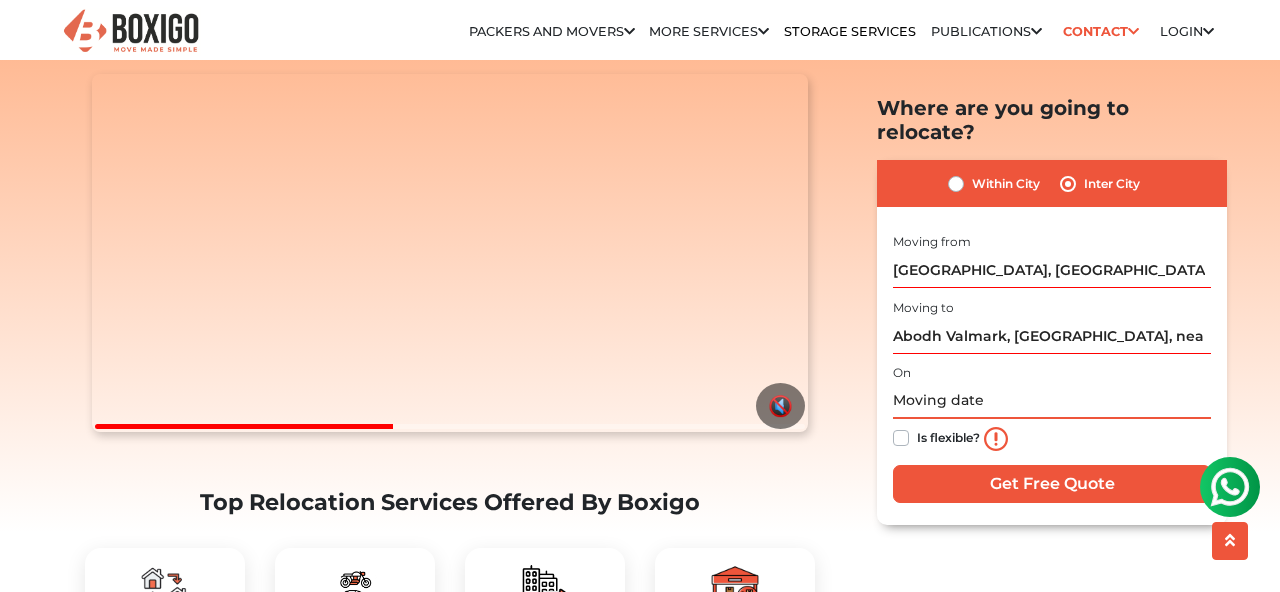 click at bounding box center (1052, 401) 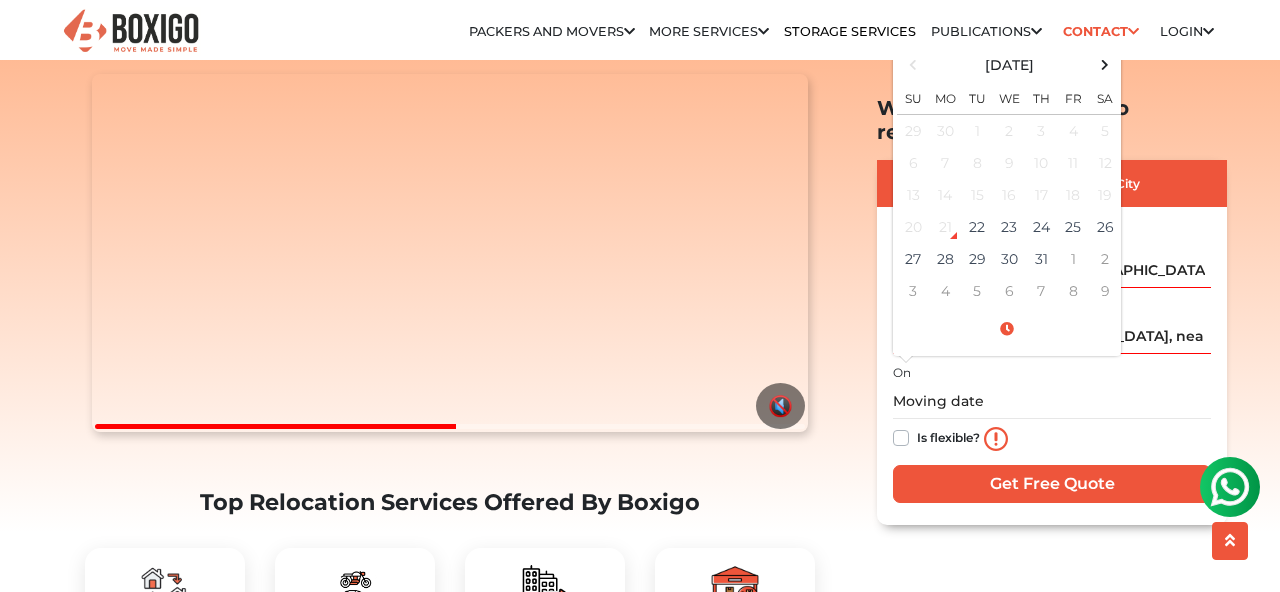 click on "Is flexible?" at bounding box center [948, 436] 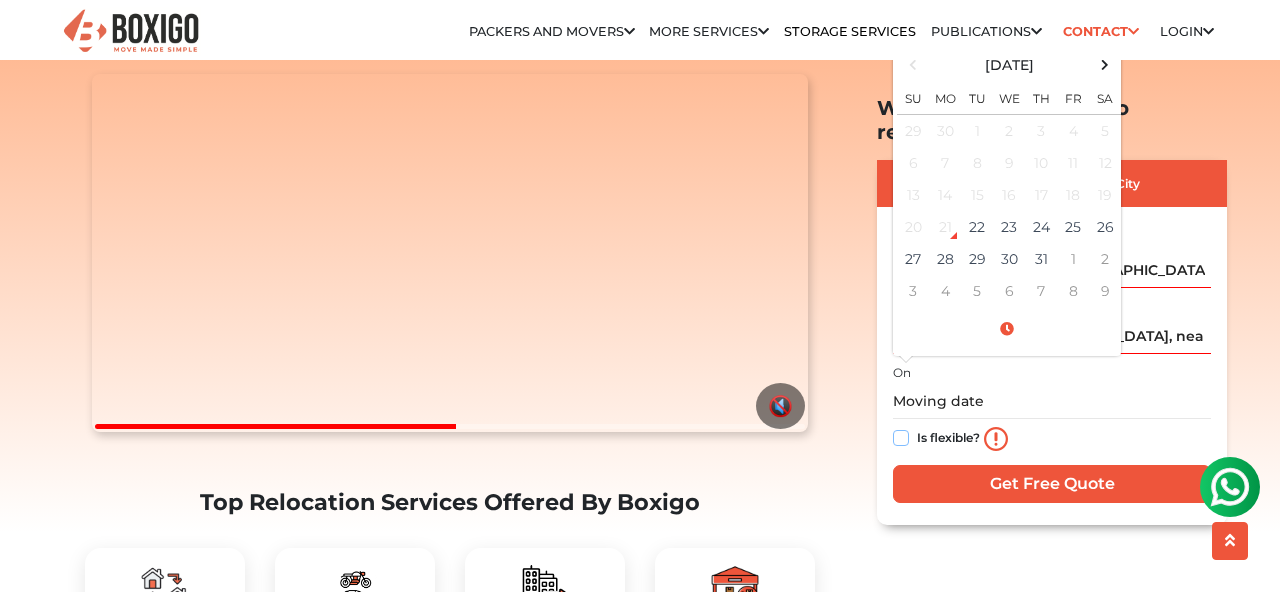 click on "Is flexible?" at bounding box center [901, 436] 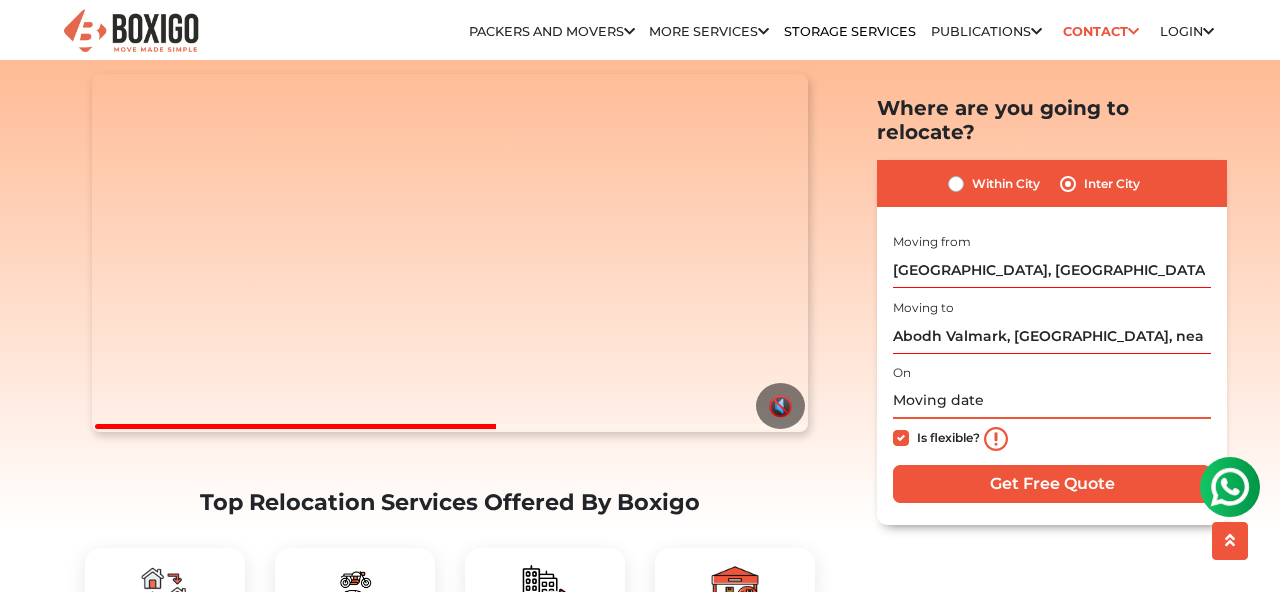 click at bounding box center (1052, 401) 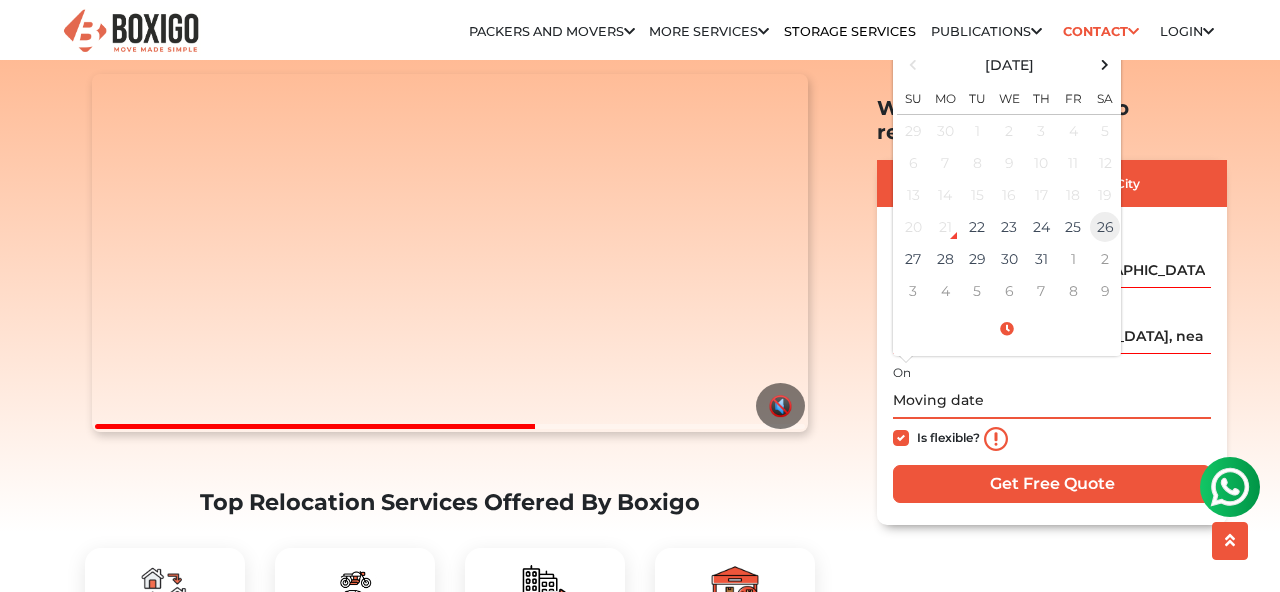 click on "26" at bounding box center [1105, 228] 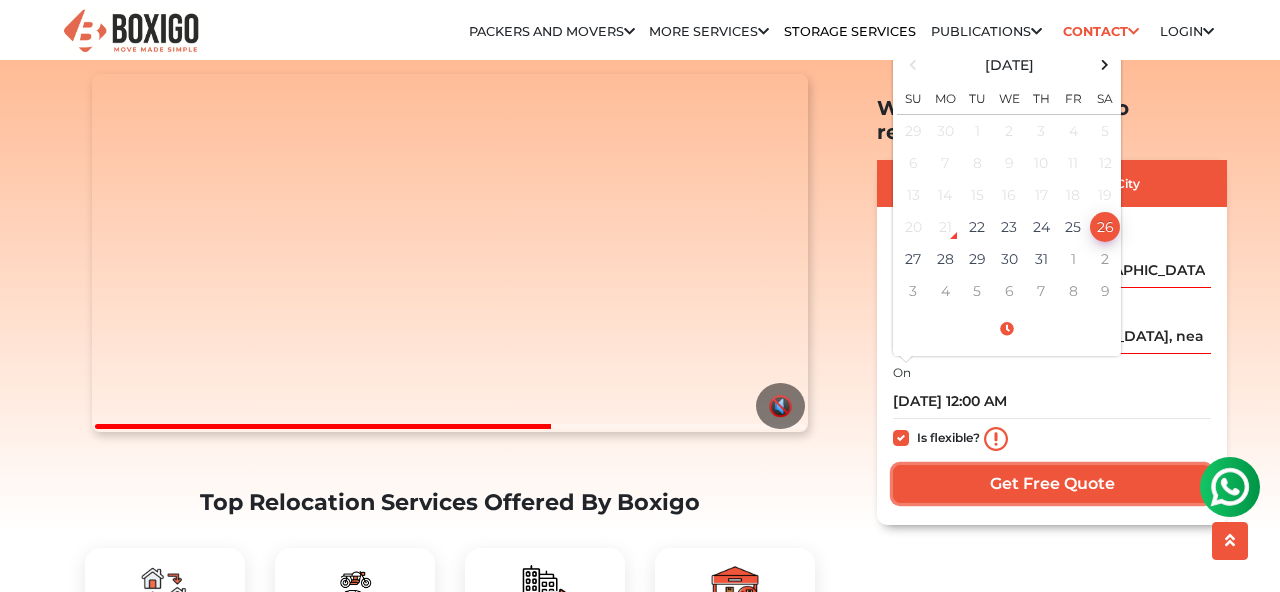 click on "Get Free Quote" at bounding box center [1052, 484] 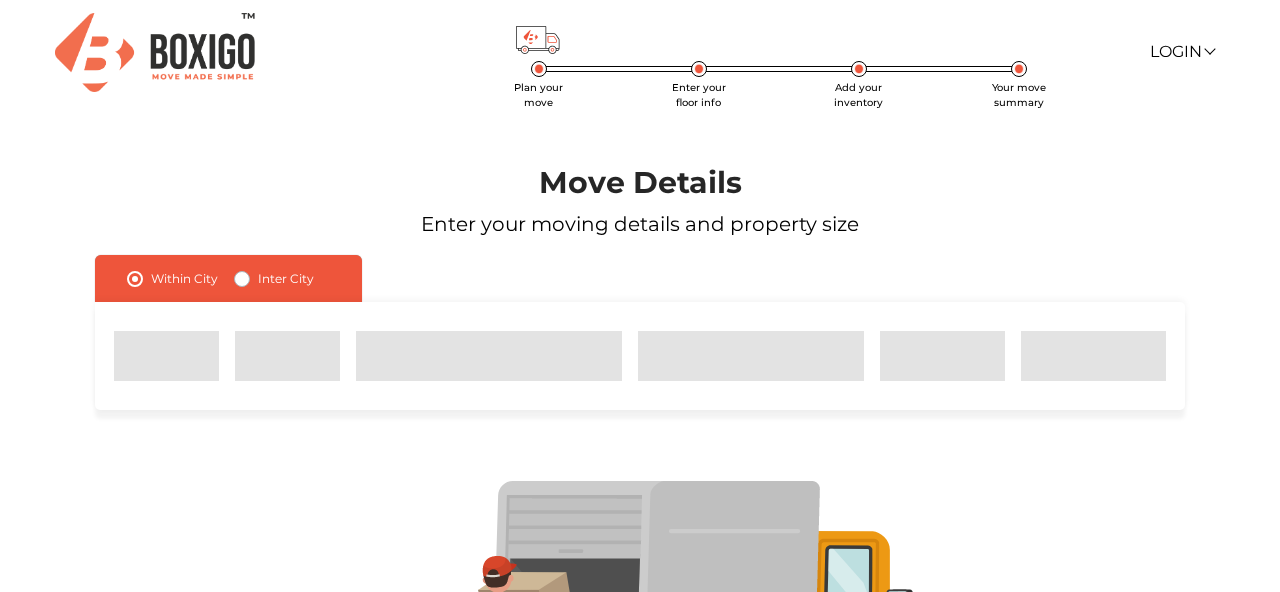 scroll, scrollTop: 0, scrollLeft: 0, axis: both 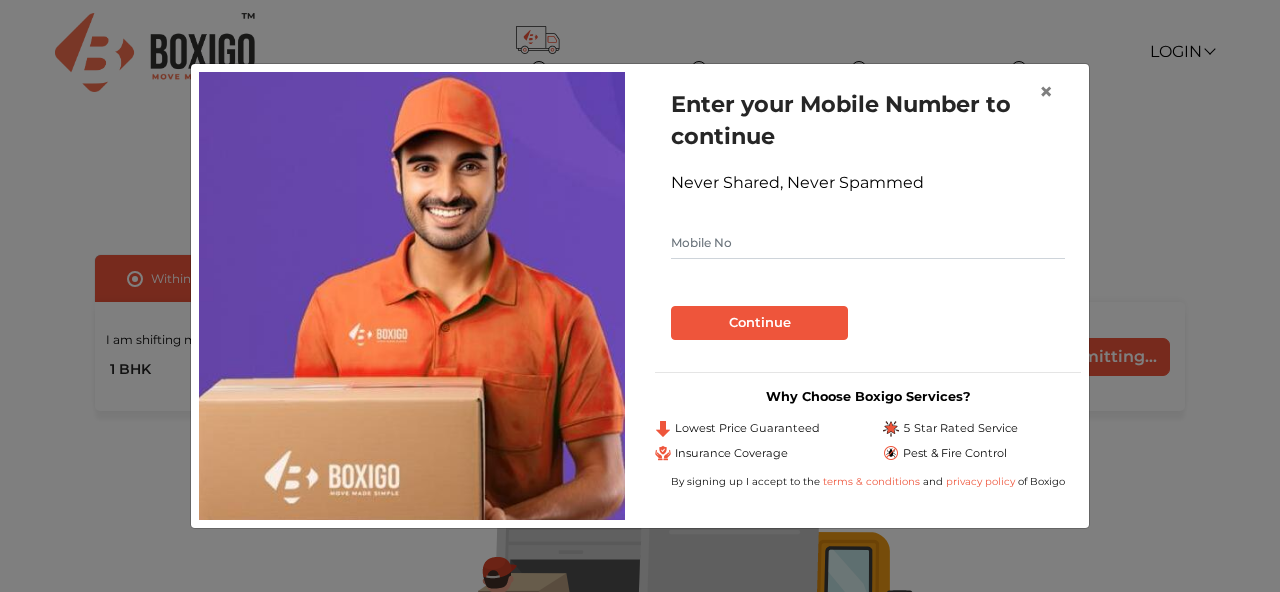 click at bounding box center [868, 243] 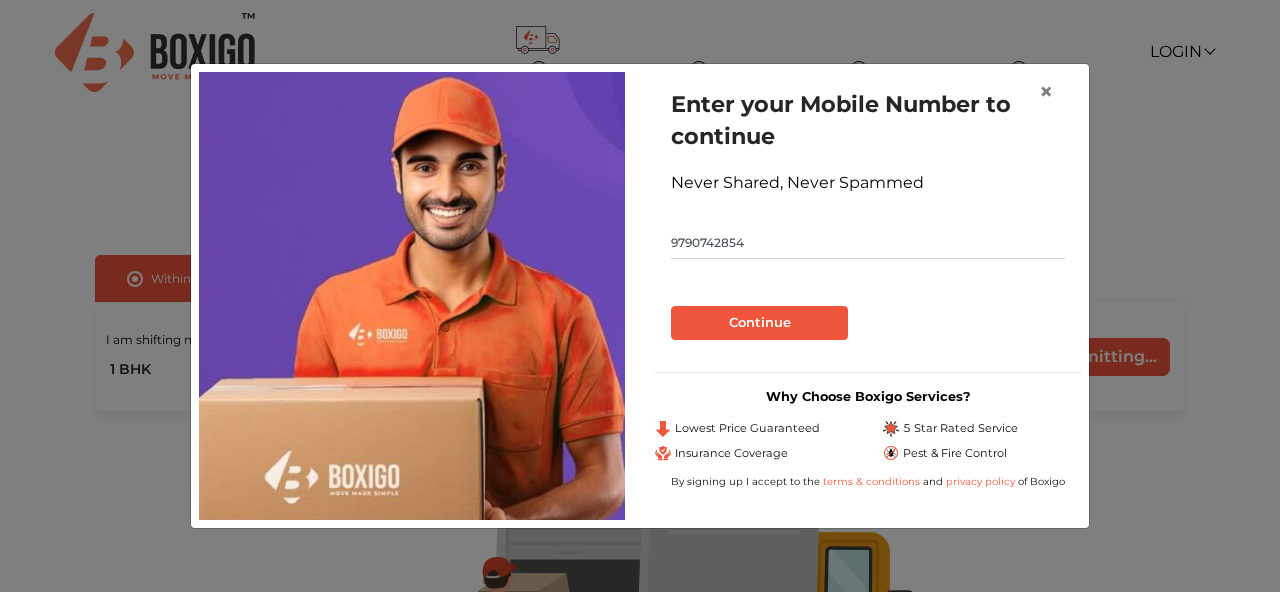 type on "9790742854" 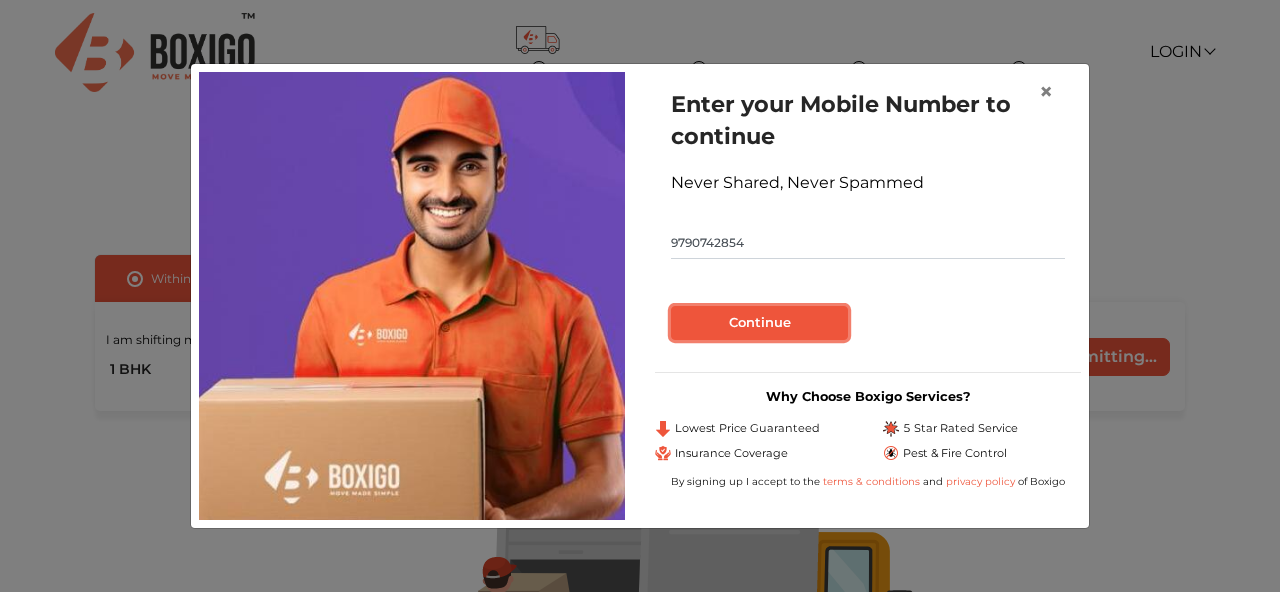 click on "Continue" at bounding box center (759, 323) 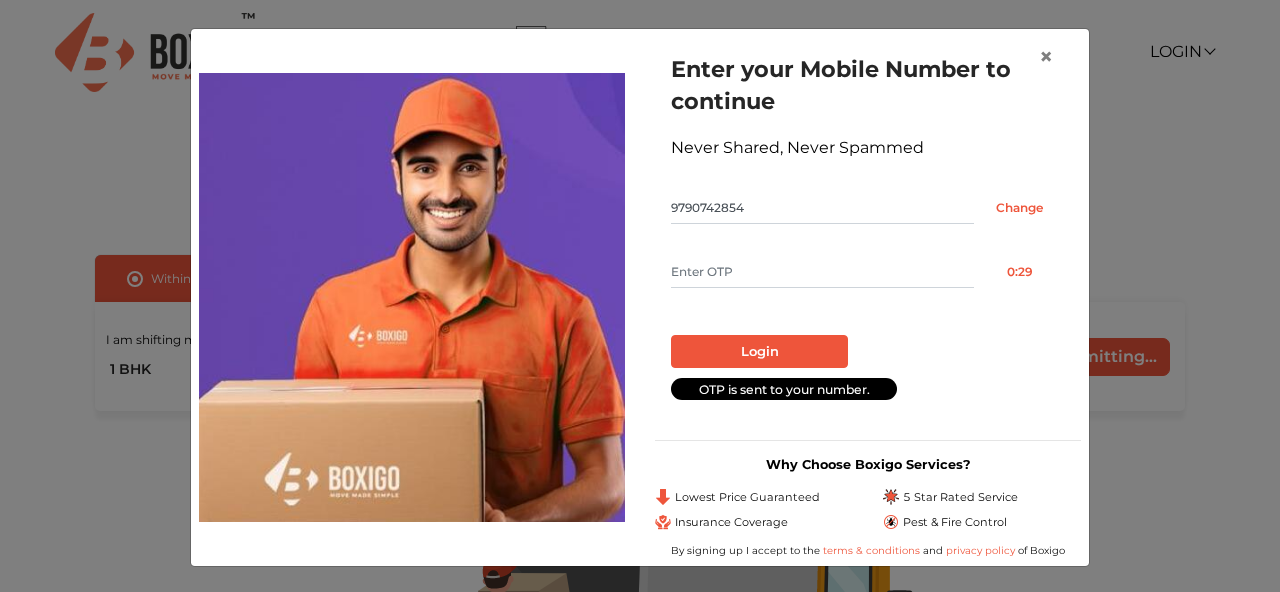 click at bounding box center [822, 272] 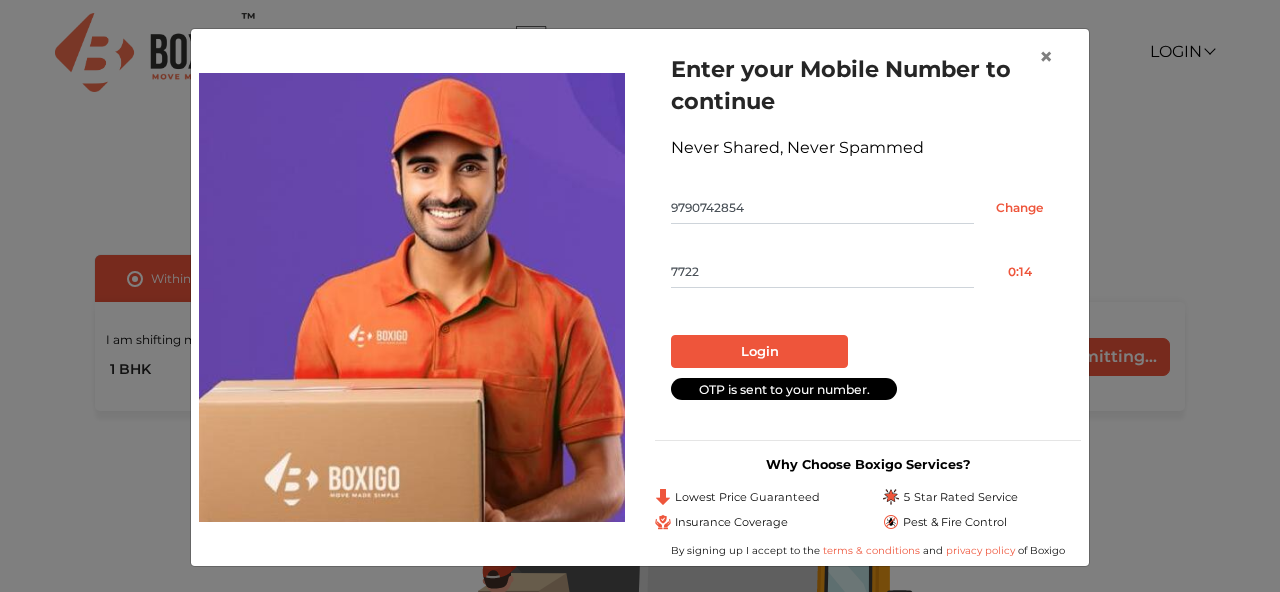 type on "7722" 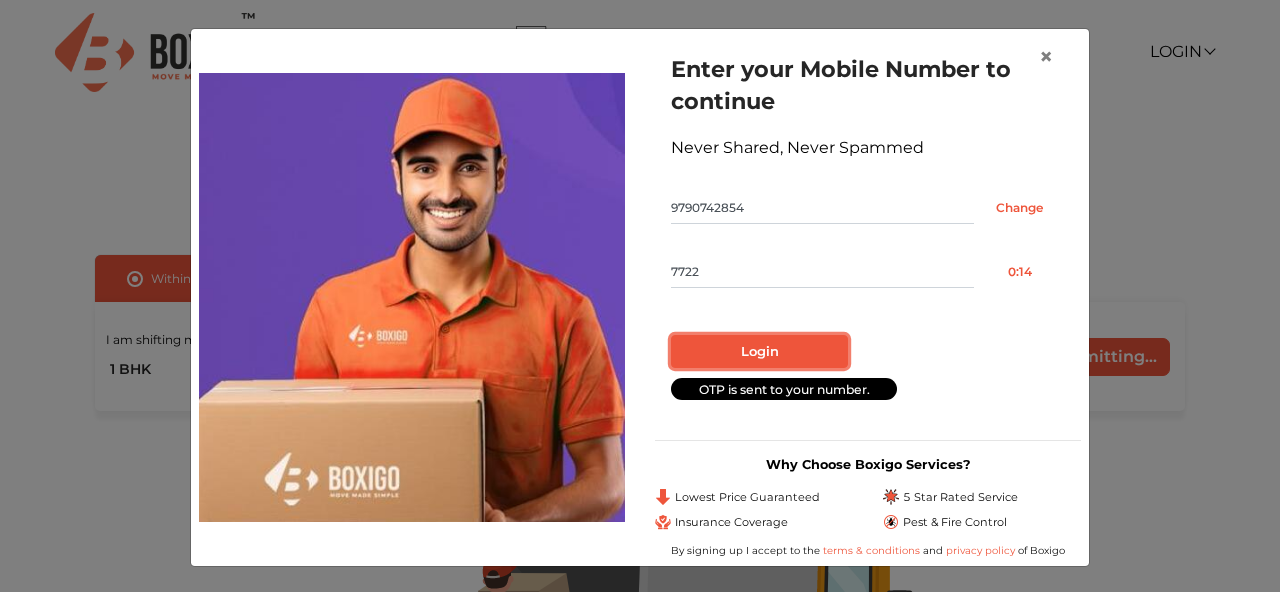 click on "Login" at bounding box center (759, 352) 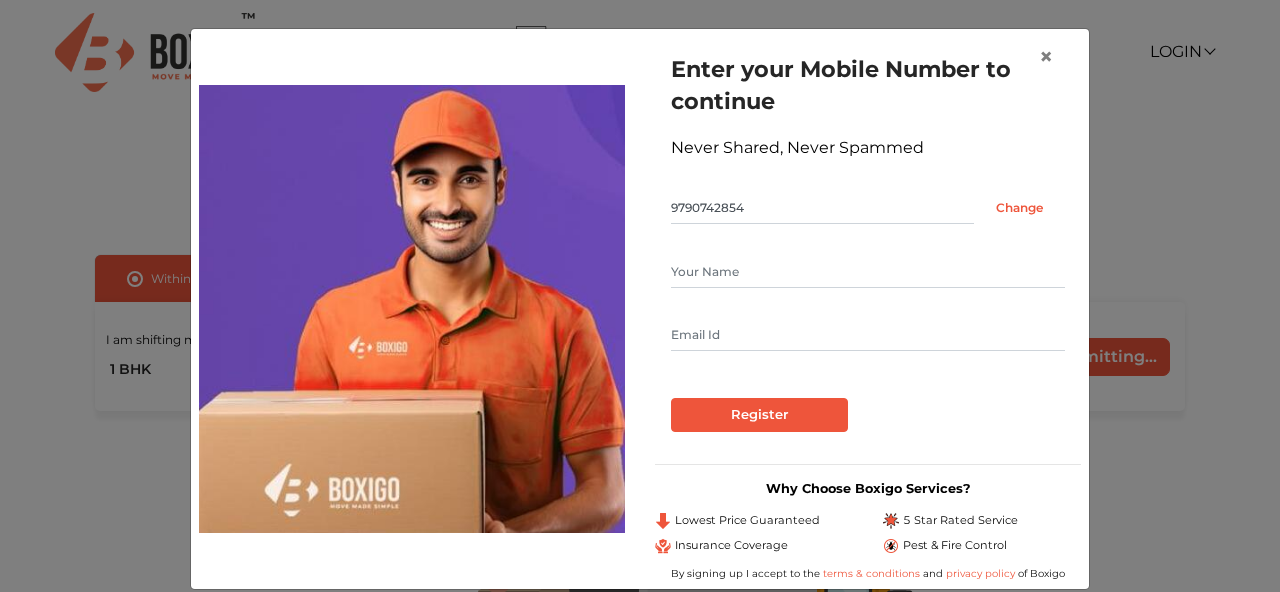 click at bounding box center [868, 272] 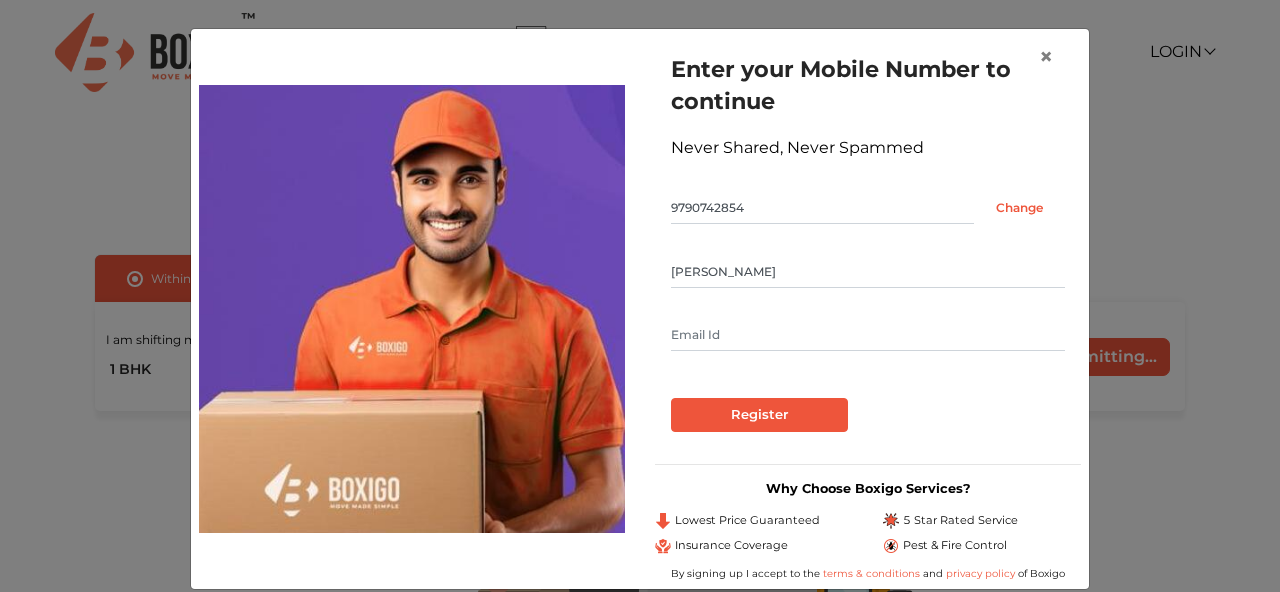 type on "Hariram" 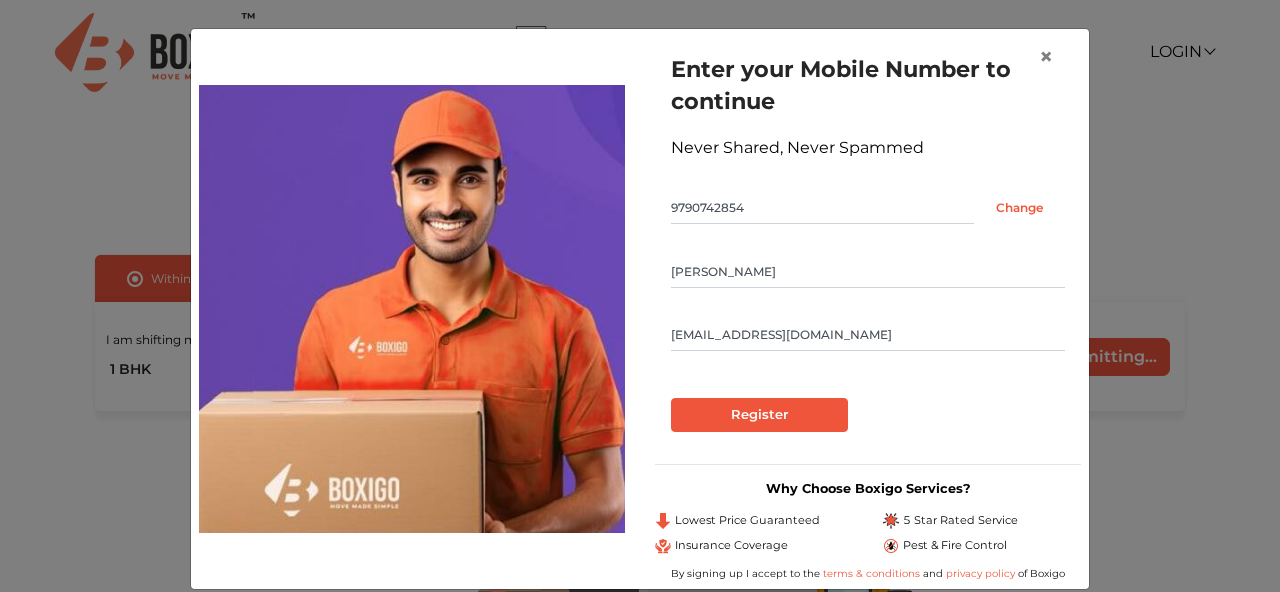type on "rechari.ram@gmail.com" 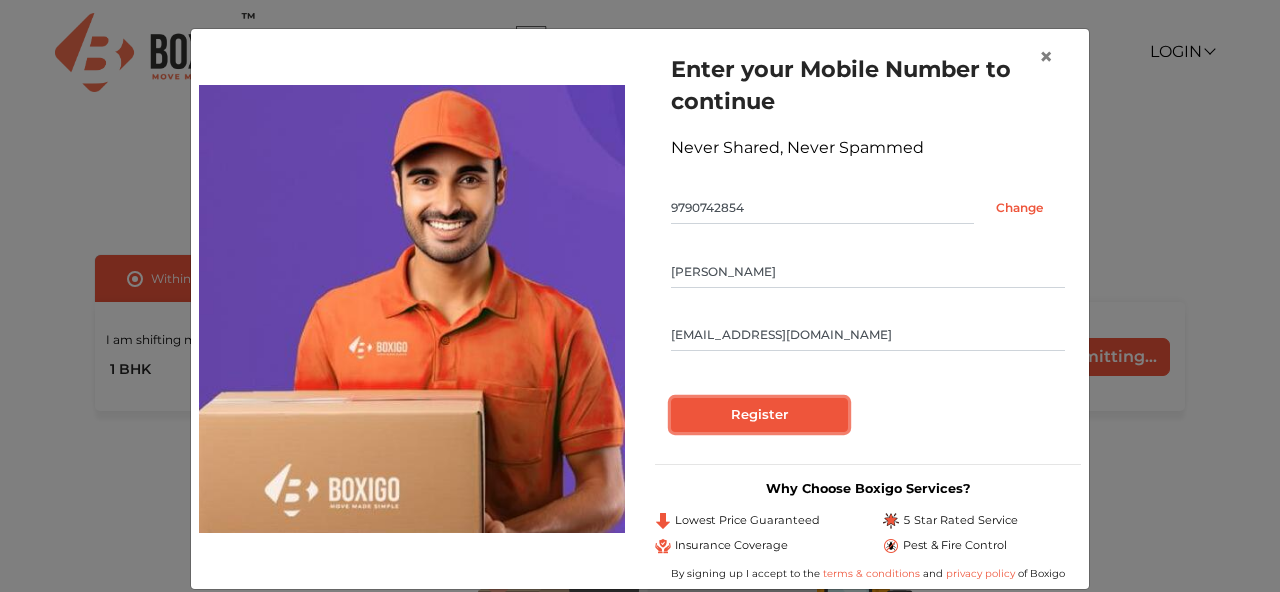 click on "Register" at bounding box center [759, 415] 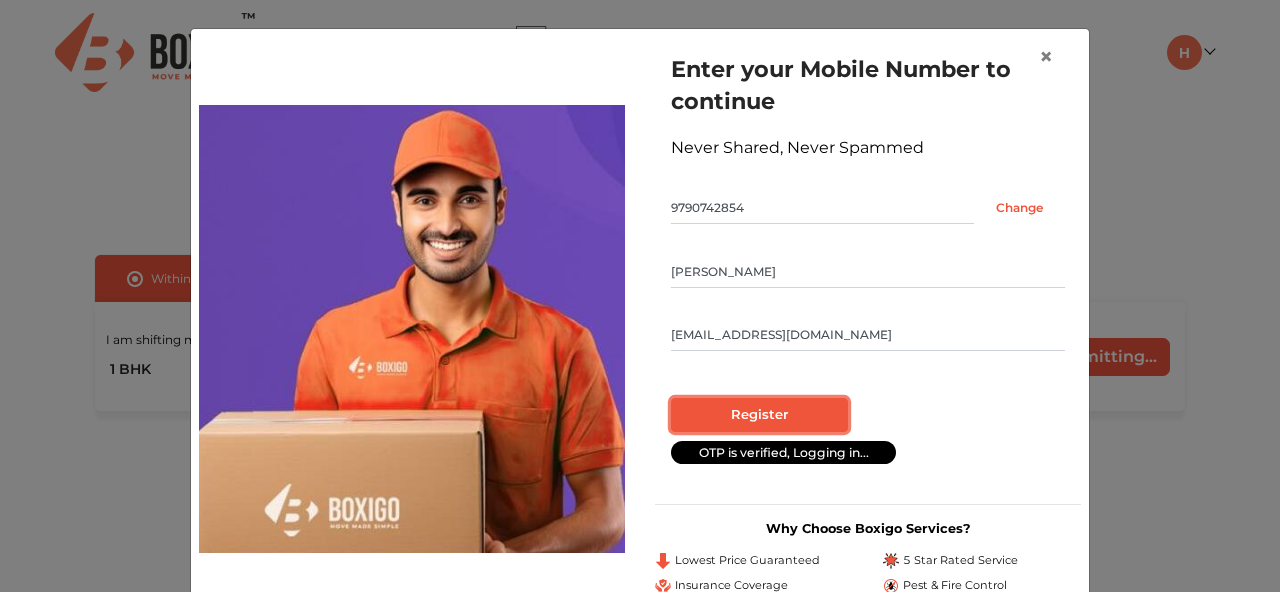 radio on "false" 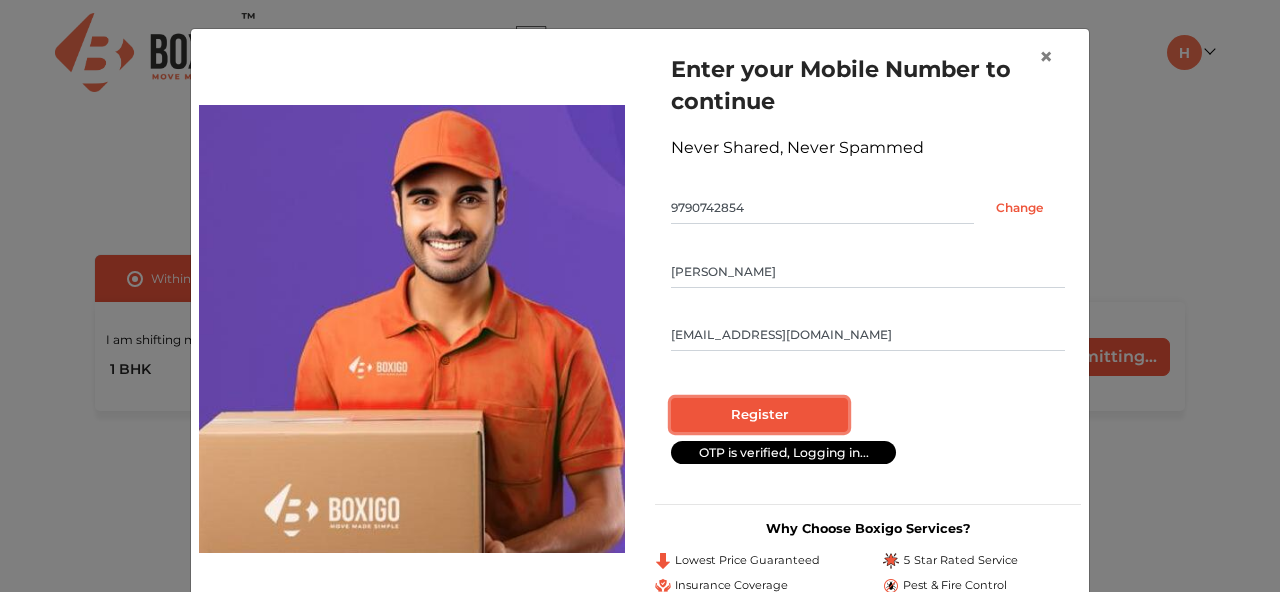 radio on "true" 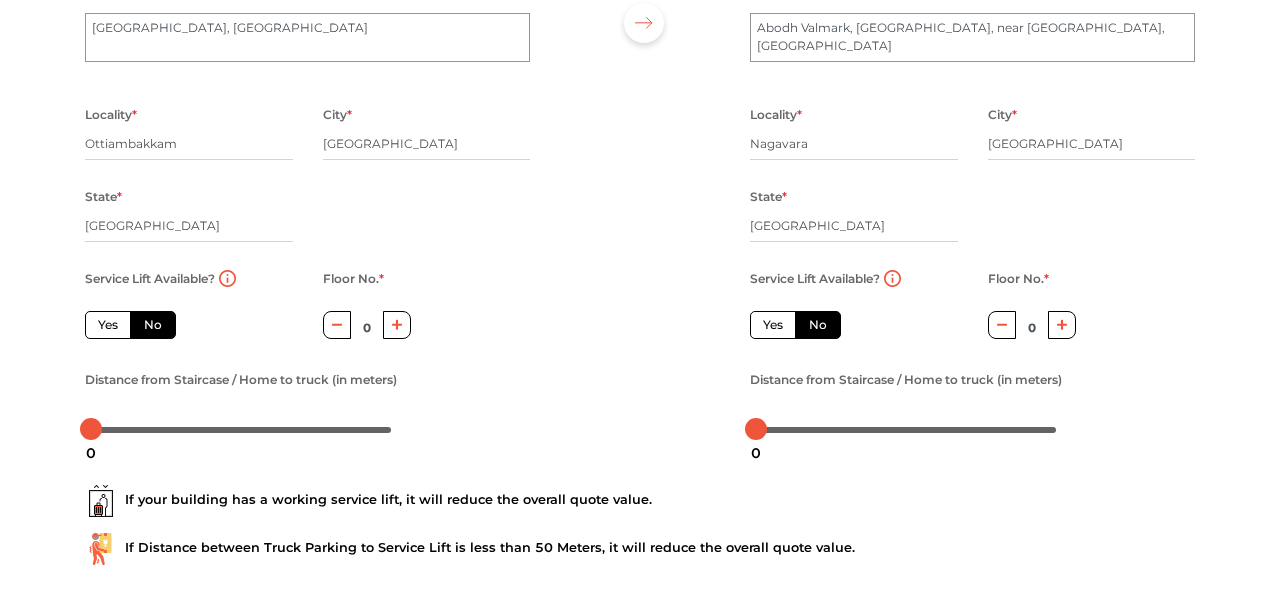 scroll, scrollTop: 254, scrollLeft: 0, axis: vertical 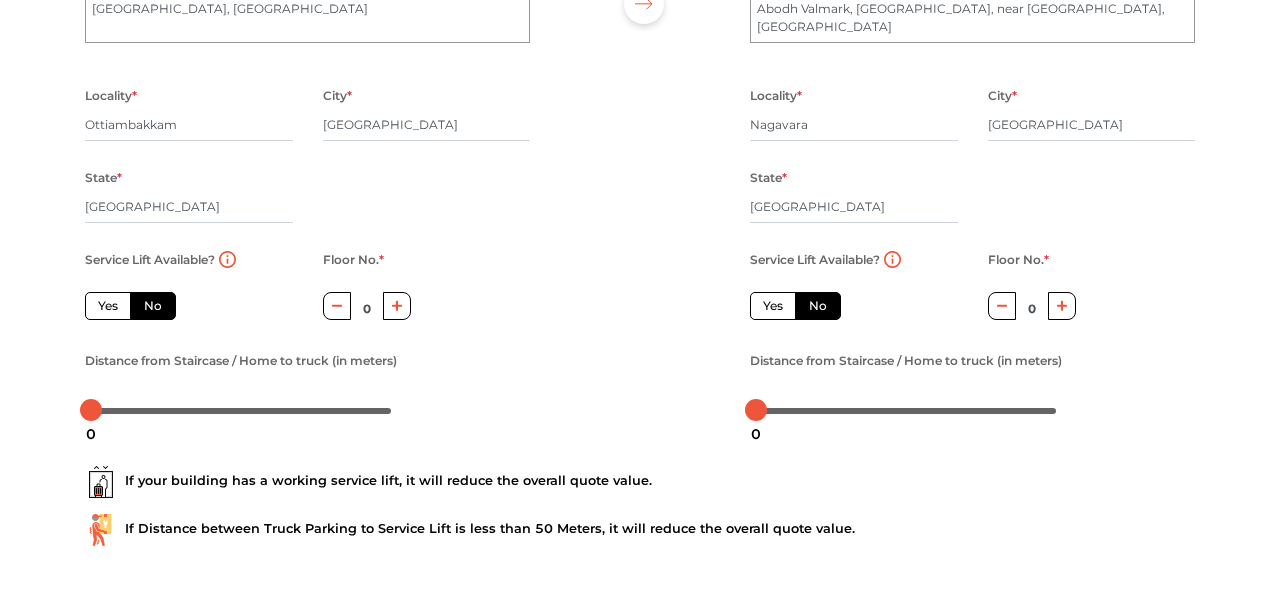 click on "Yes" at bounding box center (108, 306) 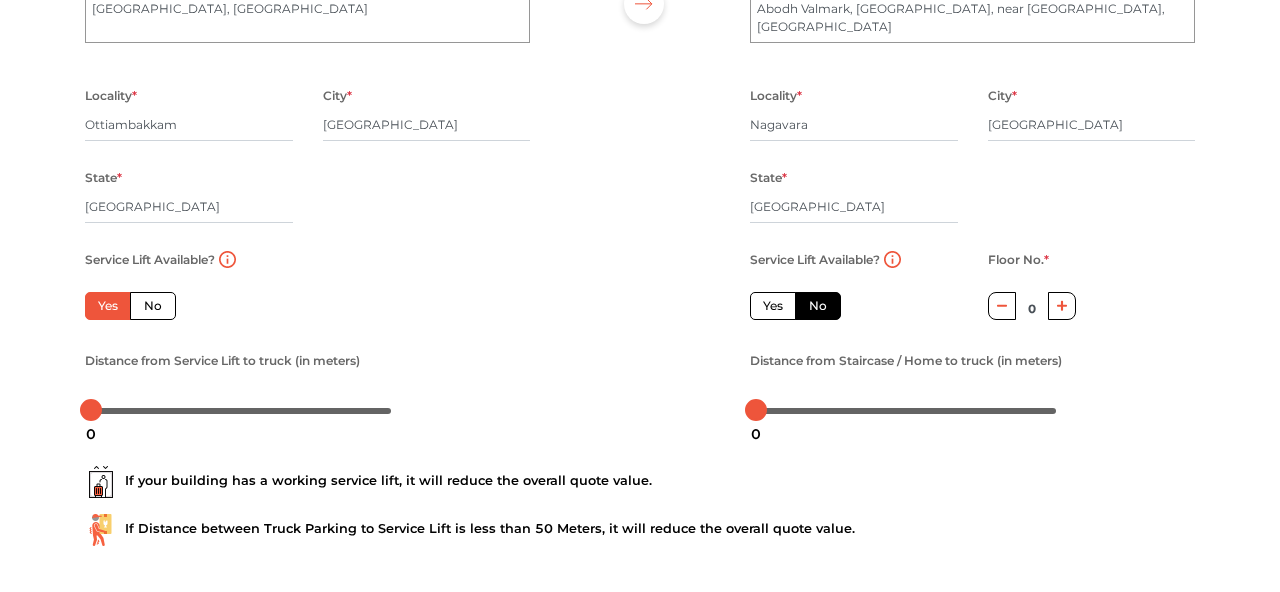 click on "No" at bounding box center [153, 306] 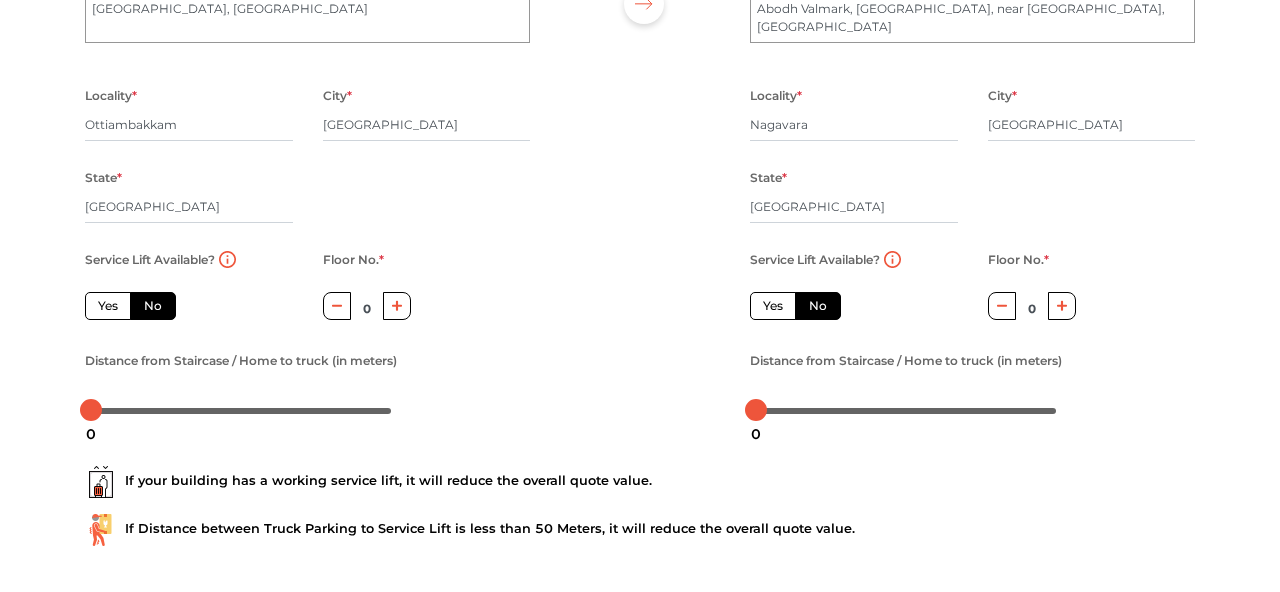 click on "Yes" at bounding box center [108, 306] 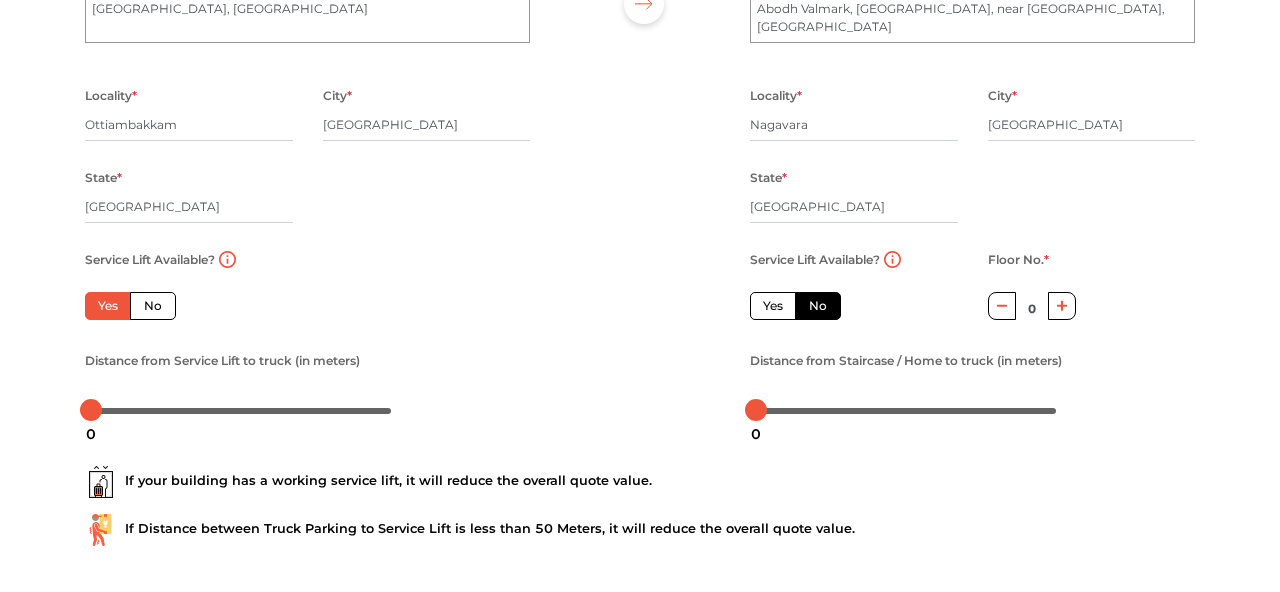 click on "No" at bounding box center (153, 306) 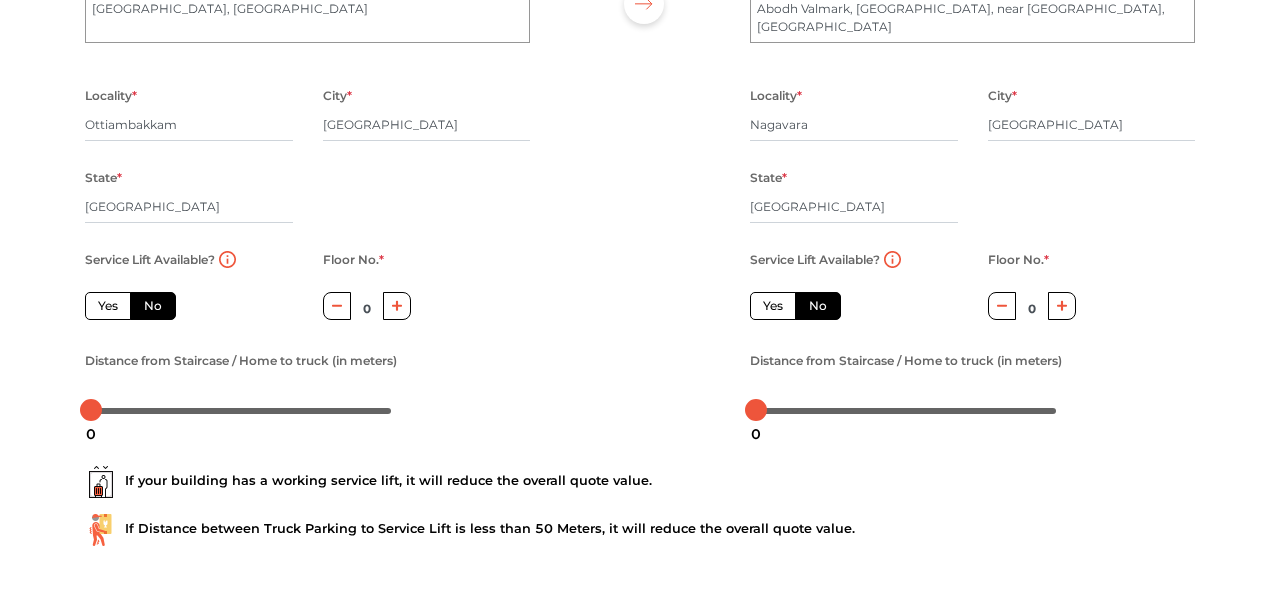 click on "Yes" at bounding box center [108, 306] 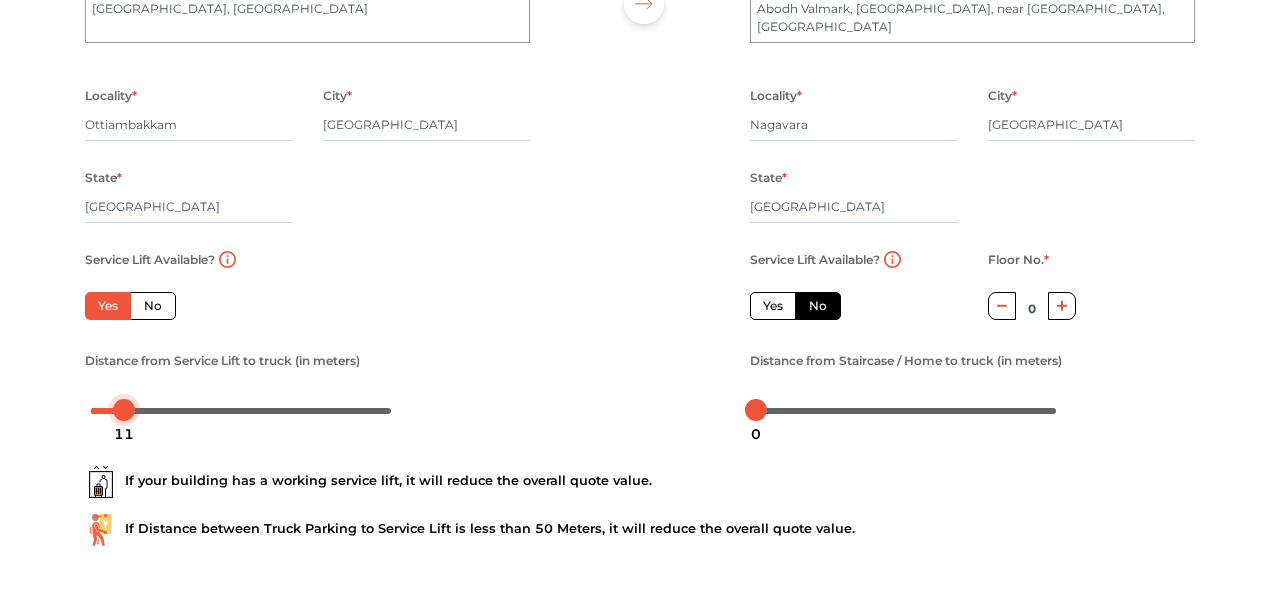 drag, startPoint x: 88, startPoint y: 414, endPoint x: 120, endPoint y: 416, distance: 32.06244 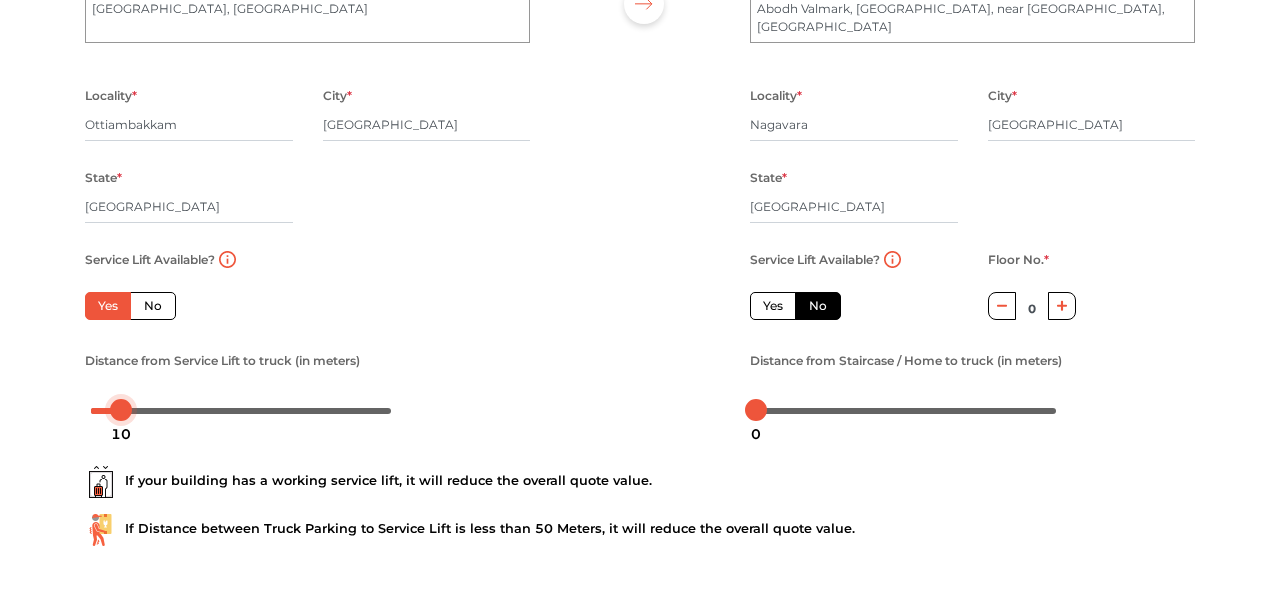 click on "10" at bounding box center [121, 434] 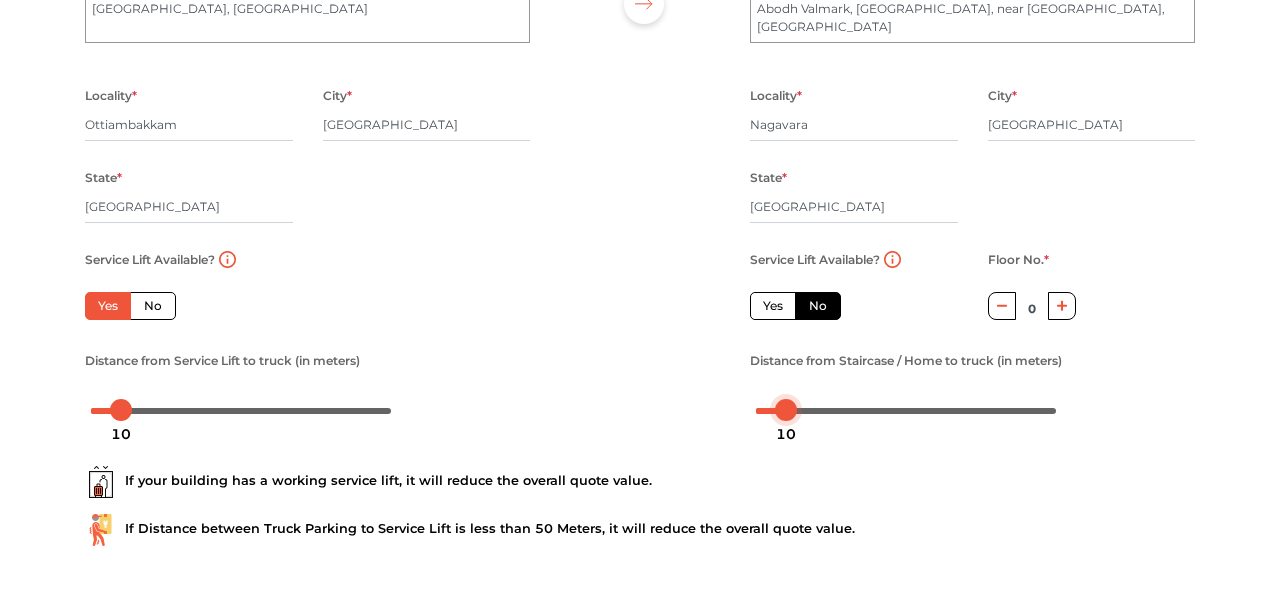drag, startPoint x: 759, startPoint y: 407, endPoint x: 789, endPoint y: 411, distance: 30.265491 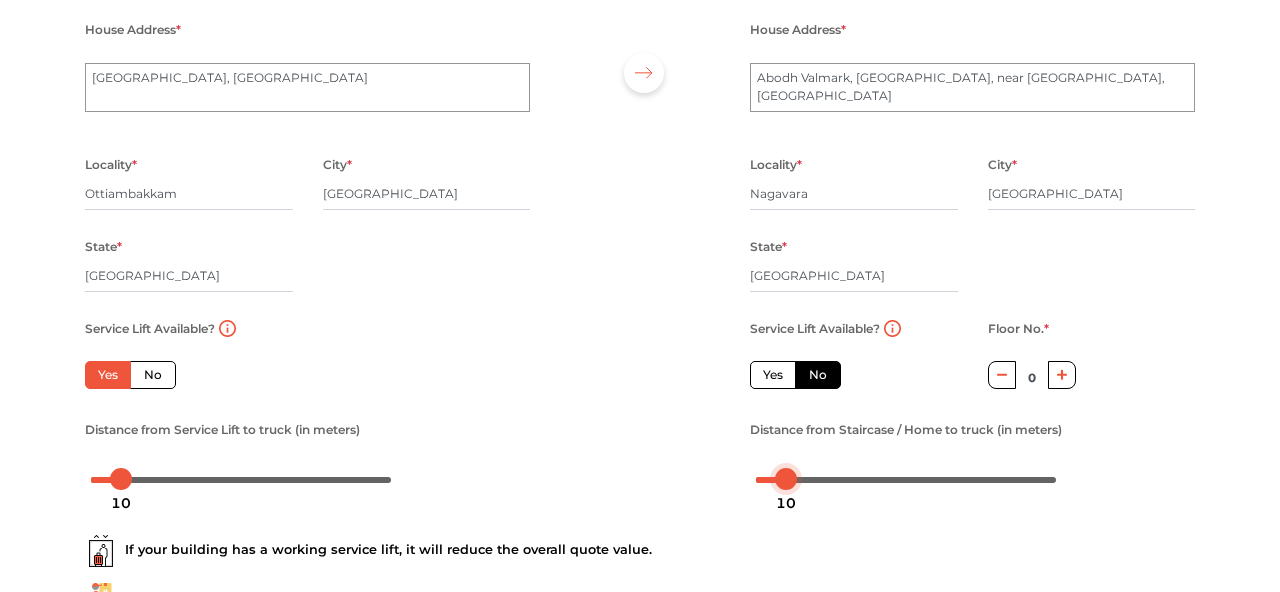 scroll, scrollTop: 354, scrollLeft: 0, axis: vertical 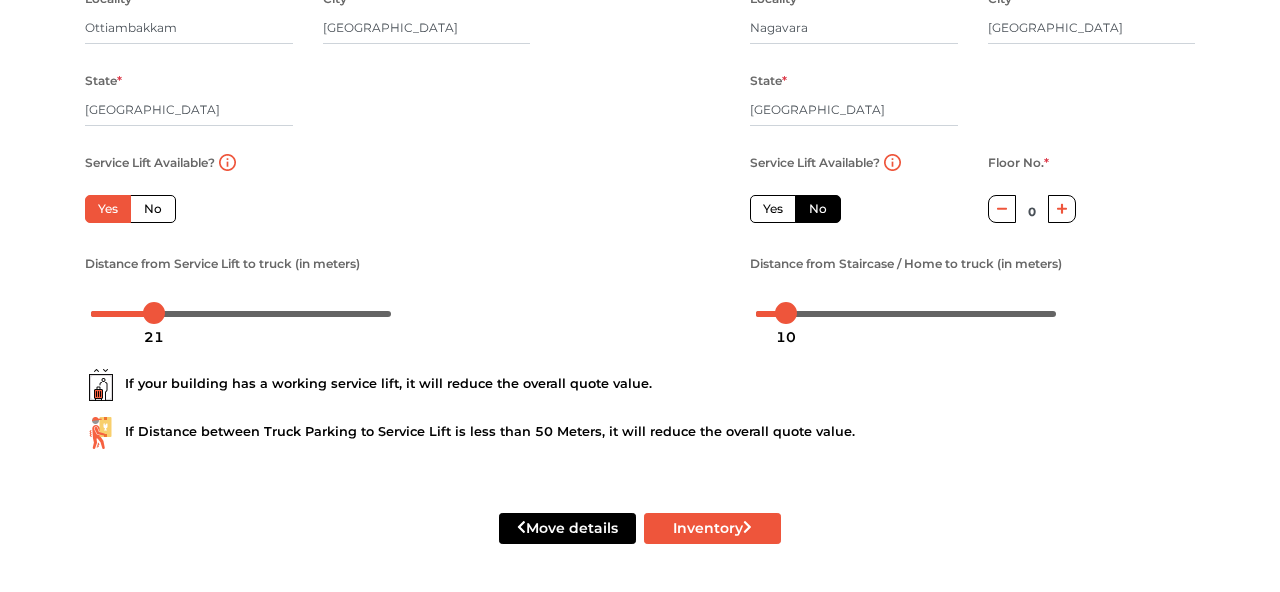 drag, startPoint x: 122, startPoint y: 316, endPoint x: 153, endPoint y: 318, distance: 31.06445 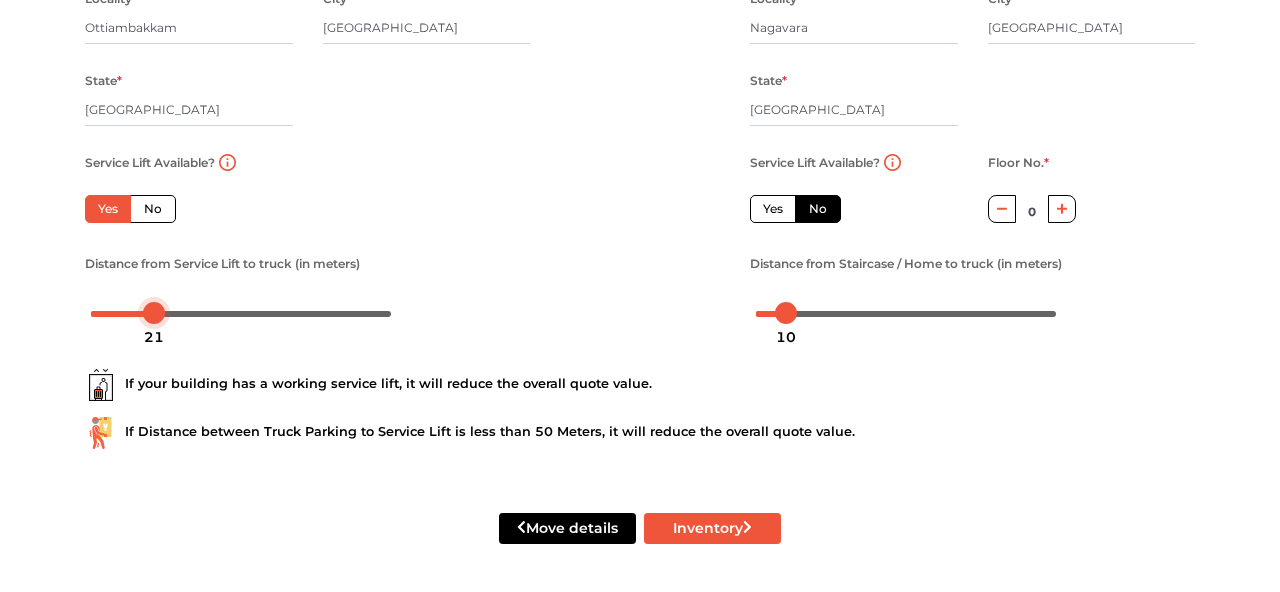 click on "21" at bounding box center (154, 337) 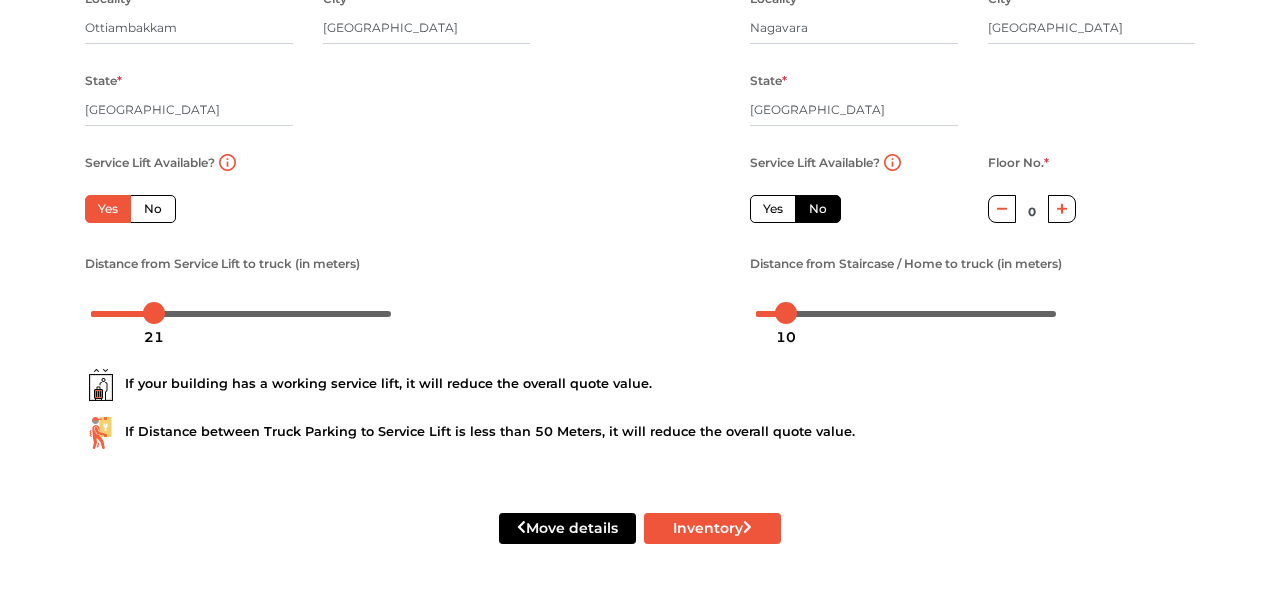 drag, startPoint x: 153, startPoint y: 318, endPoint x: 143, endPoint y: 319, distance: 10.049875 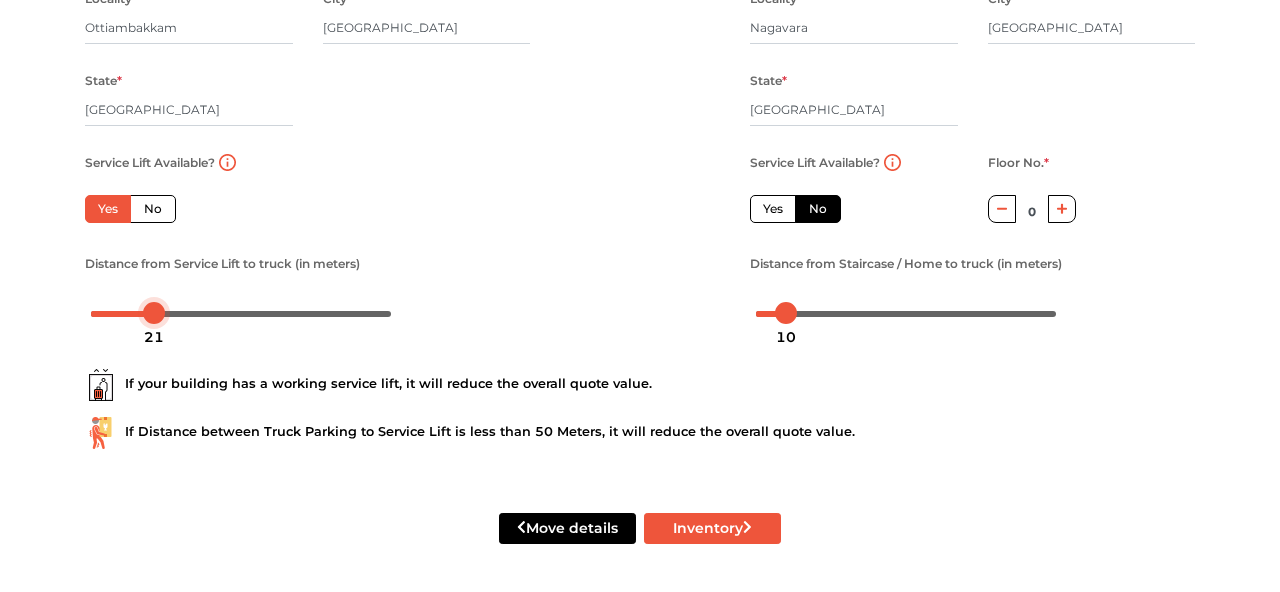 click on "21" at bounding box center [154, 337] 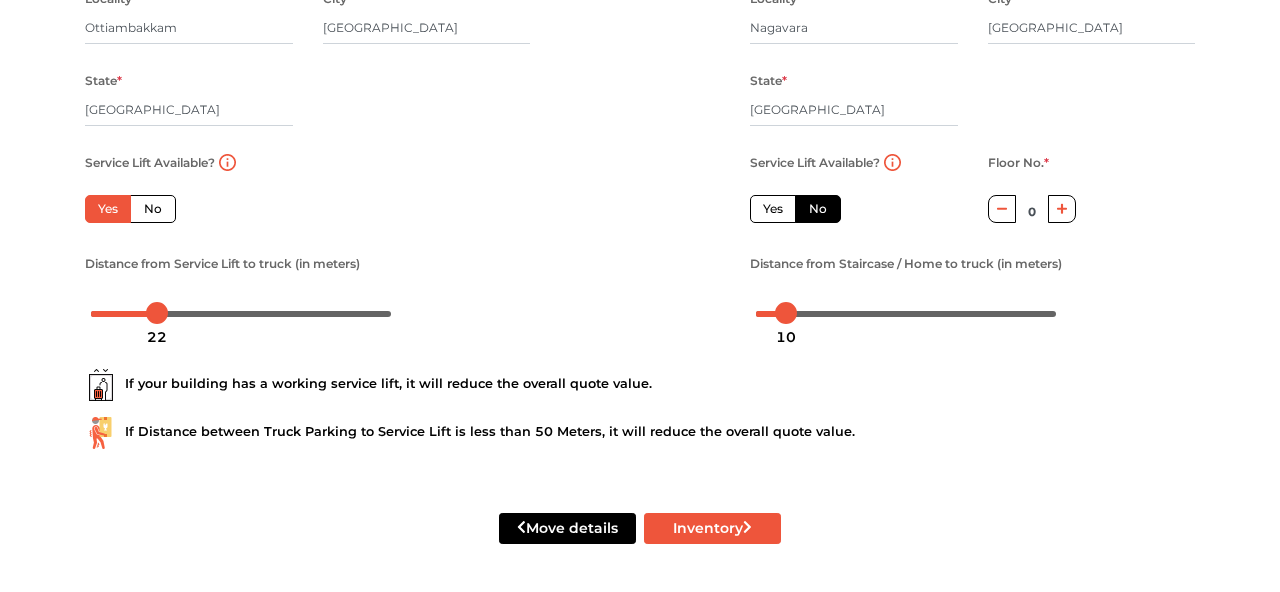drag, startPoint x: 158, startPoint y: 317, endPoint x: 145, endPoint y: 316, distance: 13.038404 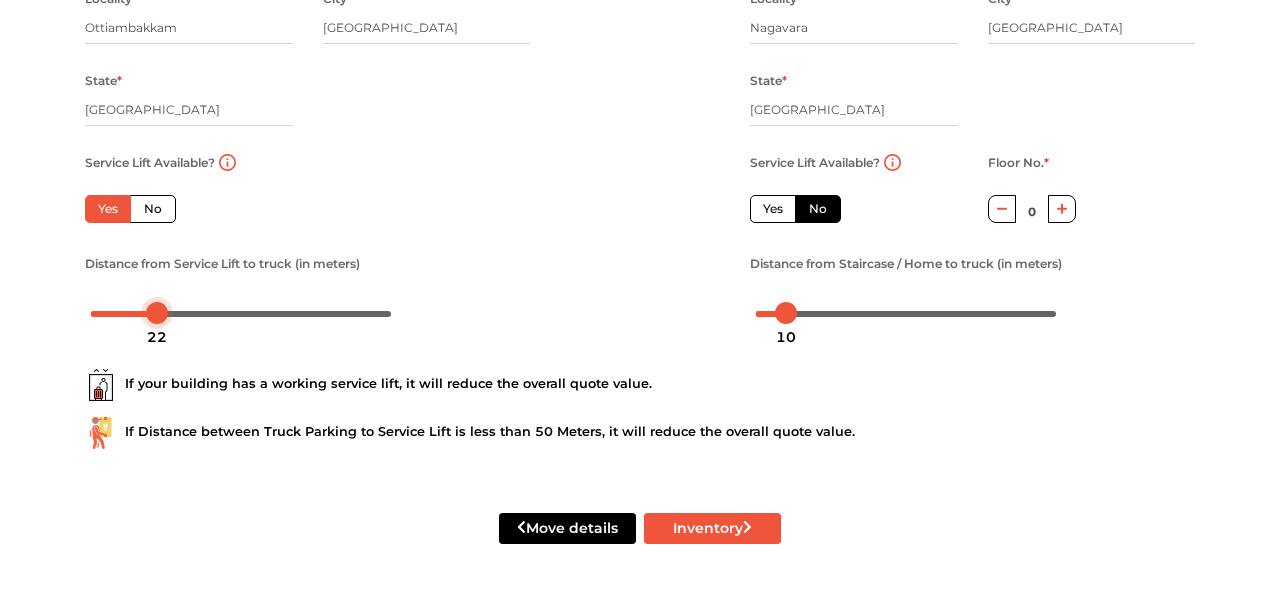 click on "22" at bounding box center [157, 337] 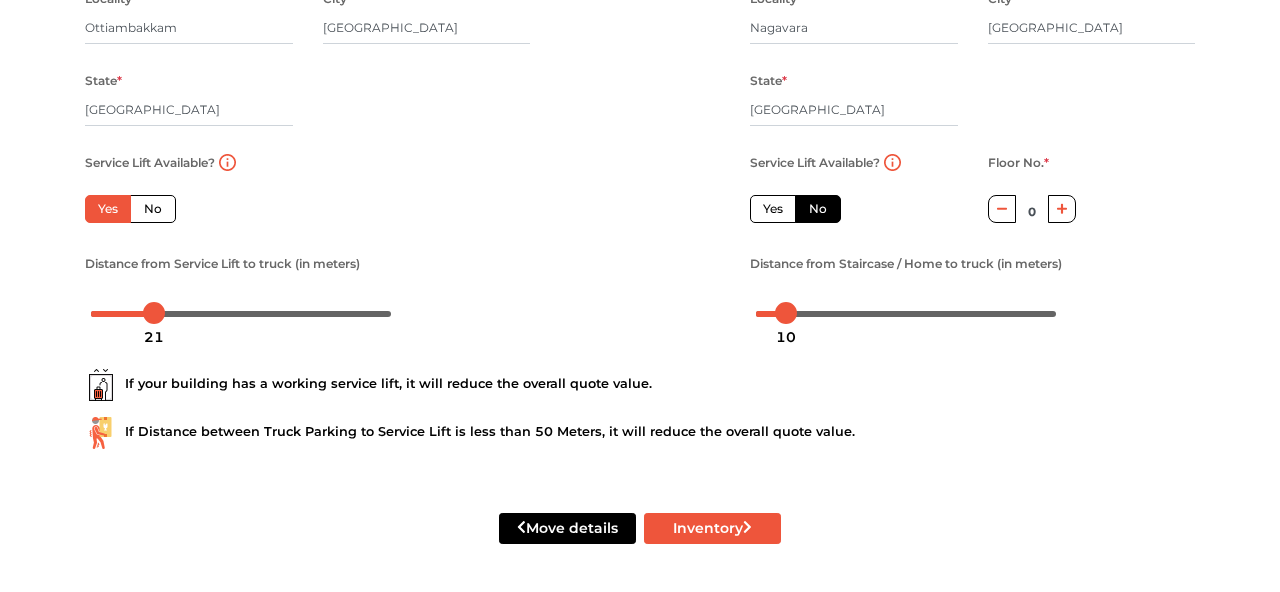 drag, startPoint x: 155, startPoint y: 316, endPoint x: 142, endPoint y: 316, distance: 13 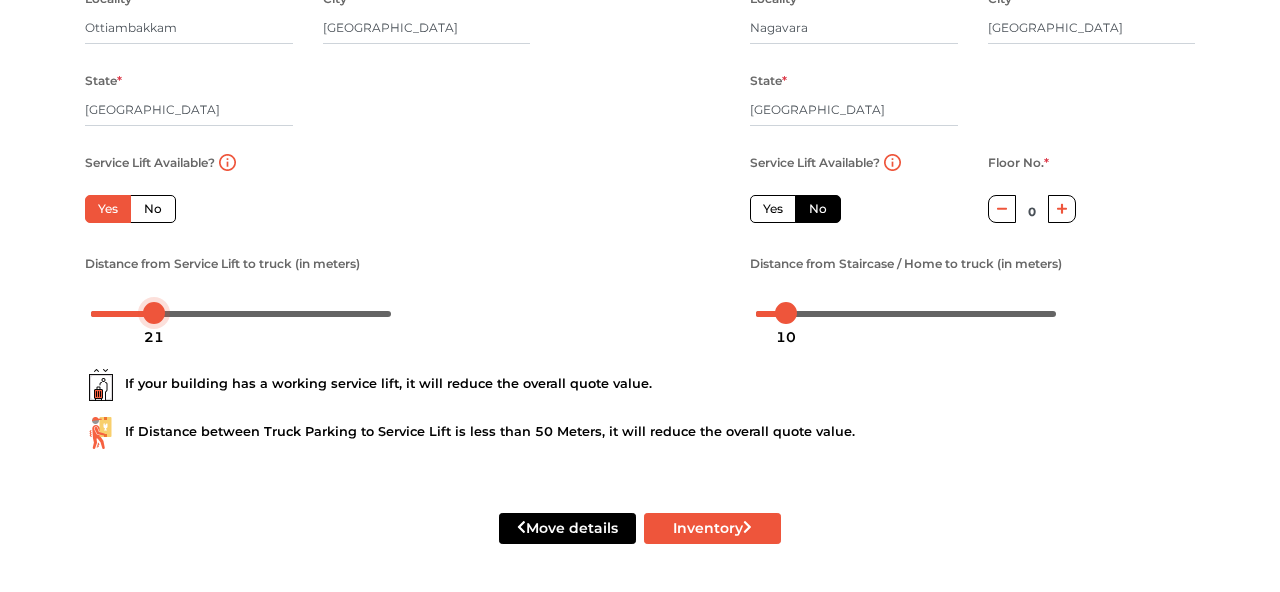 click on "21" at bounding box center [154, 337] 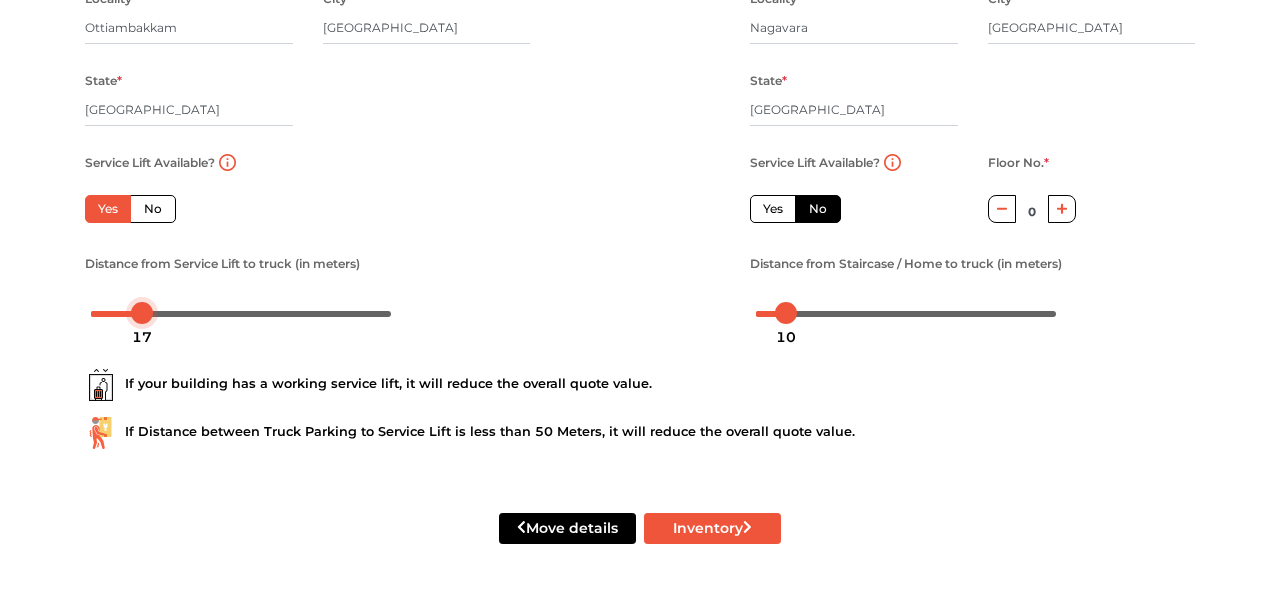 click on "17" at bounding box center [142, 337] 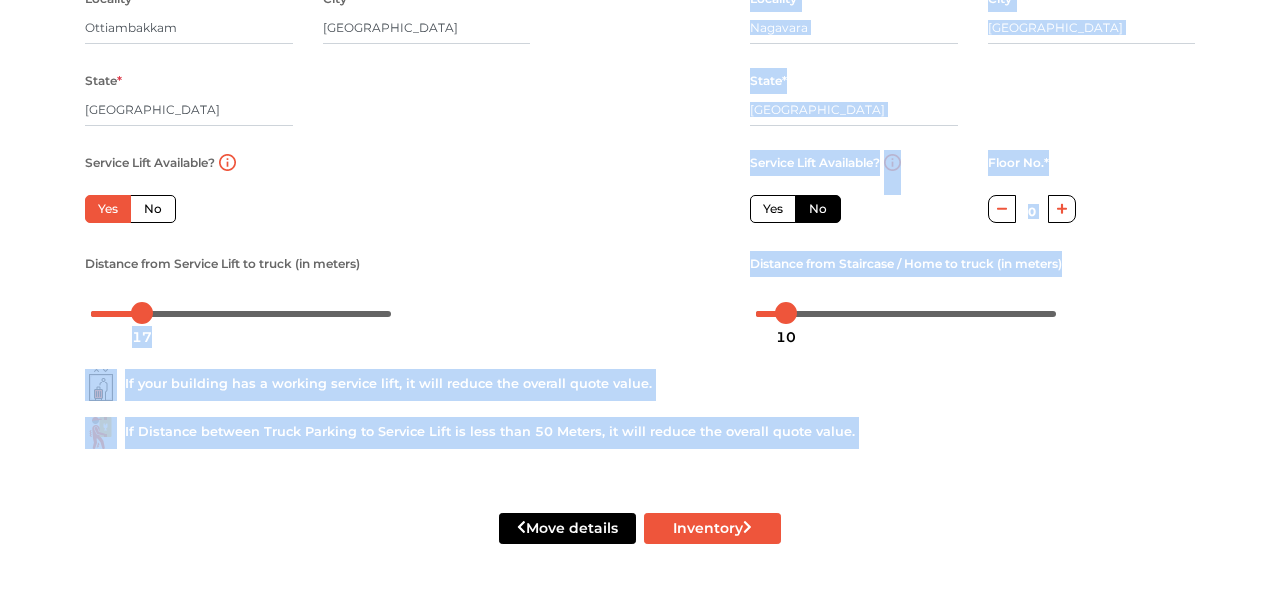 drag, startPoint x: 142, startPoint y: 316, endPoint x: 158, endPoint y: 316, distance: 16 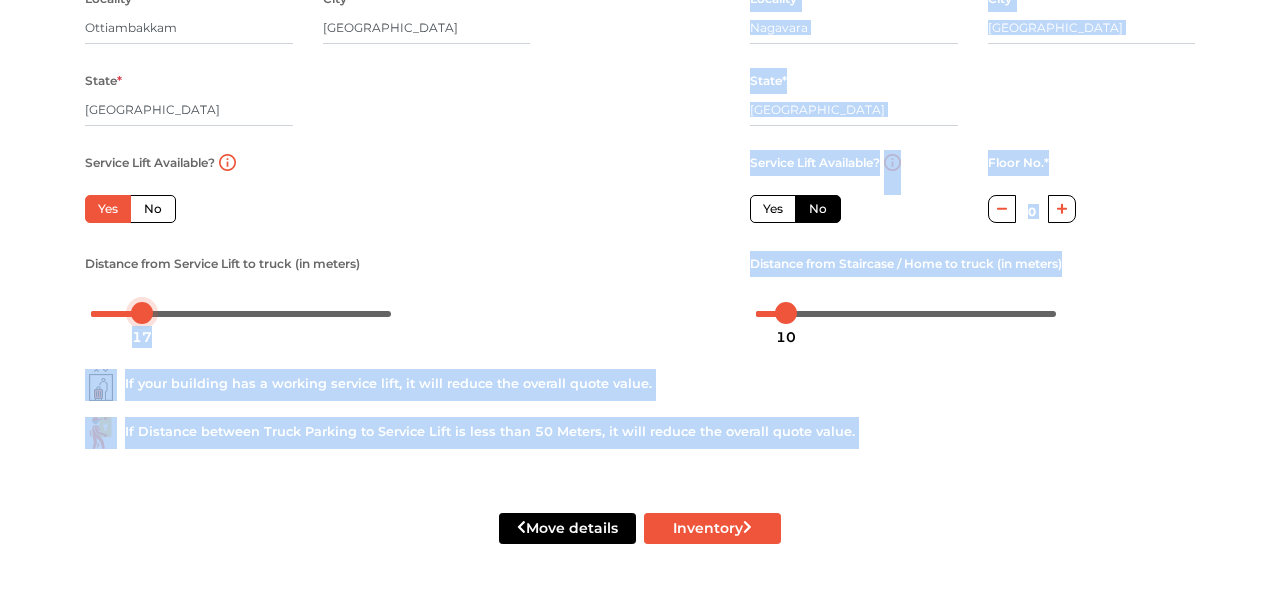 click on "17" at bounding box center [142, 337] 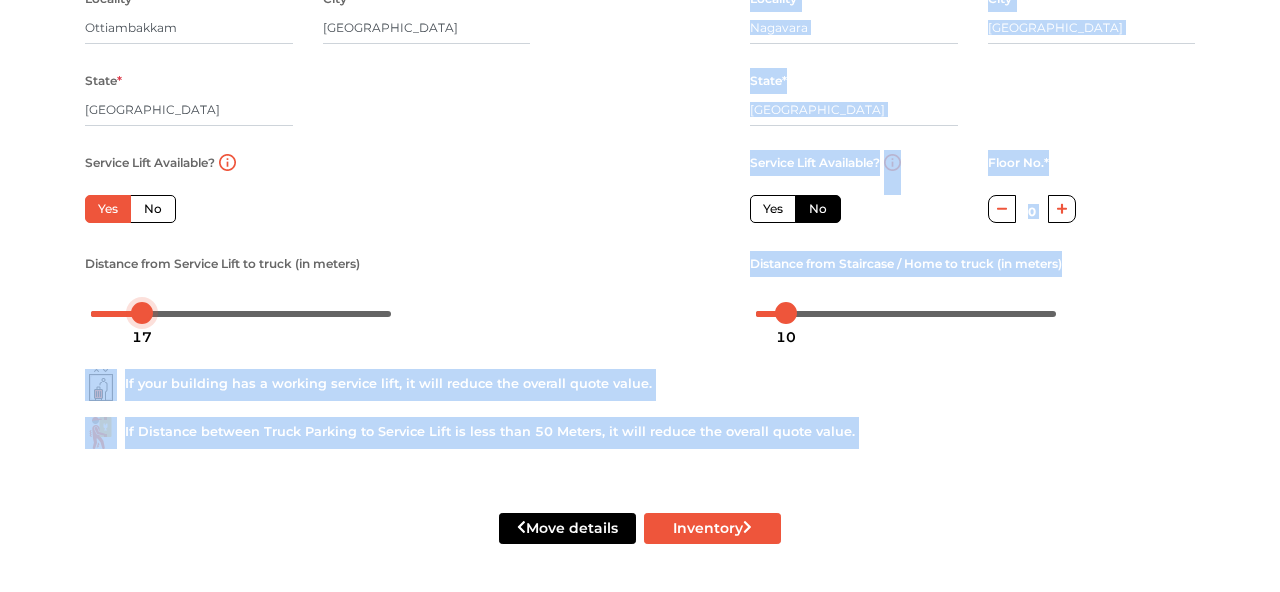click on "17" at bounding box center (142, 337) 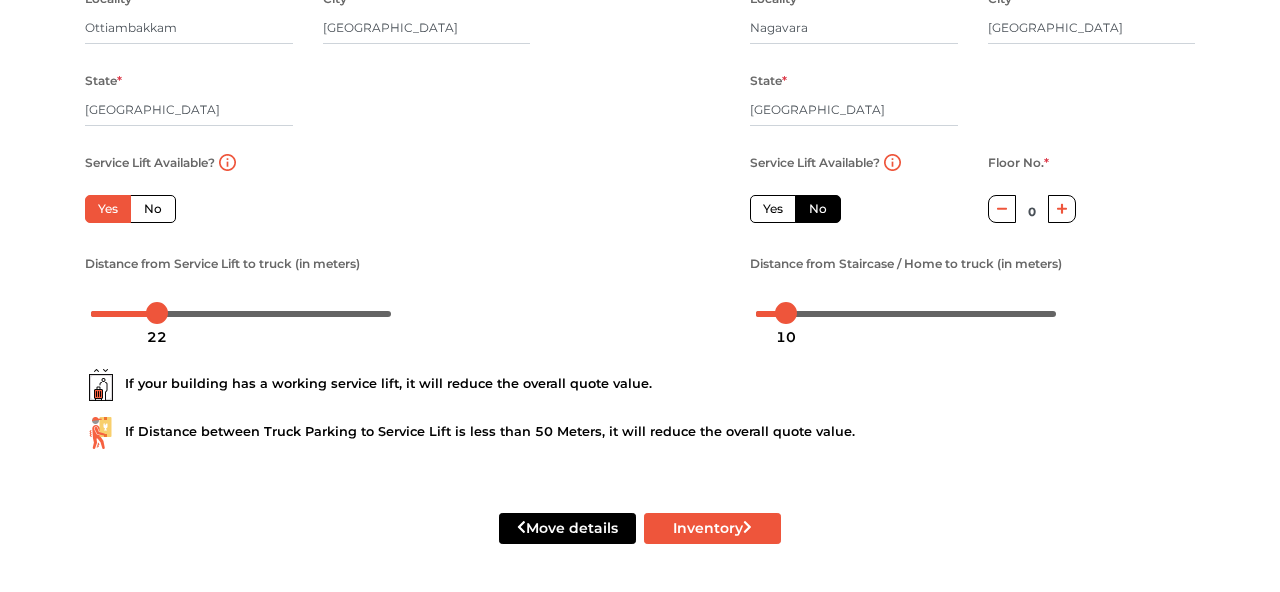 click 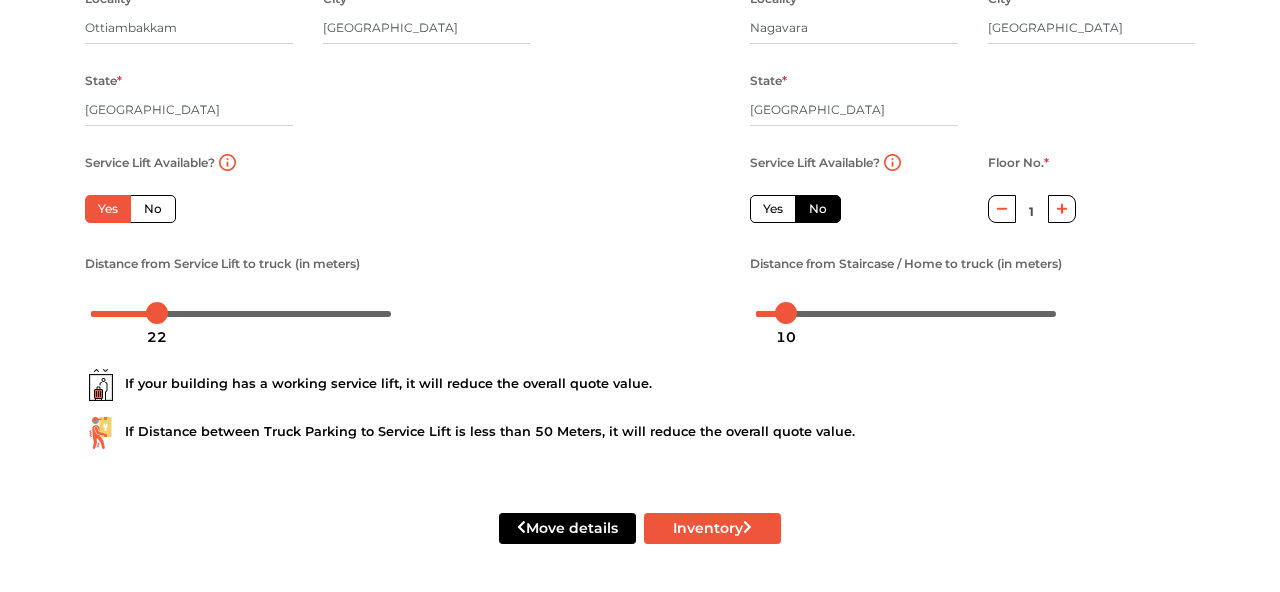 click at bounding box center [1002, 208] 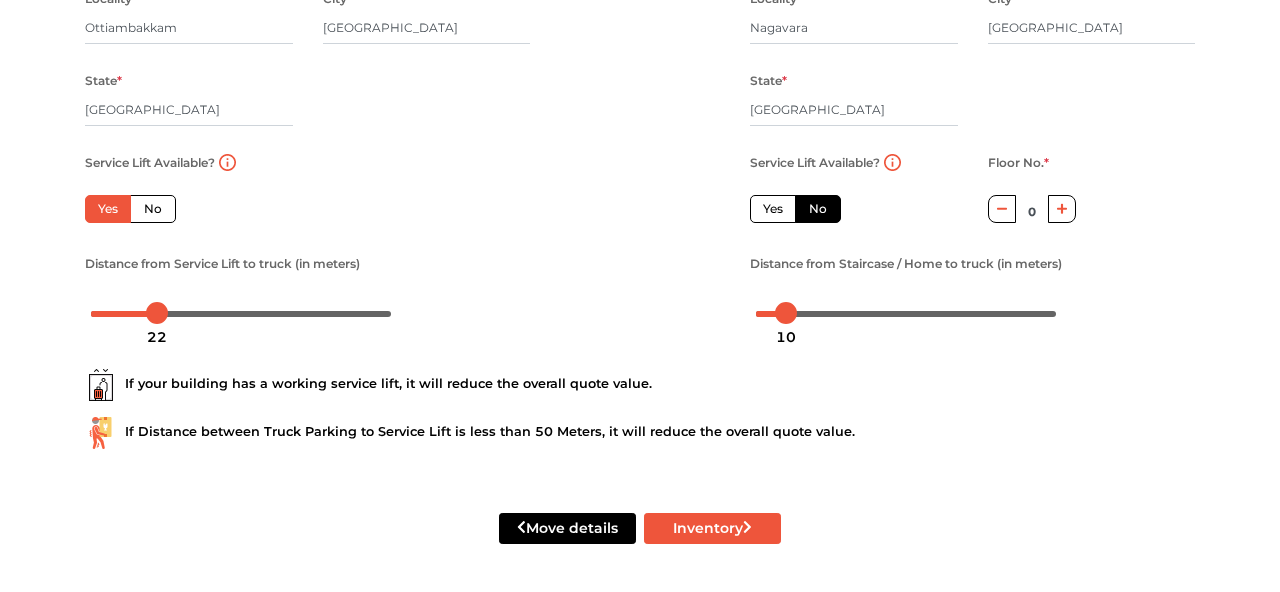 click on "Service Lift Available?  Yes No   Floor No.  * 0 Distance from Staircase / Home to truck   (in meters)" at bounding box center [972, 239] 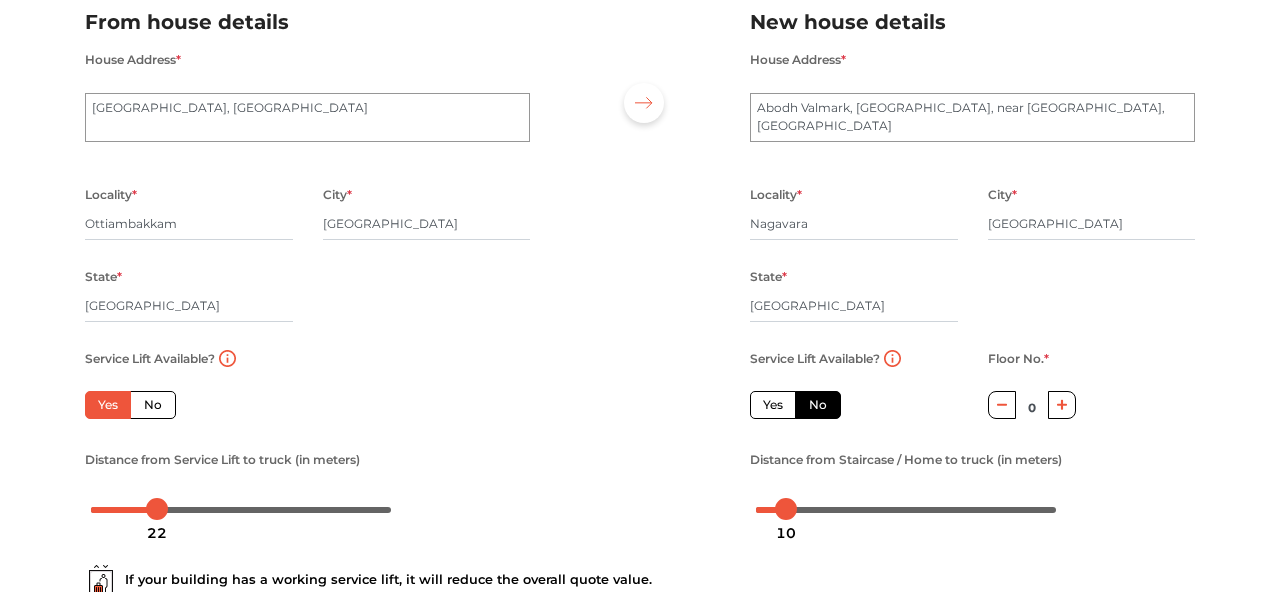 scroll, scrollTop: 354, scrollLeft: 0, axis: vertical 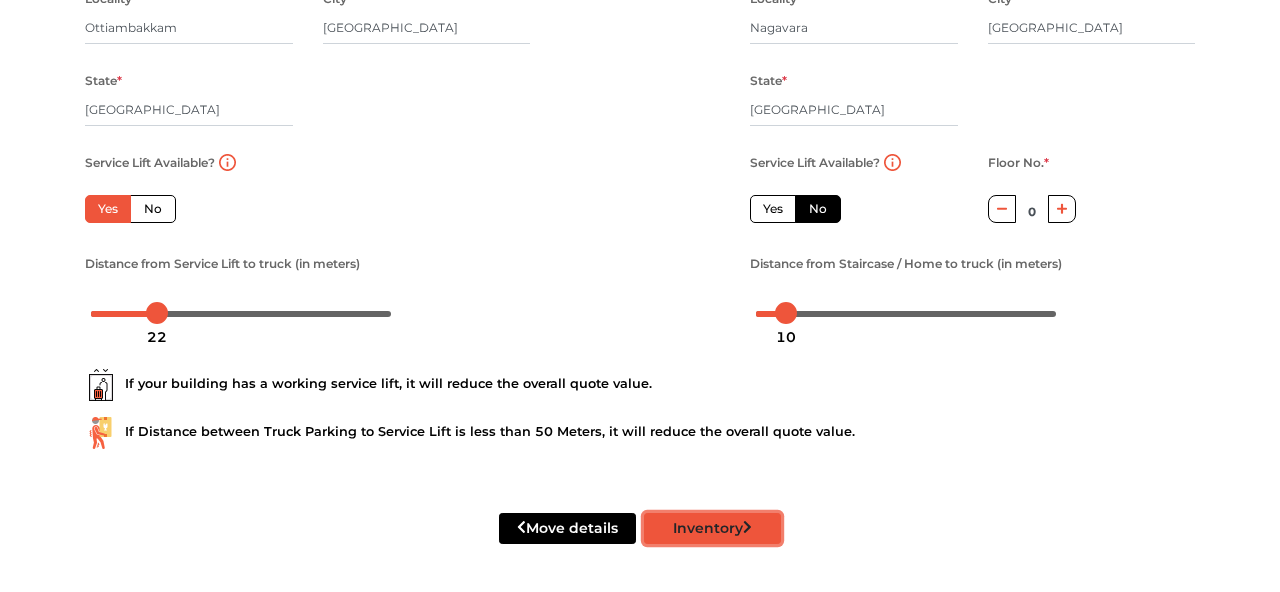 click on "Inventory" at bounding box center [712, 528] 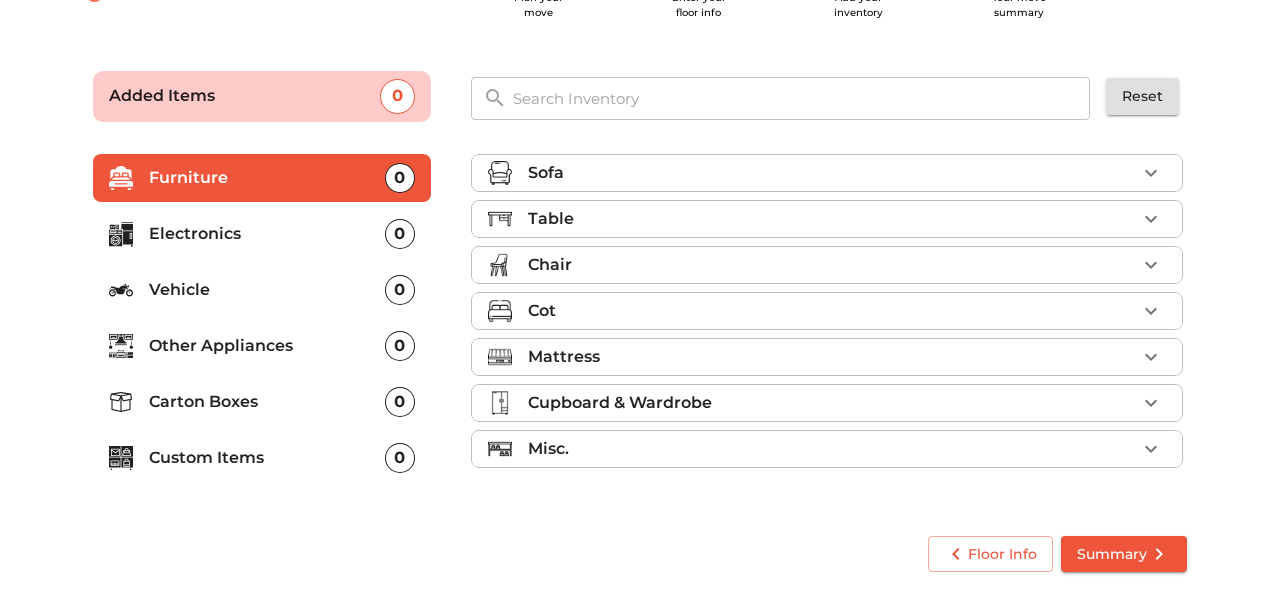 scroll, scrollTop: 90, scrollLeft: 0, axis: vertical 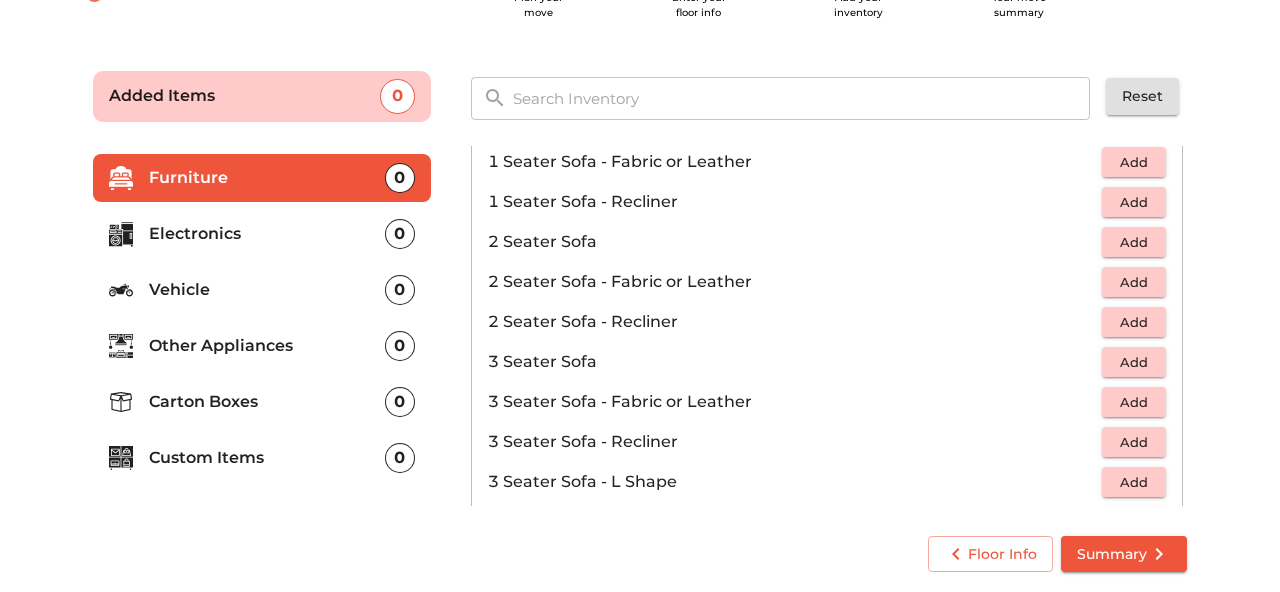click on "Add" at bounding box center [1134, 362] 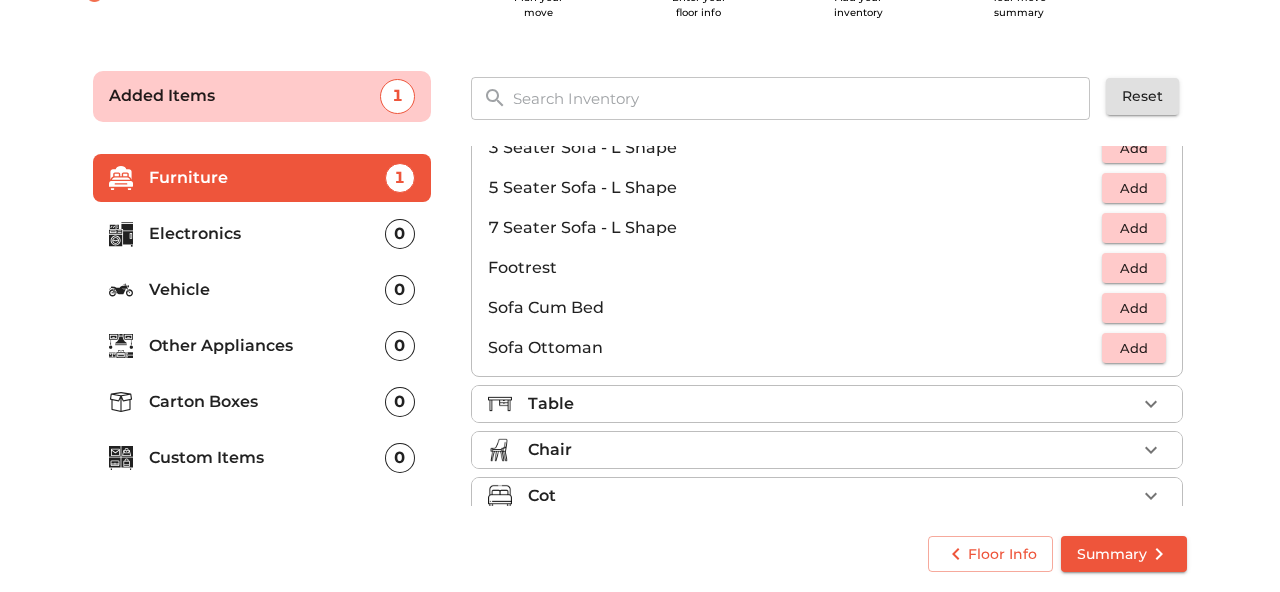 scroll, scrollTop: 472, scrollLeft: 0, axis: vertical 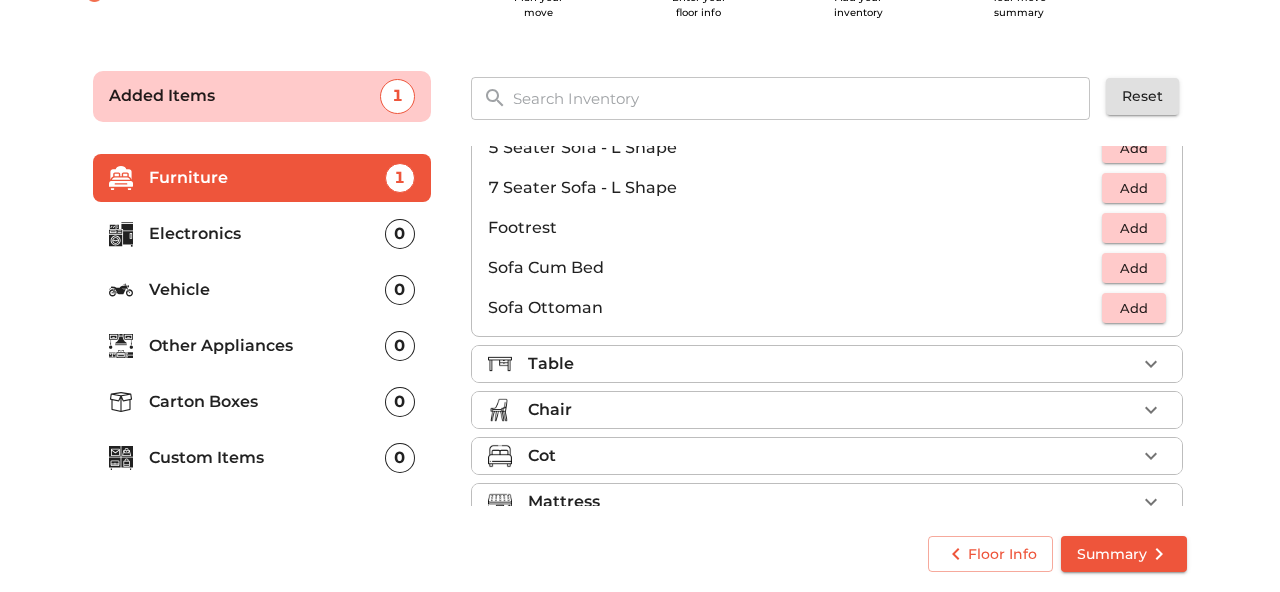 click on "Table" at bounding box center (832, 364) 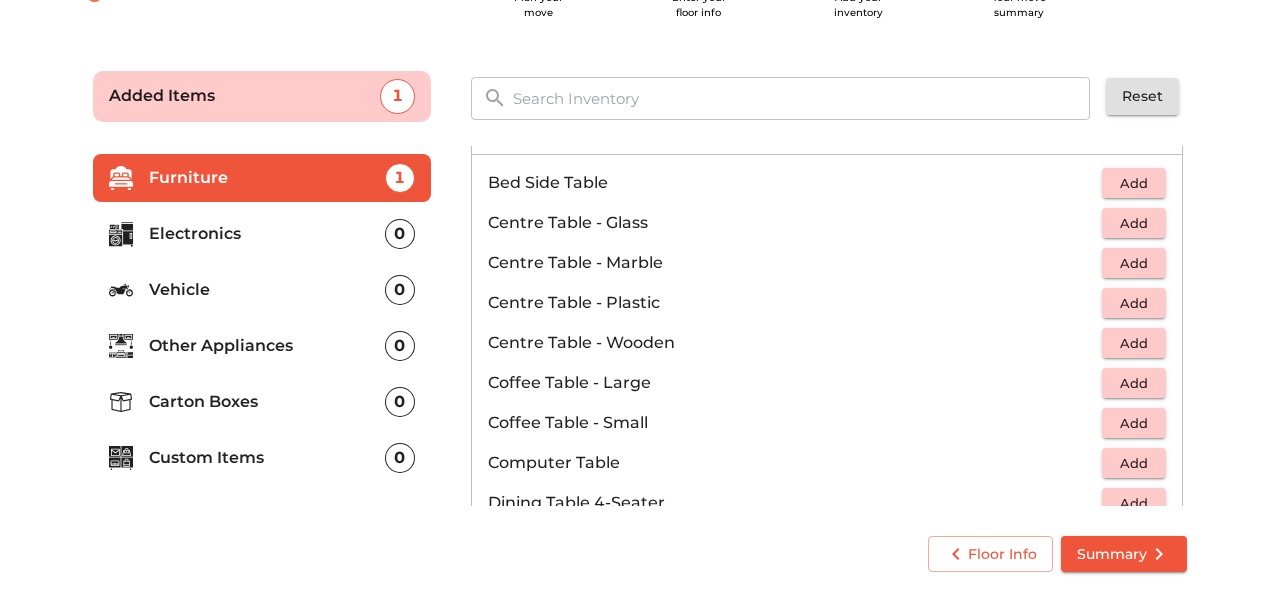scroll, scrollTop: 88, scrollLeft: 0, axis: vertical 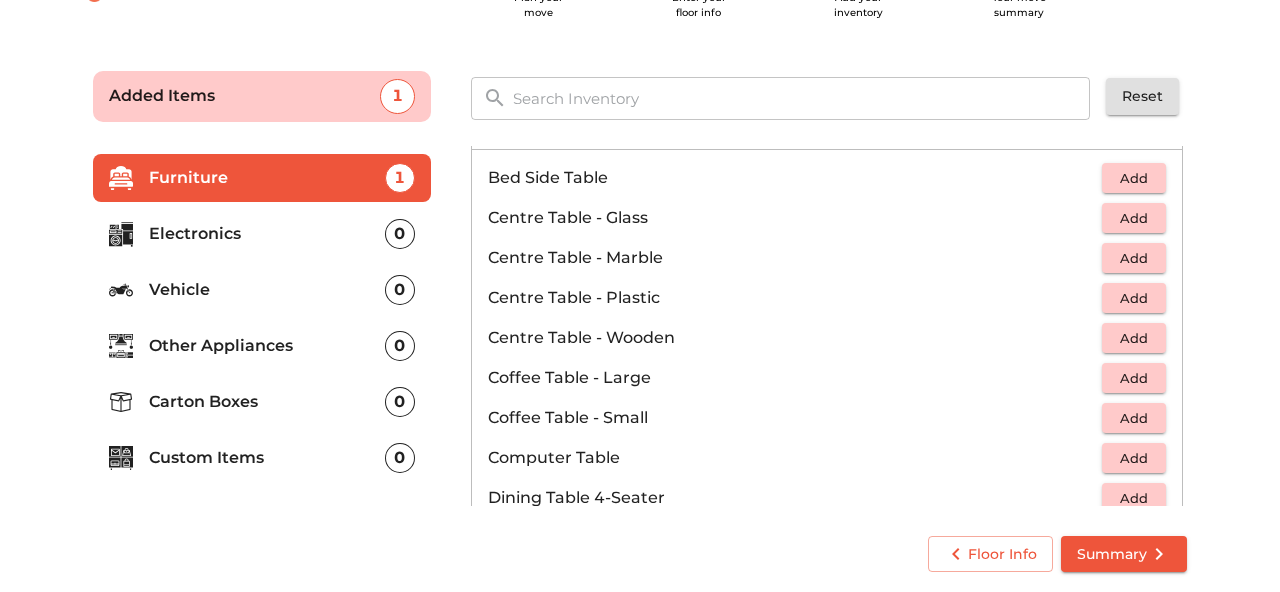 click on "Add" at bounding box center (1134, 418) 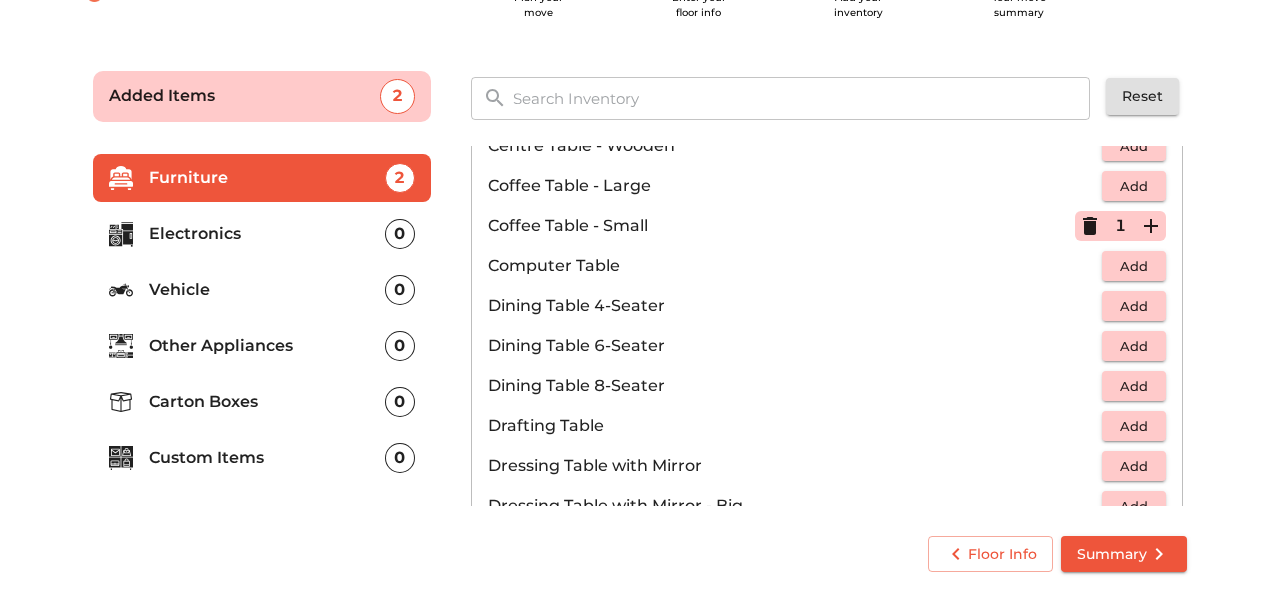 scroll, scrollTop: 288, scrollLeft: 0, axis: vertical 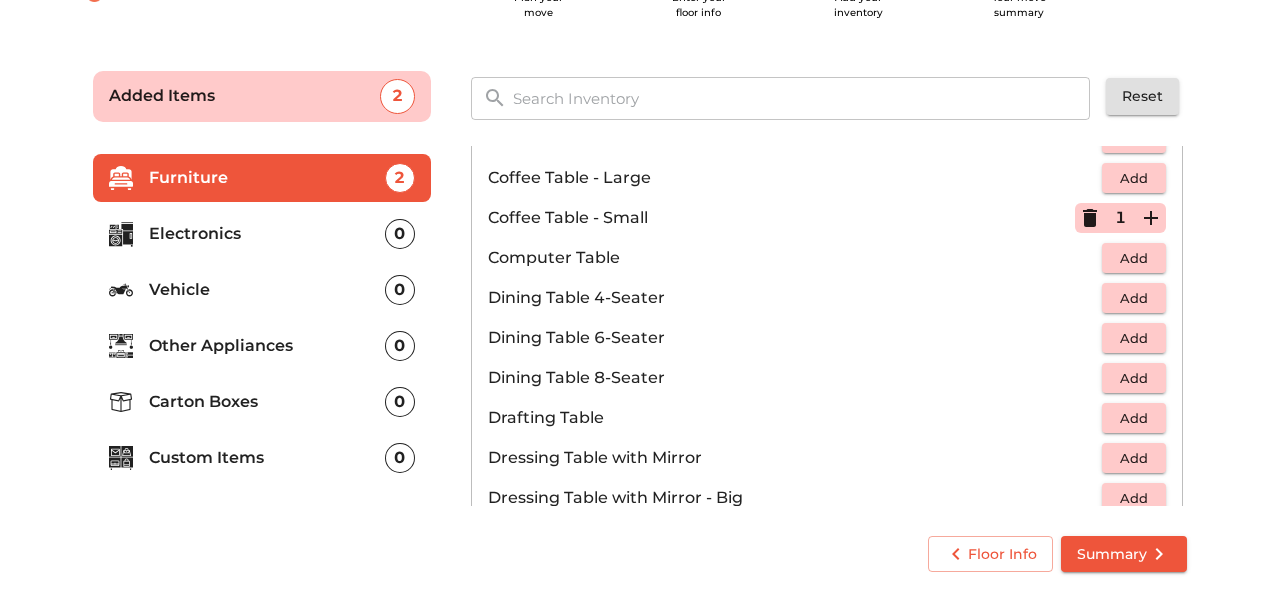 click on "Add" at bounding box center [1134, 298] 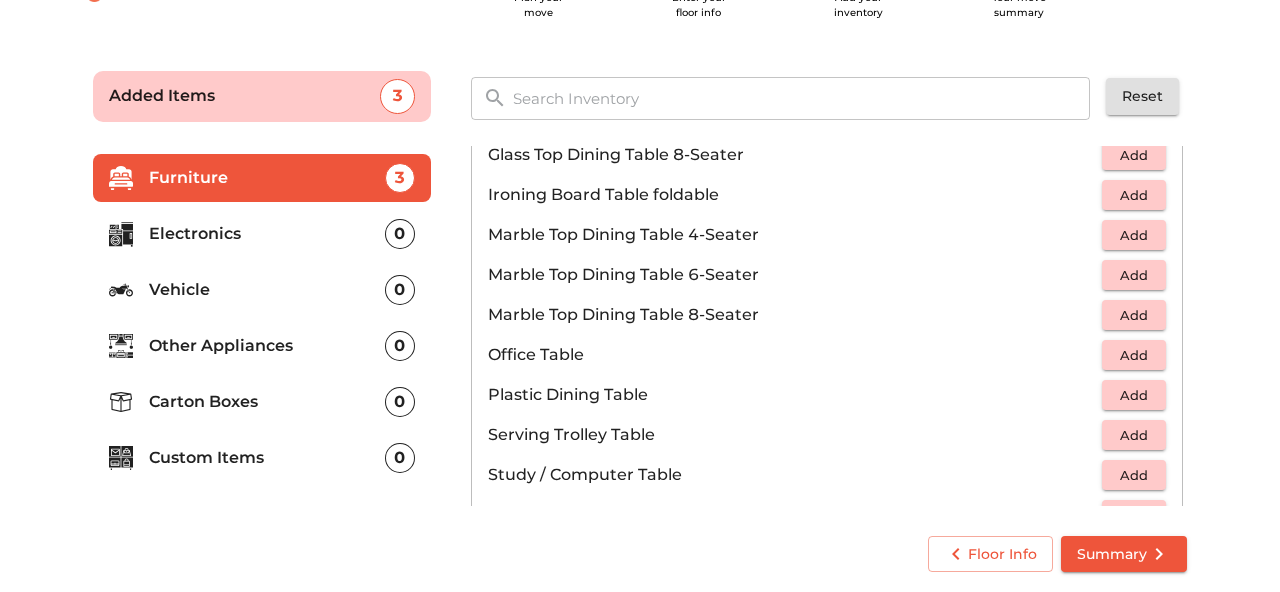 scroll, scrollTop: 883, scrollLeft: 0, axis: vertical 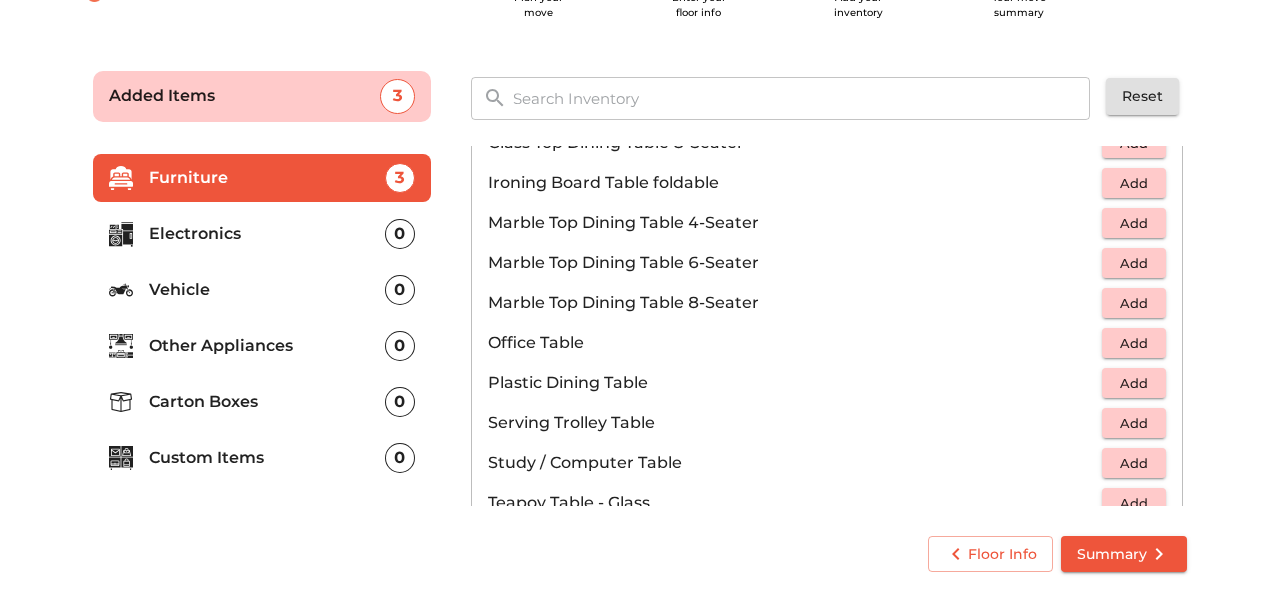 click on "Plan your   move Enter your   floor info Add your   inventory Your move   summary Added Items 3 ​ Reset Furniture 3 Electronics 0 Vehicle 0 Other Appliances 0 Carton Boxes 0 Custom Items 0 Sofa 1  Added Table 2  Added Bed Side Table Add Centre Table - Glass Add Centre Table - Marble Add Centre Table - Plastic Add Centre Table - Wooden Add Coffee Table - Large Add Coffee Table - Small 1 Computer Table Add Dining Table 4-Seater 1 Dining Table 6-Seater Add Dining Table 8-Seater Add Drafting Table Add Dressing Table with Mirror Add Dressing Table with Mirror - Big Add Foldable Study Table Add Folding Table Add Glass Side Table Add Glass Top Dining Table 4-Seater Add Glass Top Dining Table 6-Seater Add Glass Top Dining Table 8-Seater Add Ironing Board Table foldable Add Marble Top Dining Table 4-Seater Add Marble Top Dining Table 6-Seater Add Marble Top Dining Table 8-Seater Add Office Table Add Plastic Dining Table Add Serving Trolley Table Add Study / Computer Table Add Teapoy Table - Glass Add Add TV Table" at bounding box center (640, 318) 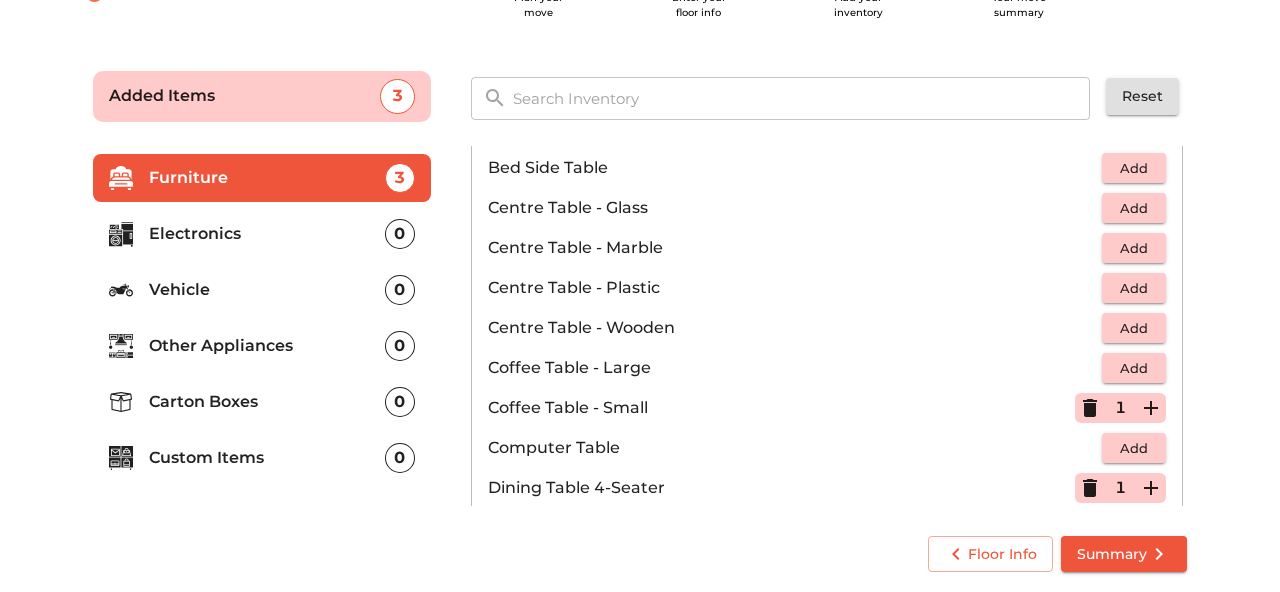 scroll, scrollTop: 105, scrollLeft: 0, axis: vertical 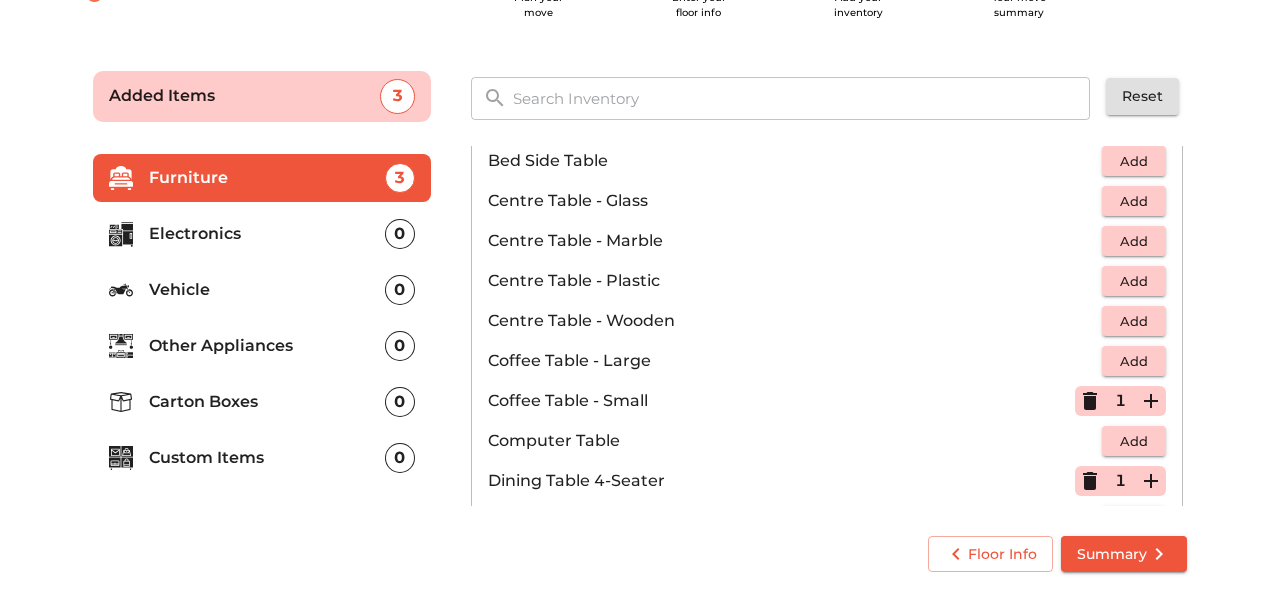 click 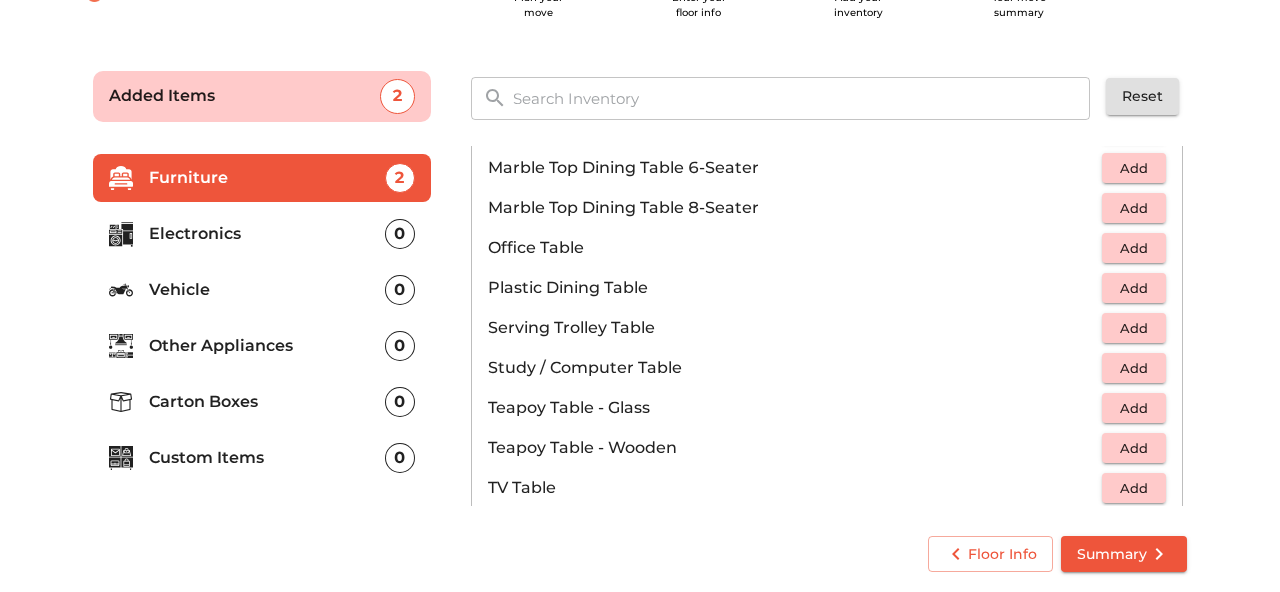 scroll, scrollTop: 1000, scrollLeft: 0, axis: vertical 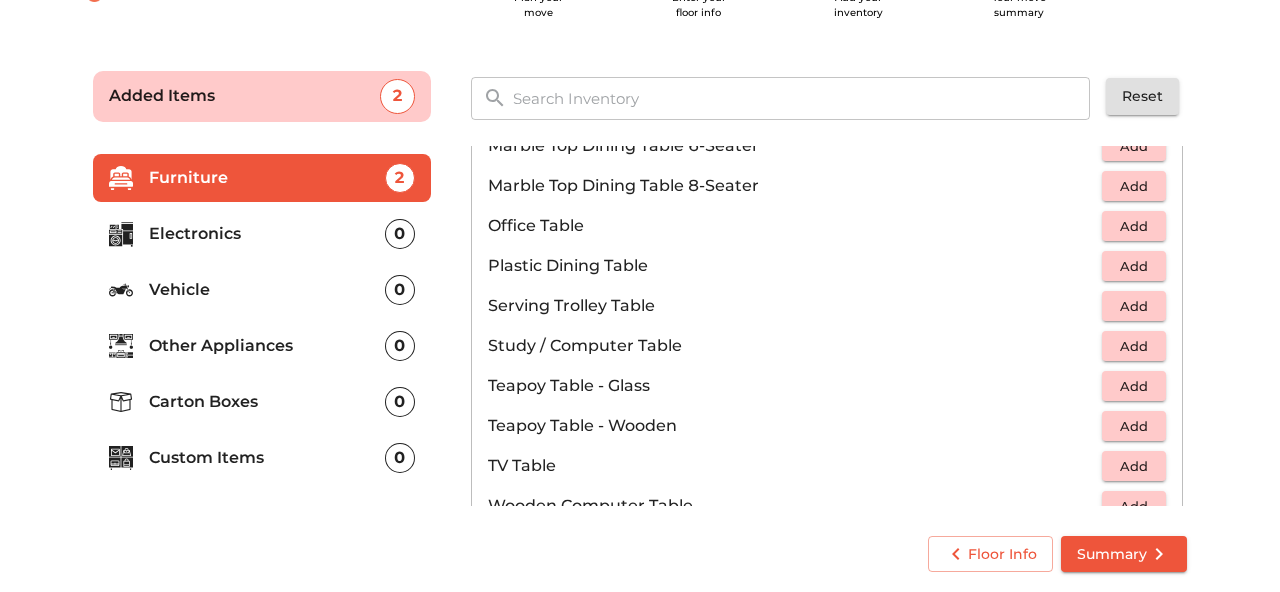 click on "Add" at bounding box center (1134, 426) 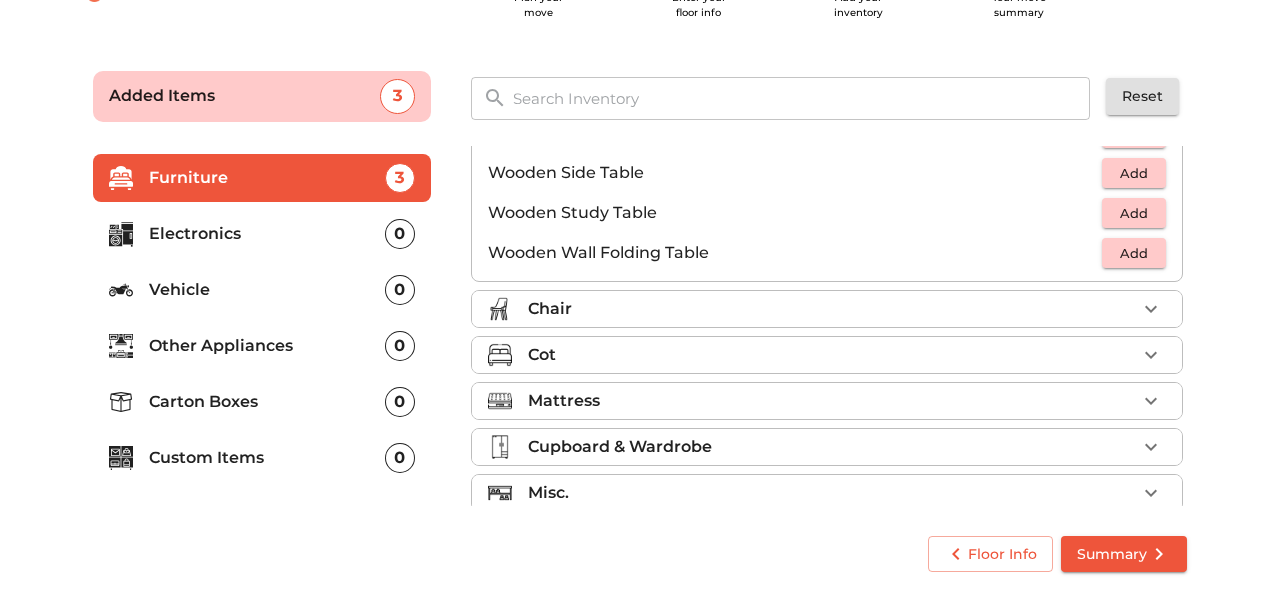 scroll, scrollTop: 1386, scrollLeft: 0, axis: vertical 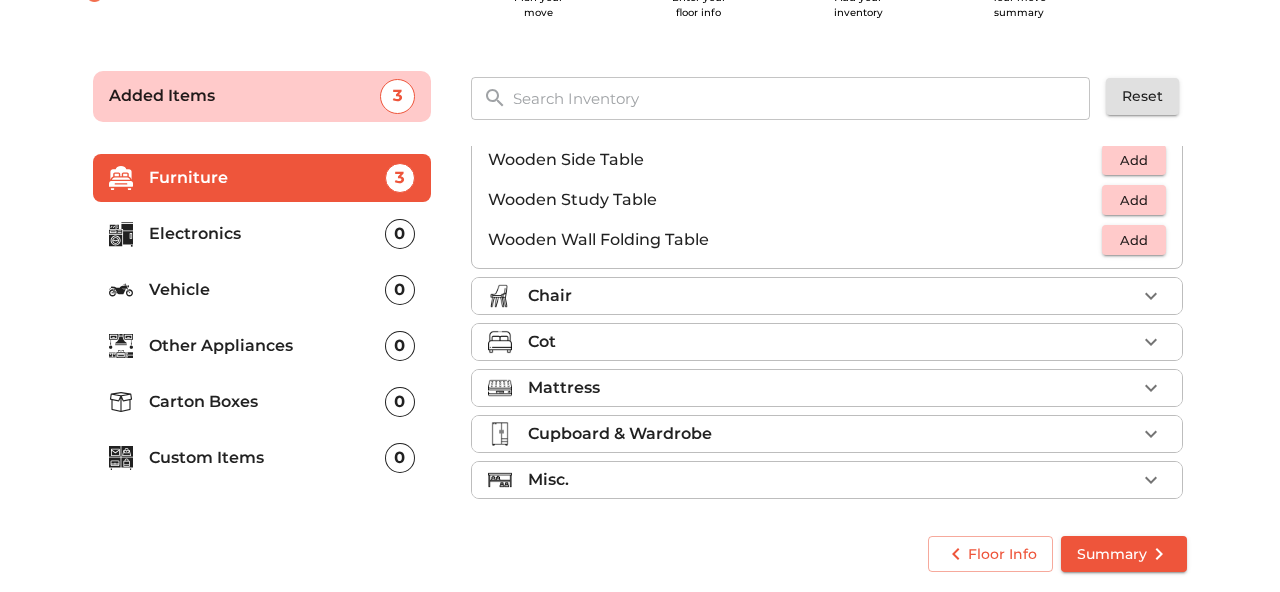 click 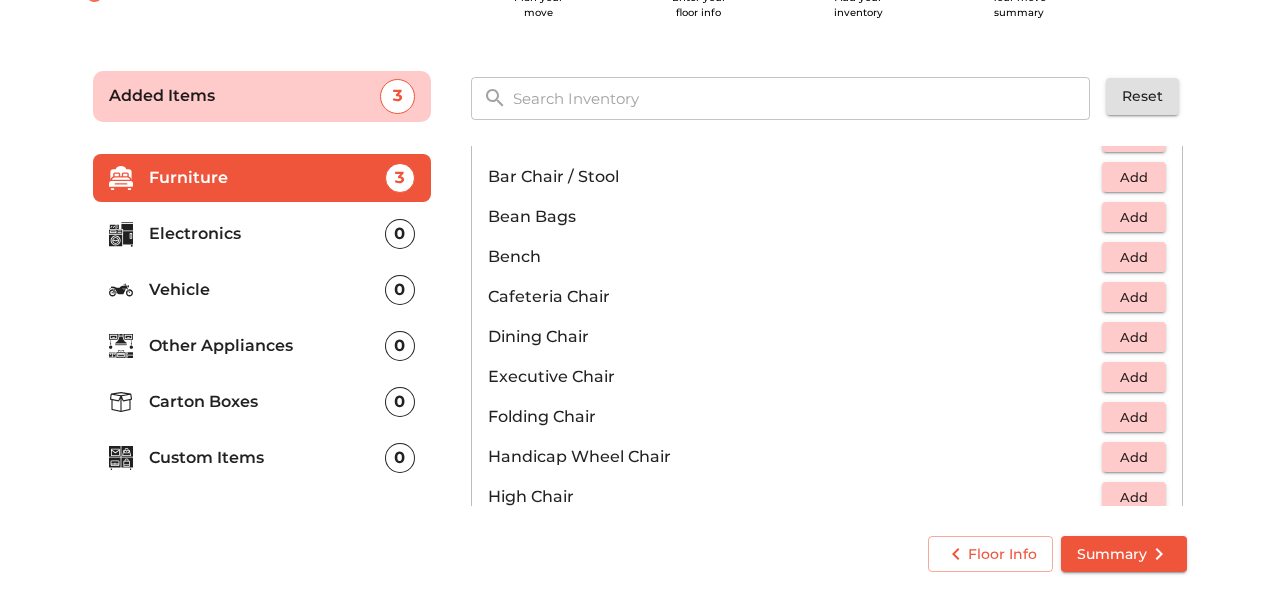 scroll, scrollTop: 0, scrollLeft: 0, axis: both 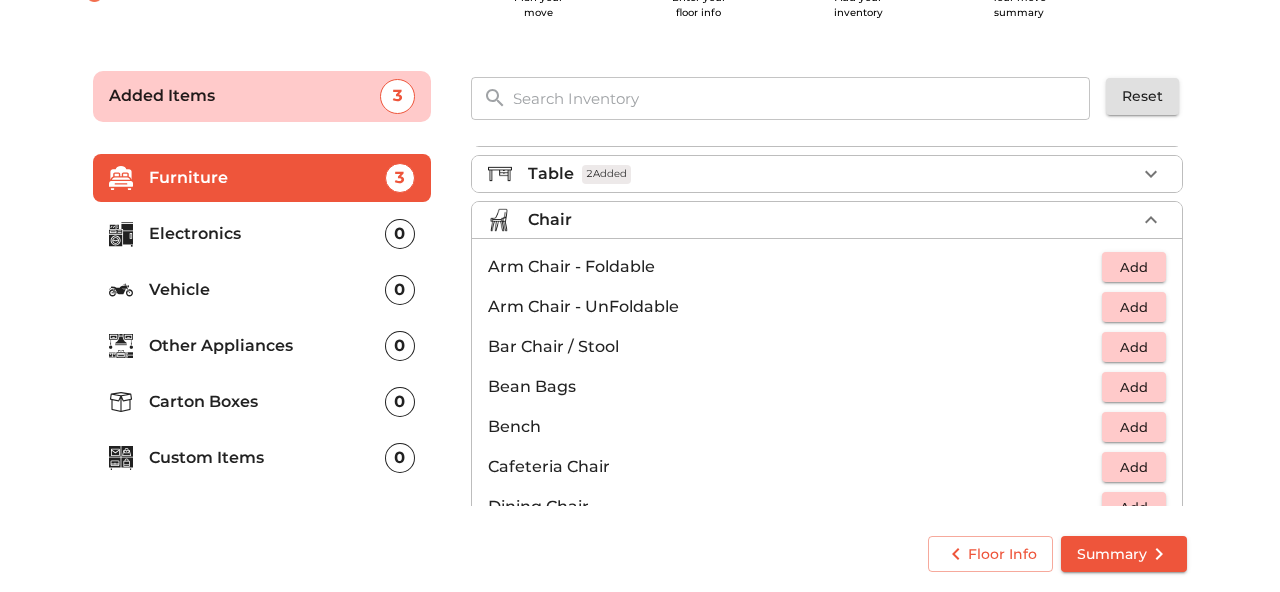 click on "Add" at bounding box center (1134, 307) 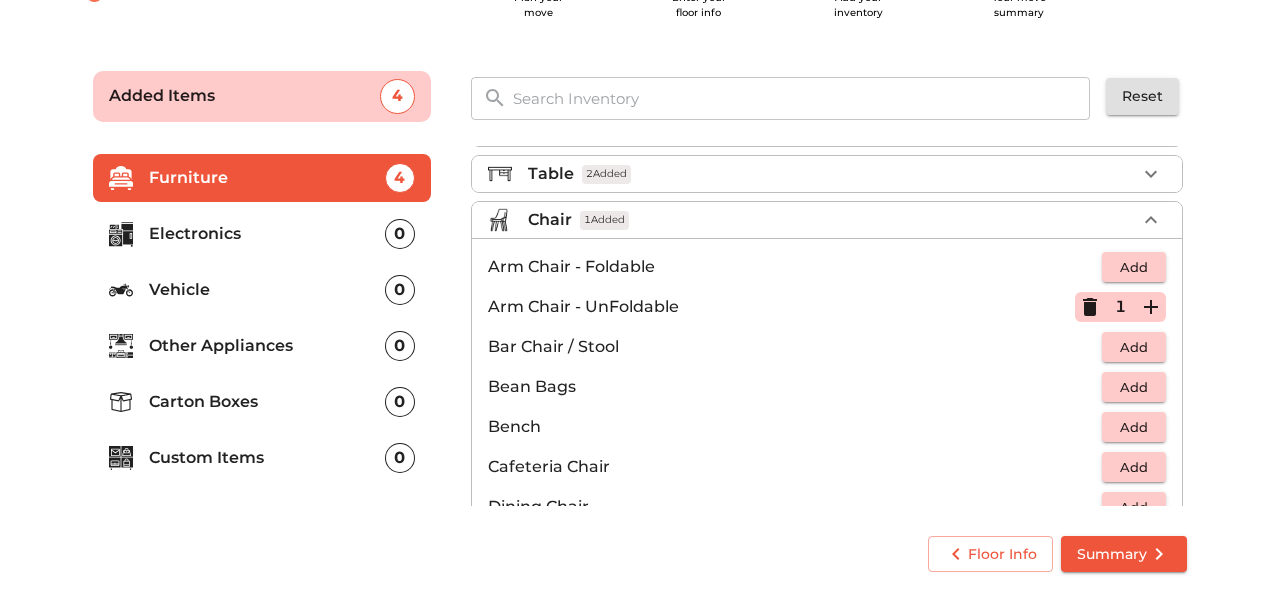 click 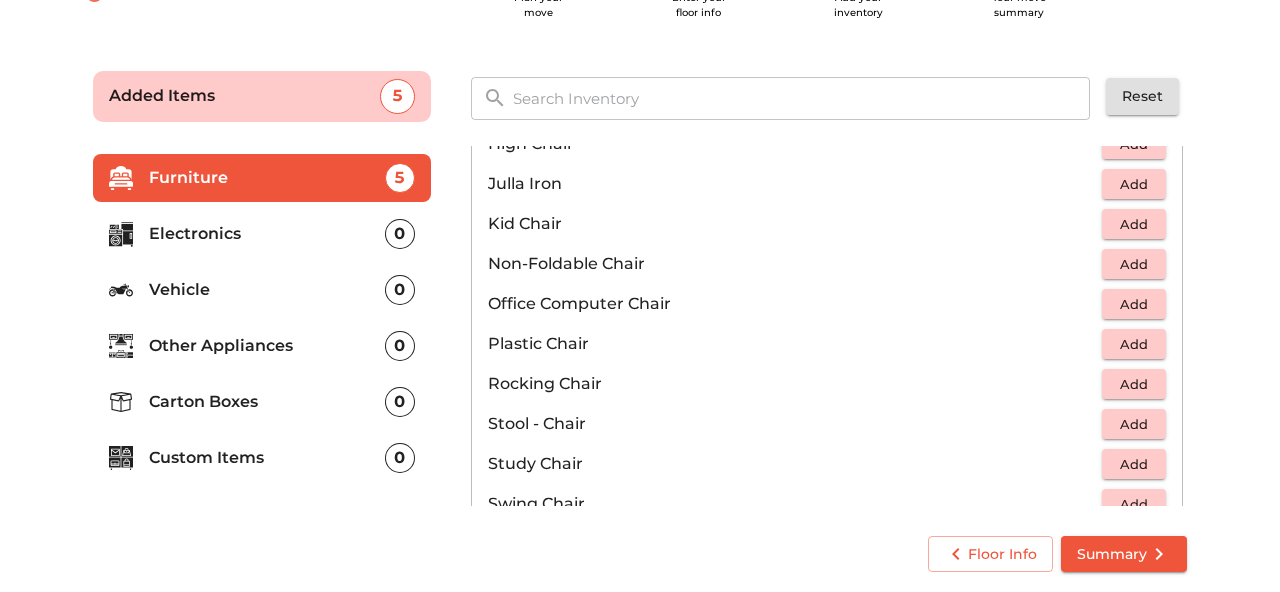 scroll, scrollTop: 569, scrollLeft: 0, axis: vertical 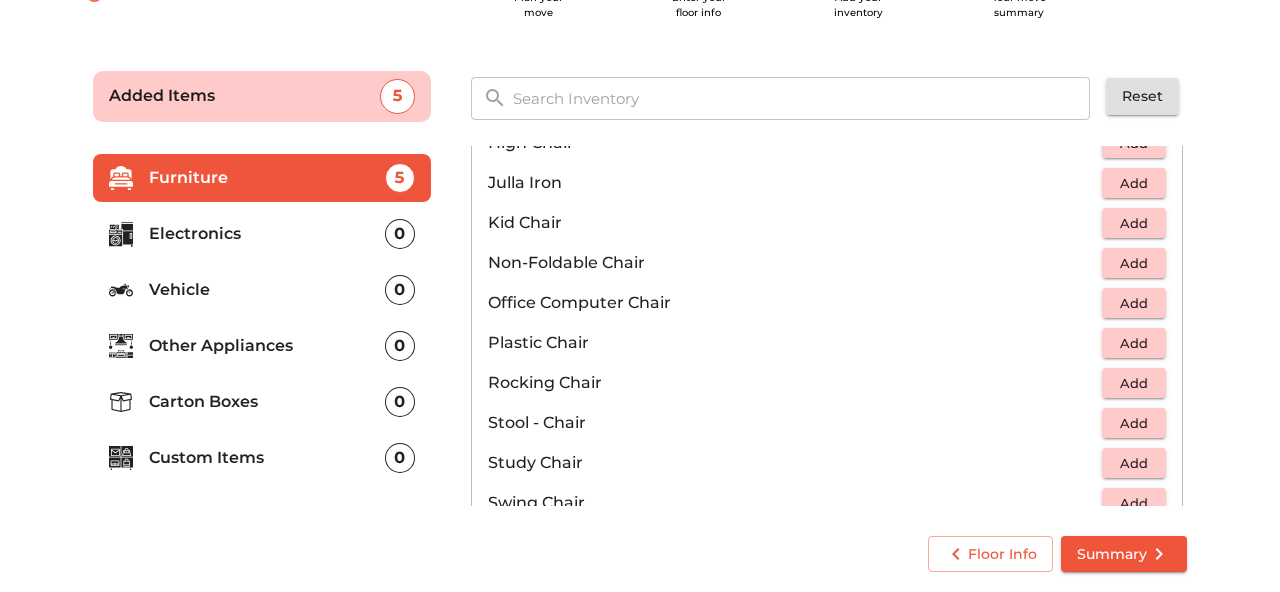 click on "Add" at bounding box center [1134, 263] 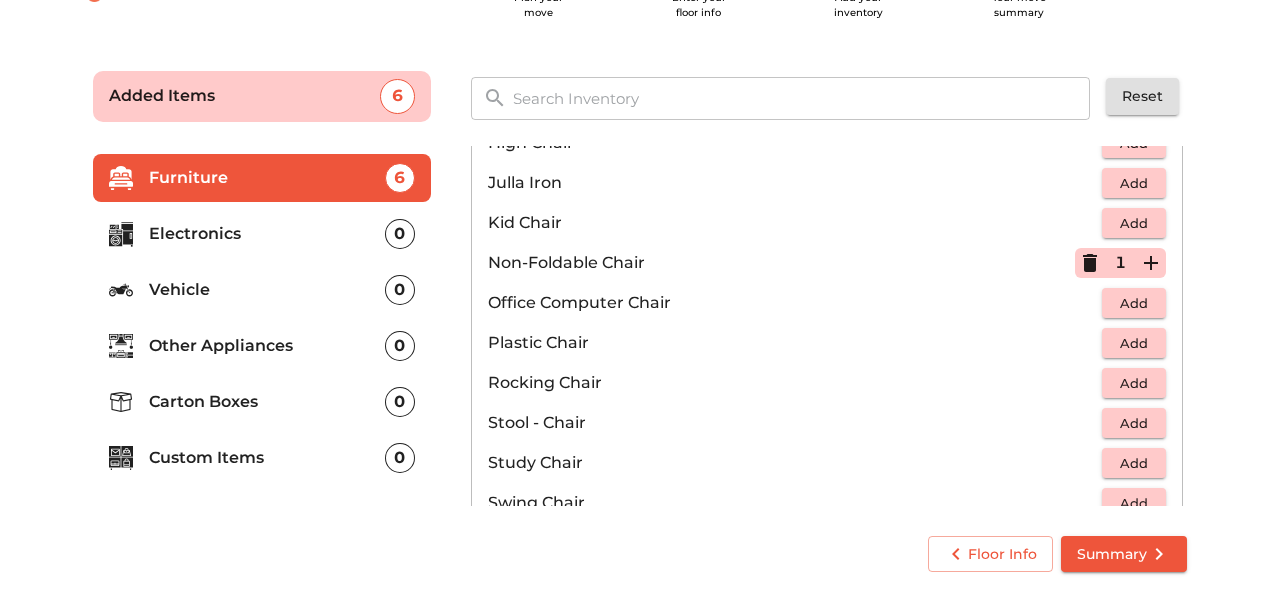 click 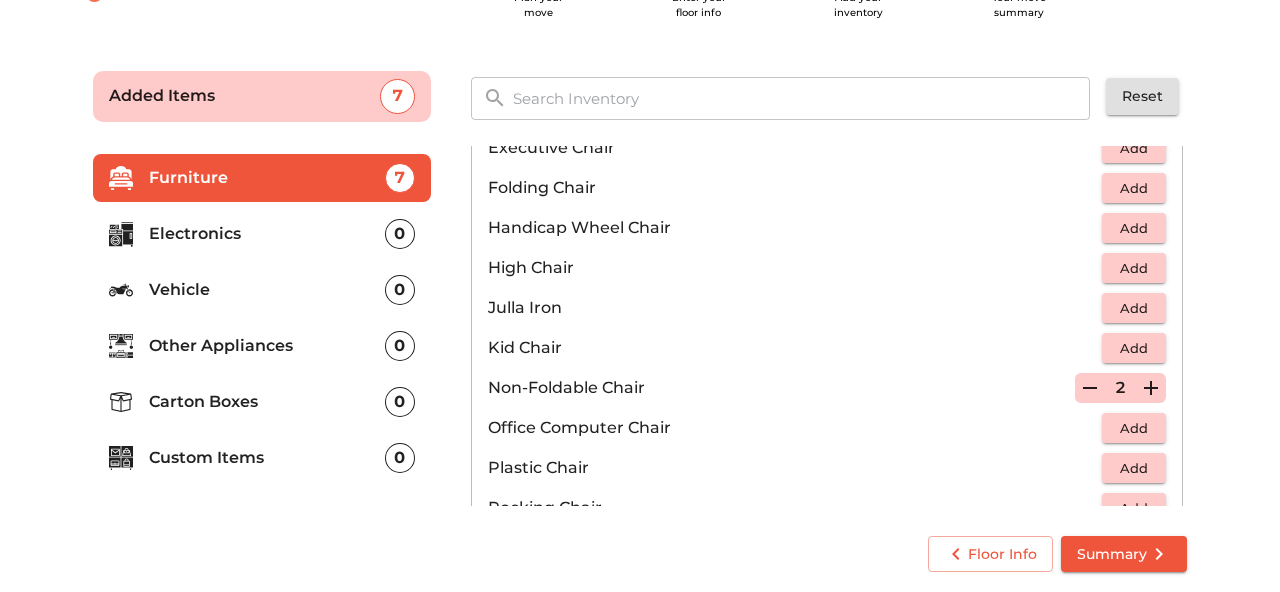 scroll, scrollTop: 474, scrollLeft: 0, axis: vertical 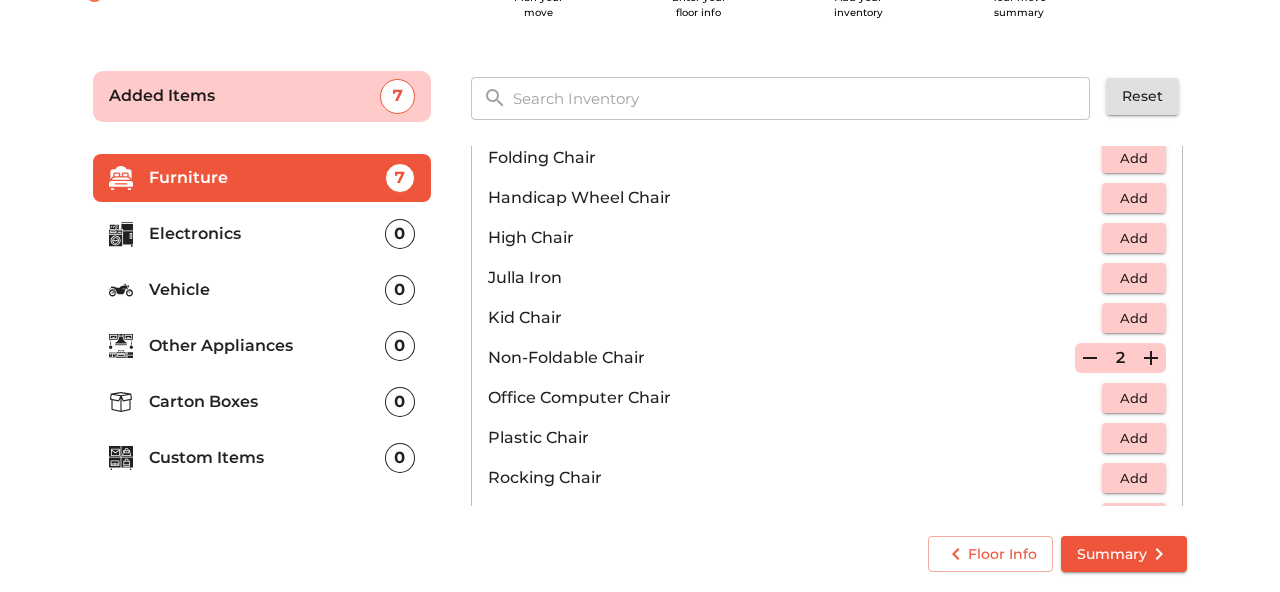 click 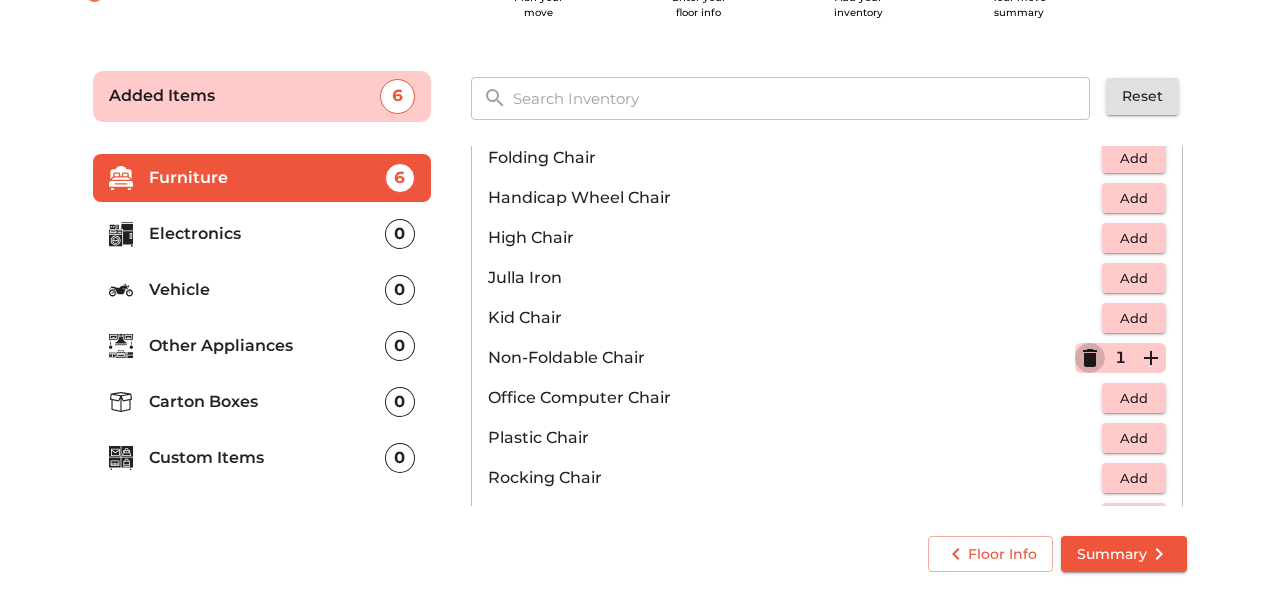 click 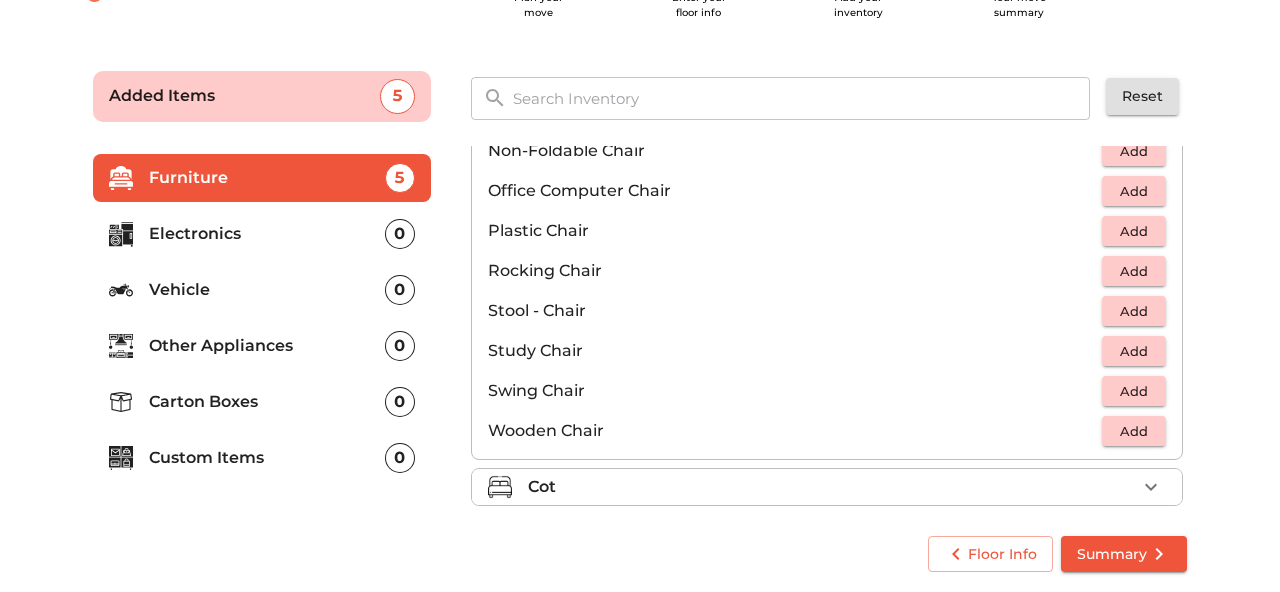 scroll, scrollTop: 682, scrollLeft: 0, axis: vertical 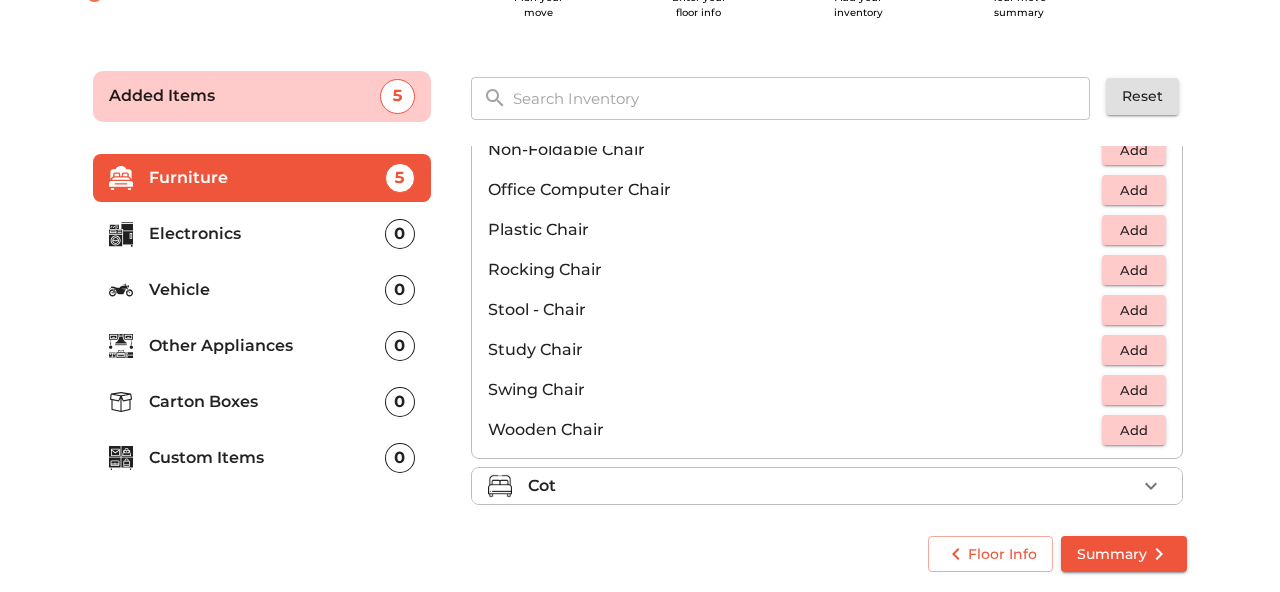 click on "Add" at bounding box center [1134, 230] 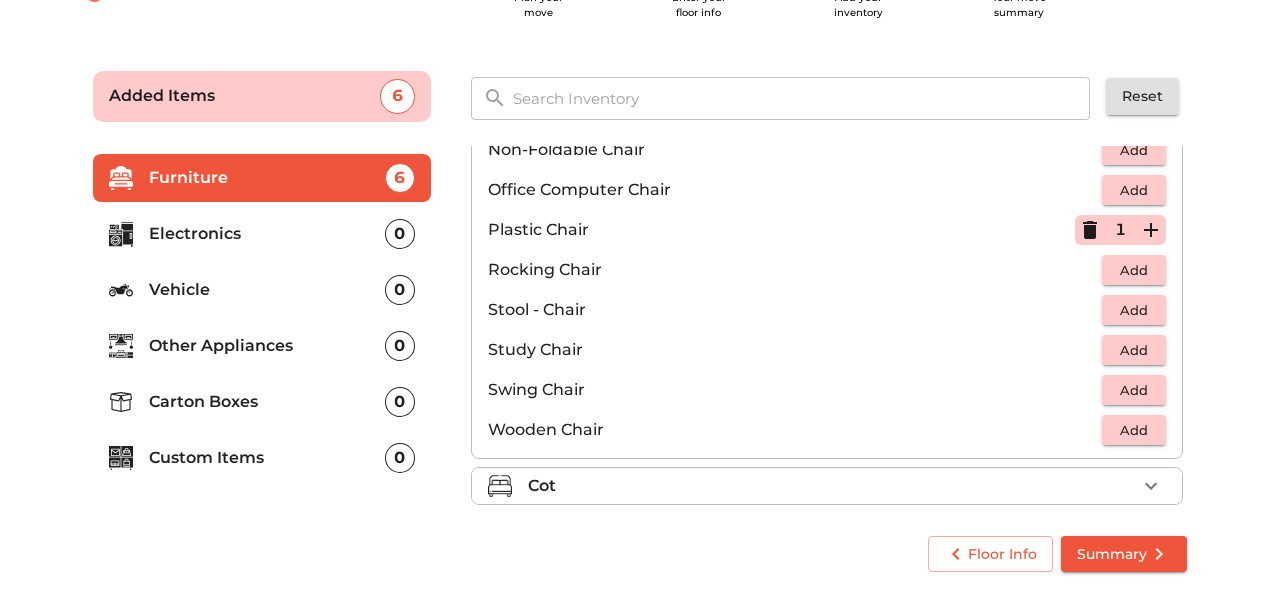 click 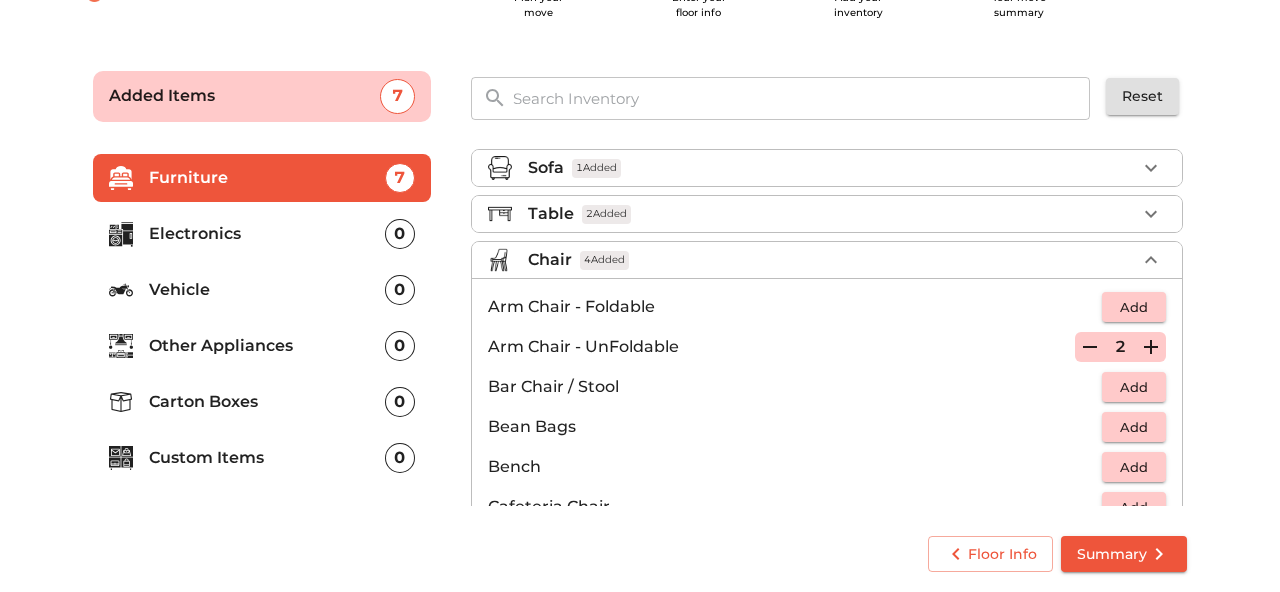 scroll, scrollTop: 0, scrollLeft: 0, axis: both 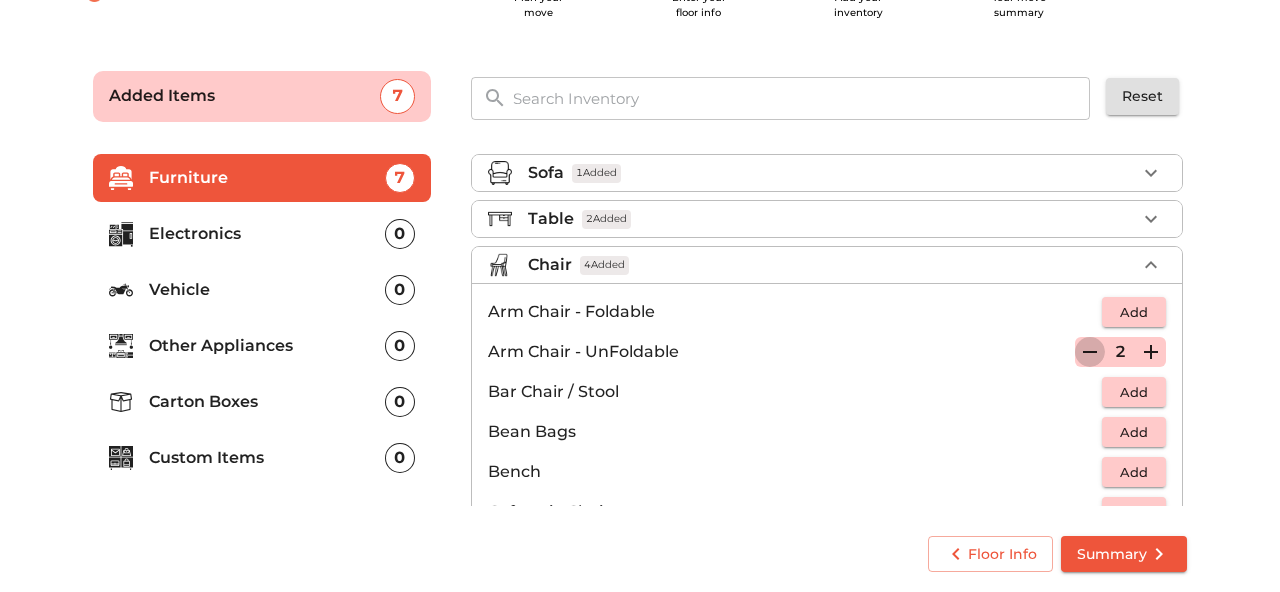 click 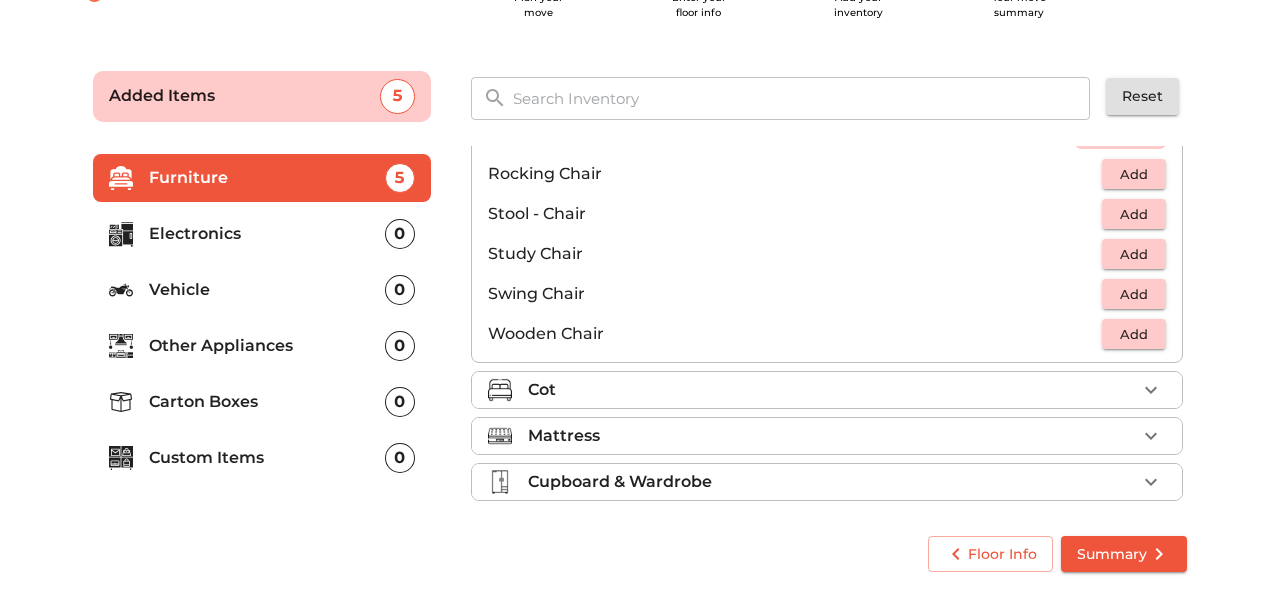 scroll, scrollTop: 779, scrollLeft: 0, axis: vertical 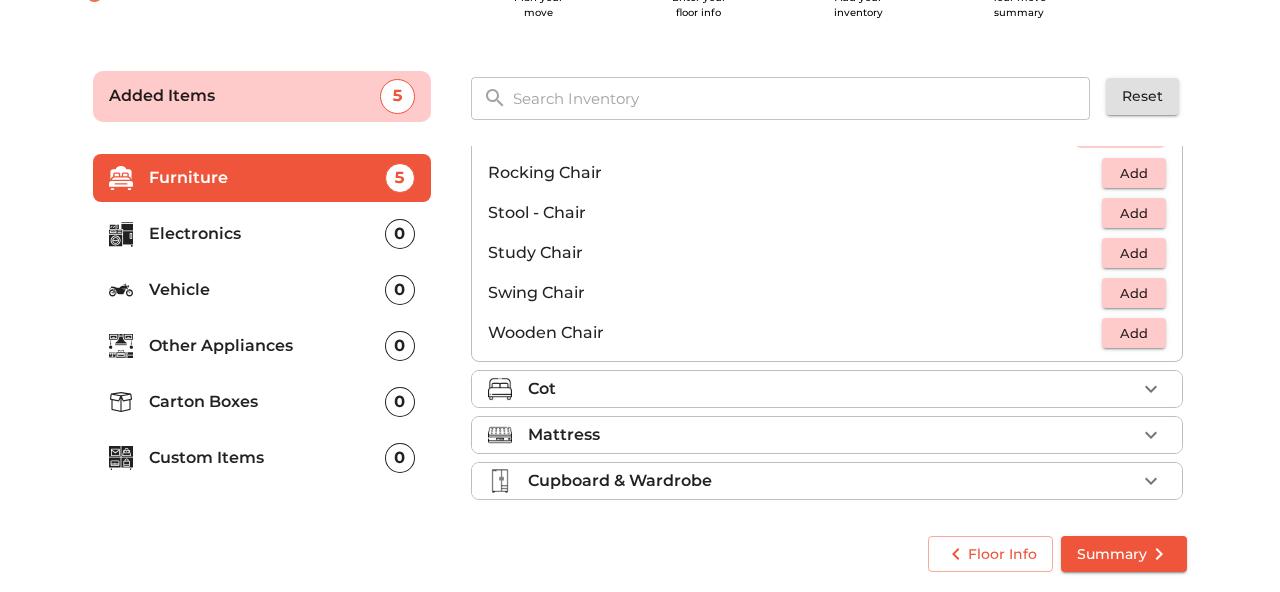 click on "Cot" at bounding box center (832, 389) 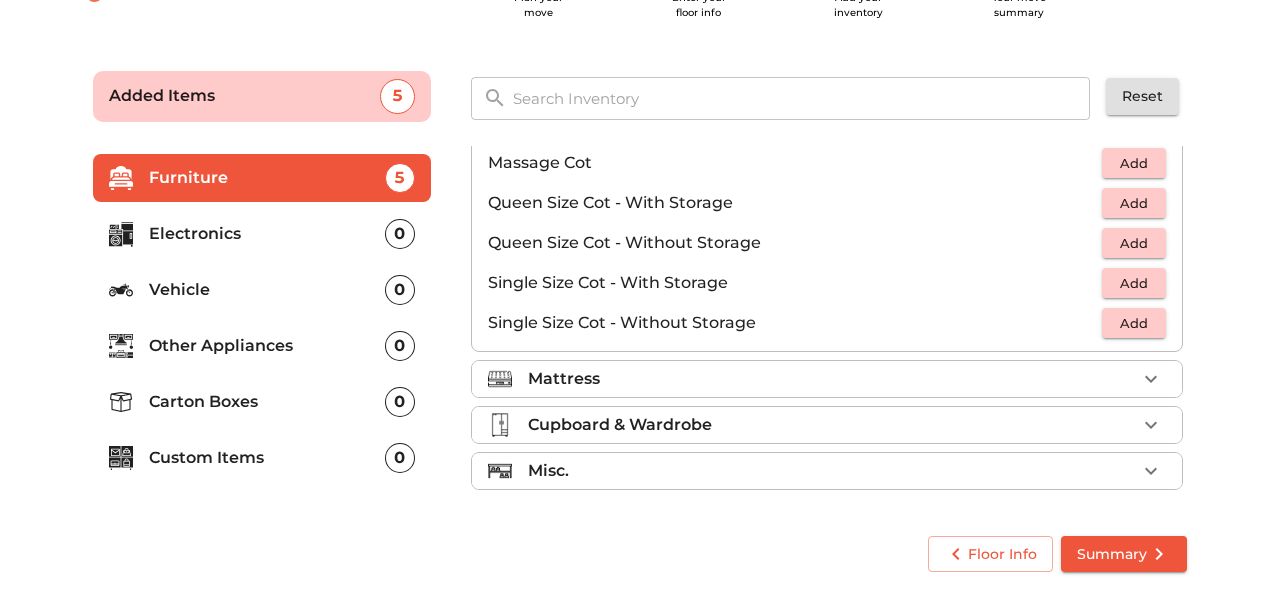 scroll, scrollTop: 635, scrollLeft: 0, axis: vertical 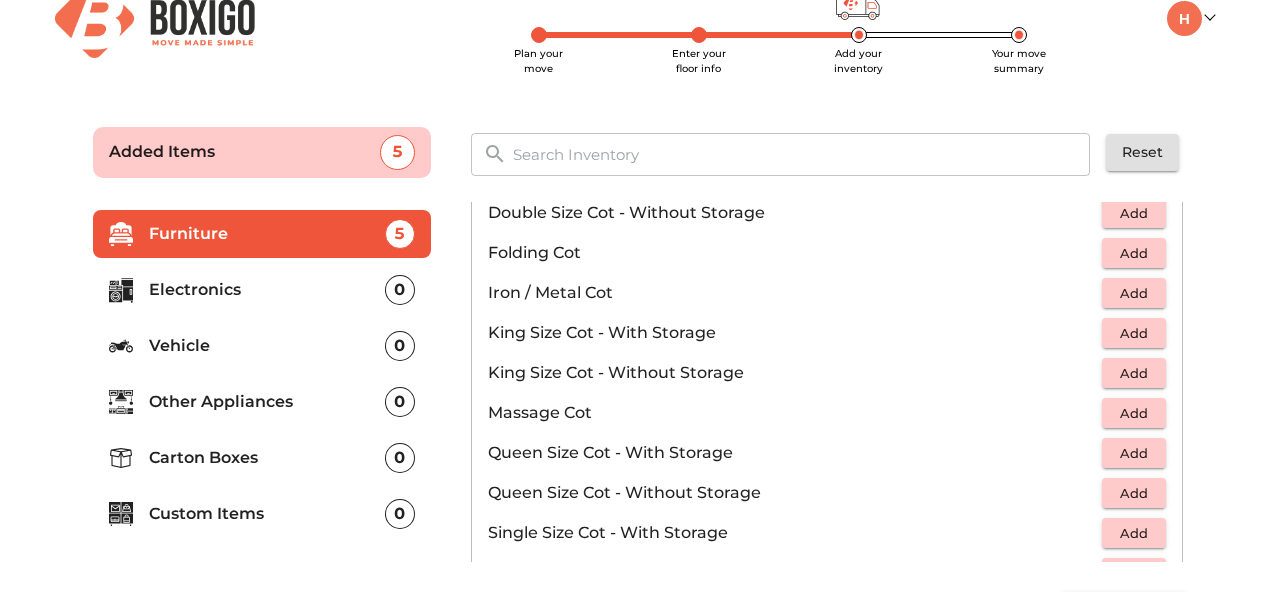 click on "Add" at bounding box center [1134, 333] 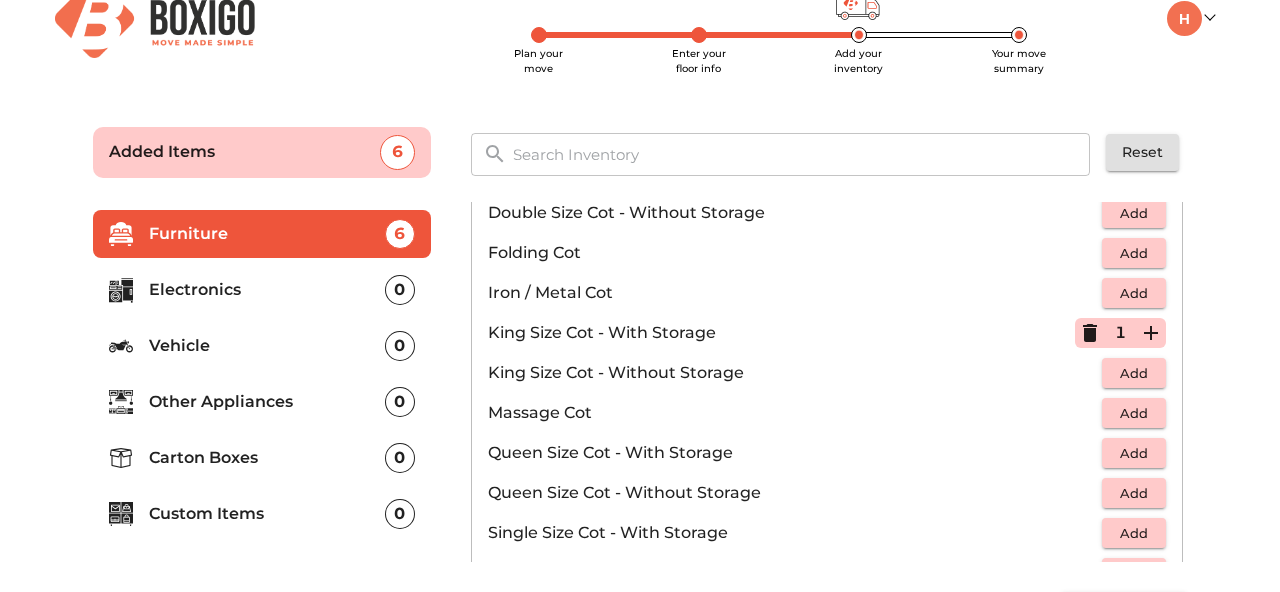 scroll, scrollTop: 635, scrollLeft: 0, axis: vertical 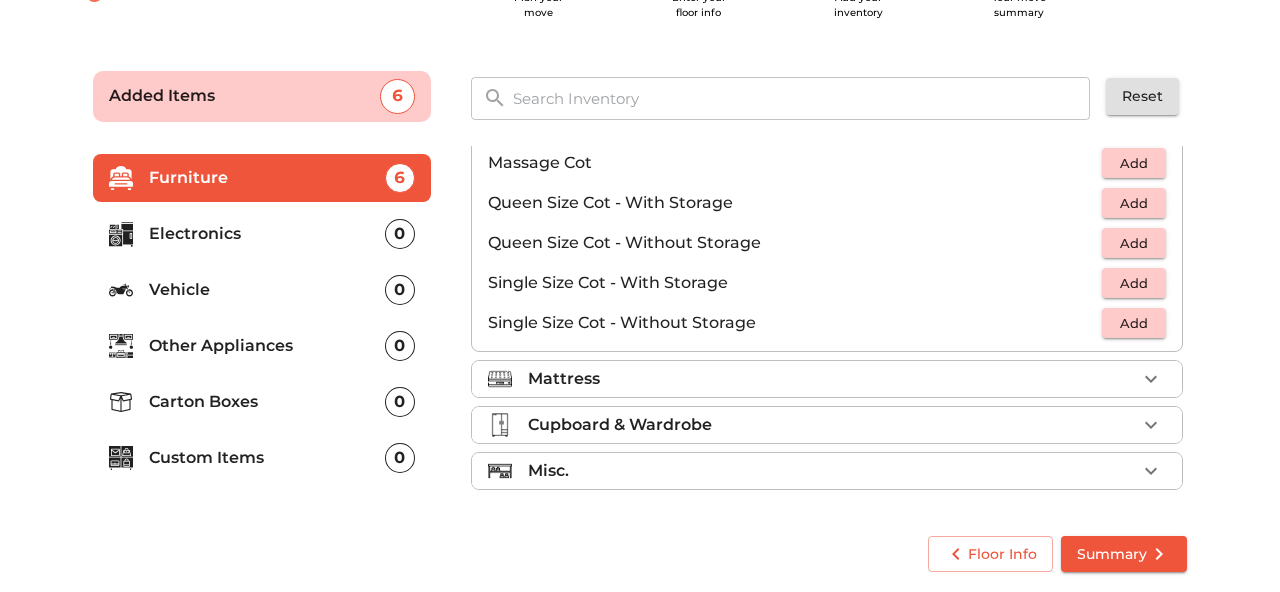 click on "Mattress" at bounding box center (832, 379) 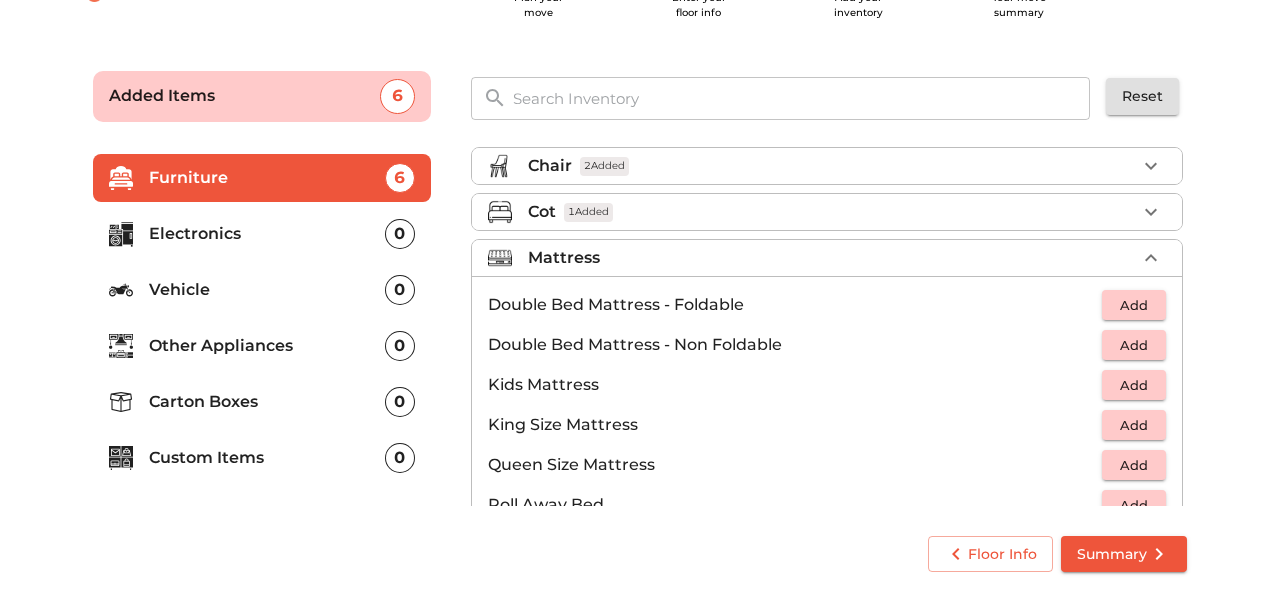 scroll, scrollTop: 97, scrollLeft: 0, axis: vertical 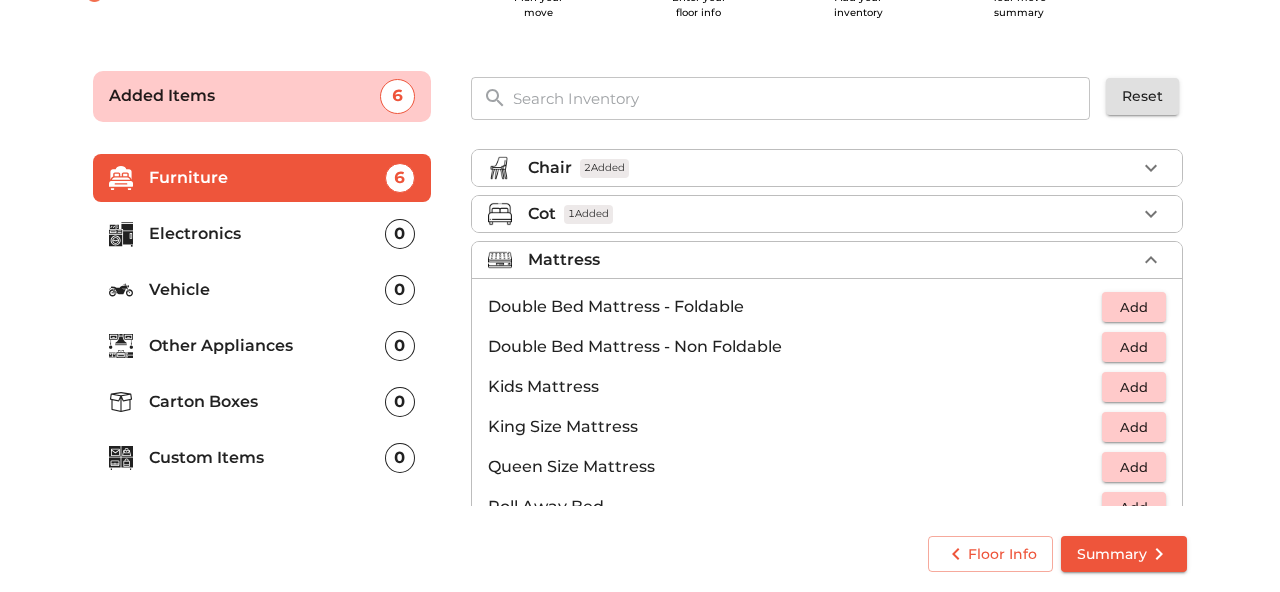 click on "Add" at bounding box center [1134, 347] 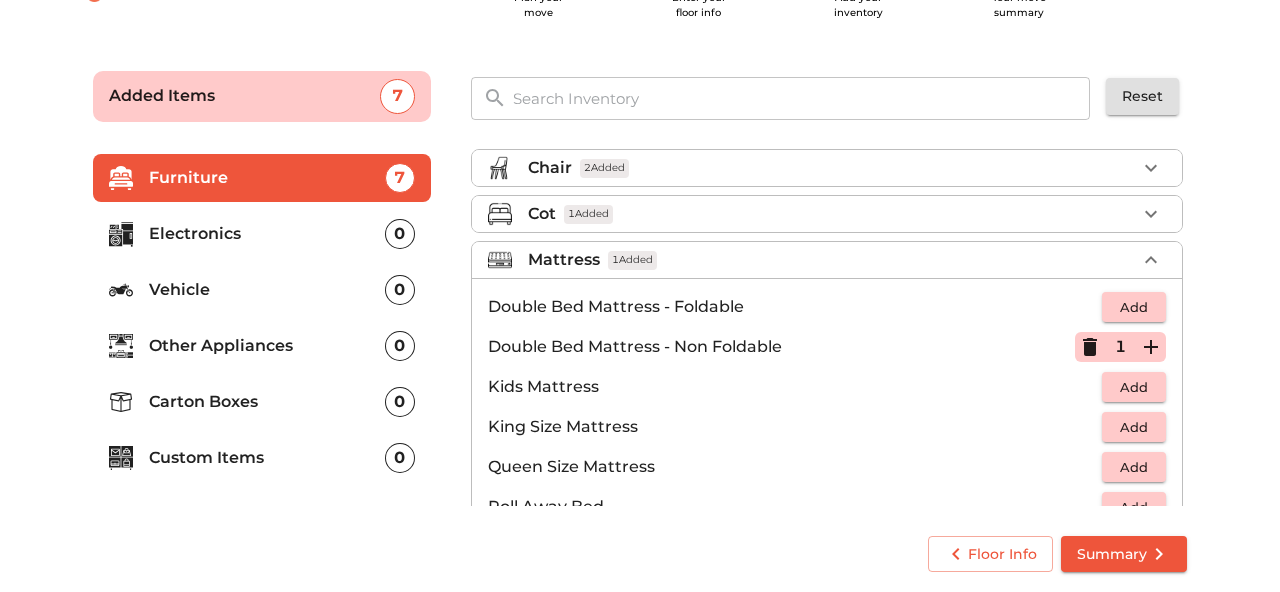 click 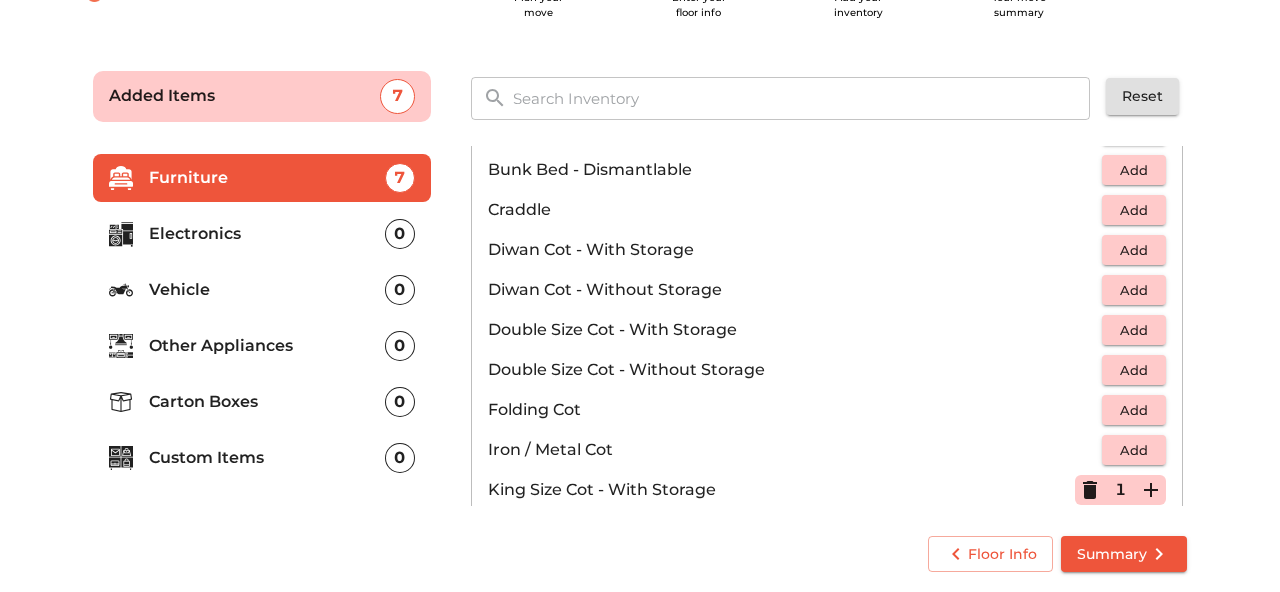 scroll, scrollTop: 214, scrollLeft: 0, axis: vertical 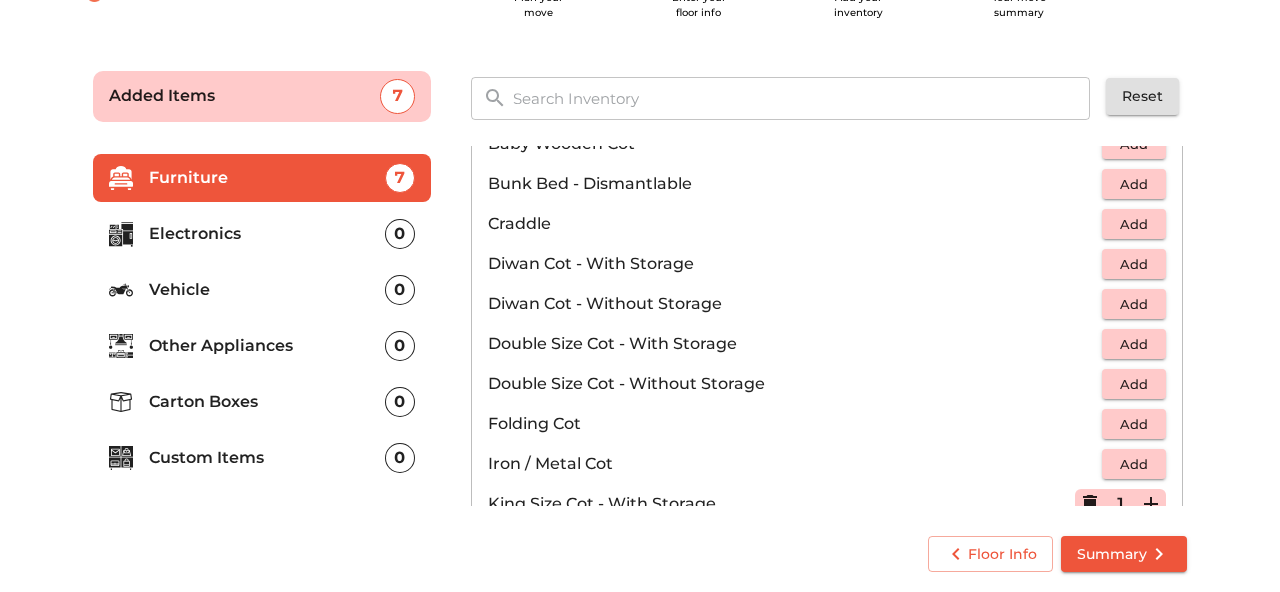 click on "Add" at bounding box center (1134, 384) 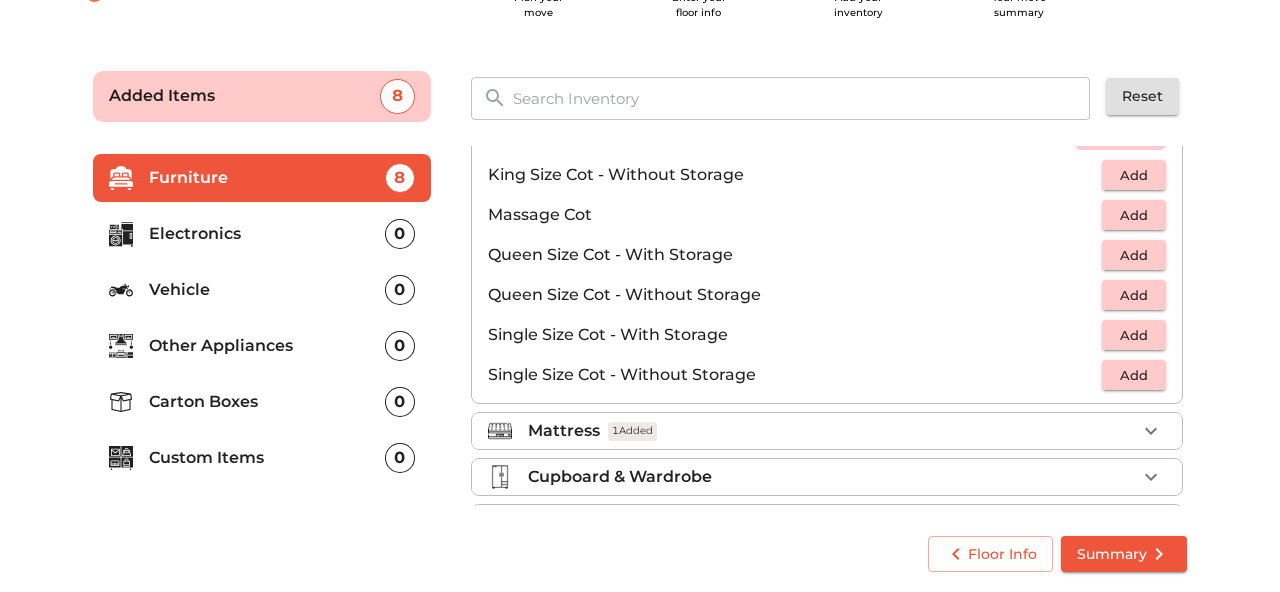 scroll, scrollTop: 614, scrollLeft: 0, axis: vertical 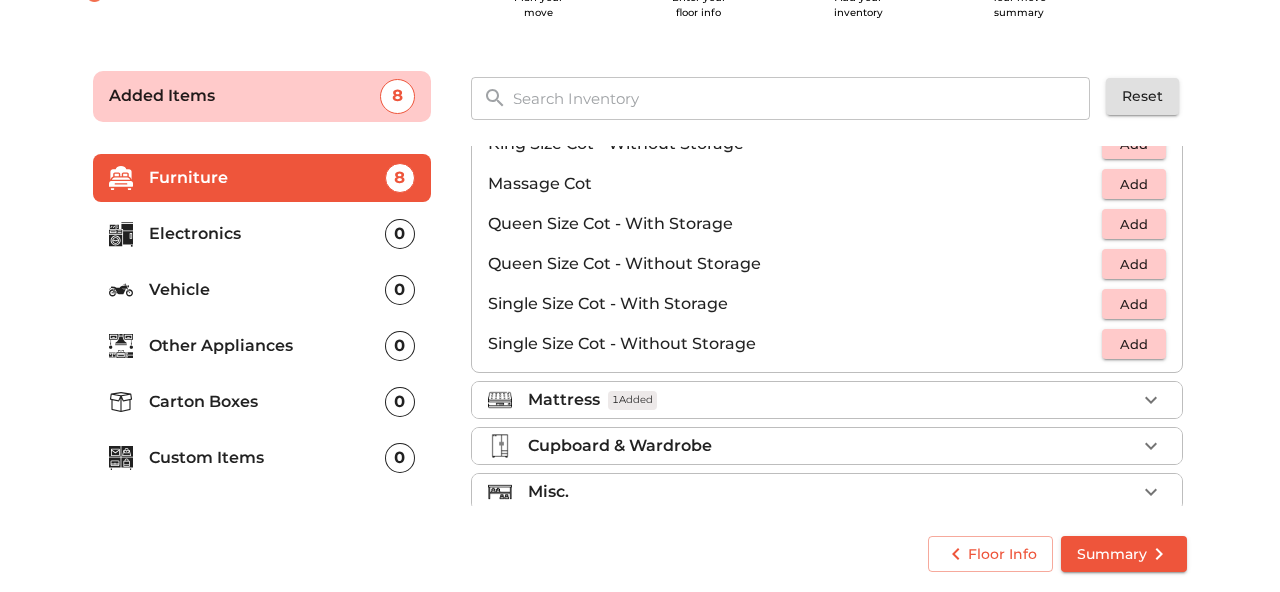click on "Mattress 1  Added" at bounding box center [827, 400] 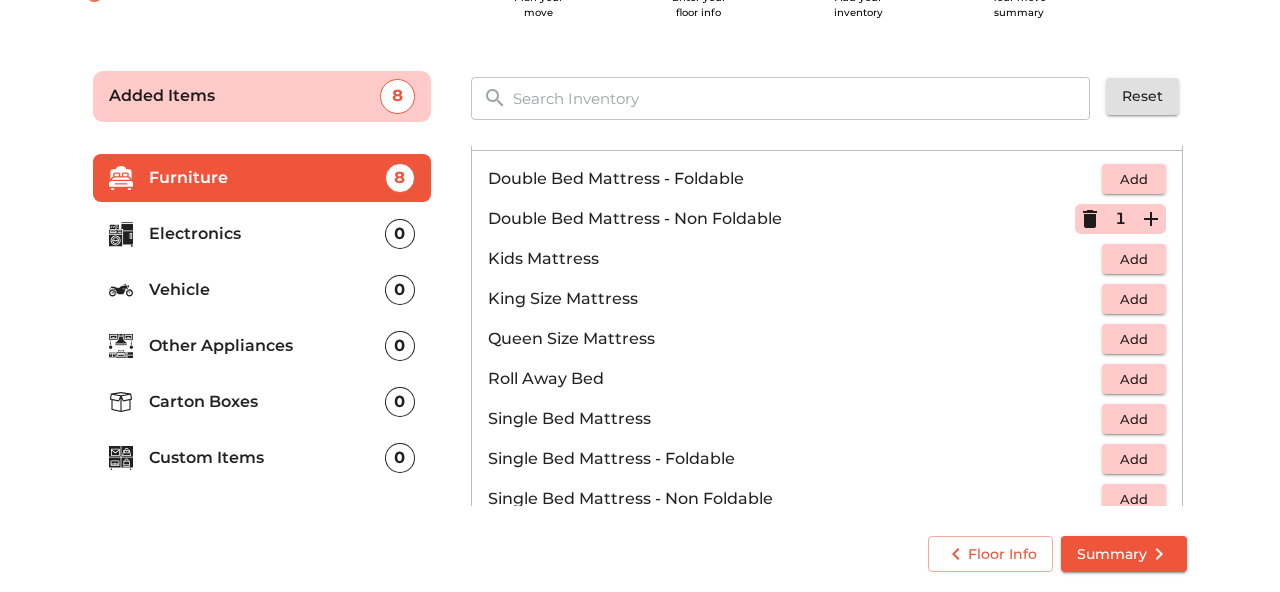 scroll, scrollTop: 235, scrollLeft: 0, axis: vertical 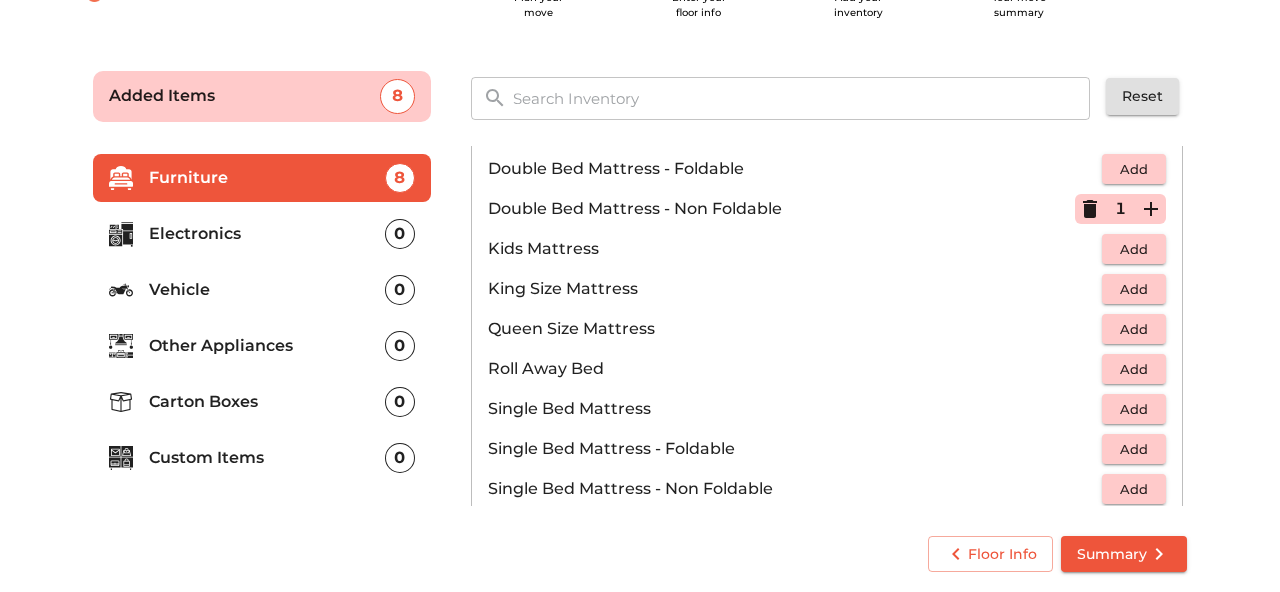 click on "Add" at bounding box center [1134, 289] 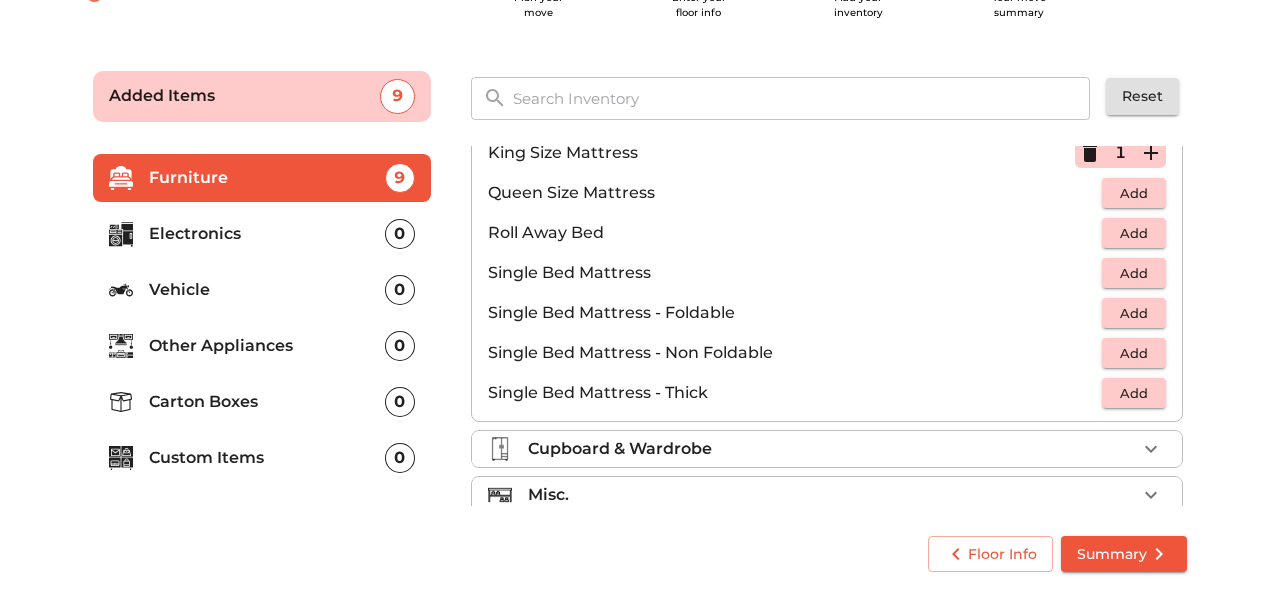 scroll, scrollTop: 395, scrollLeft: 0, axis: vertical 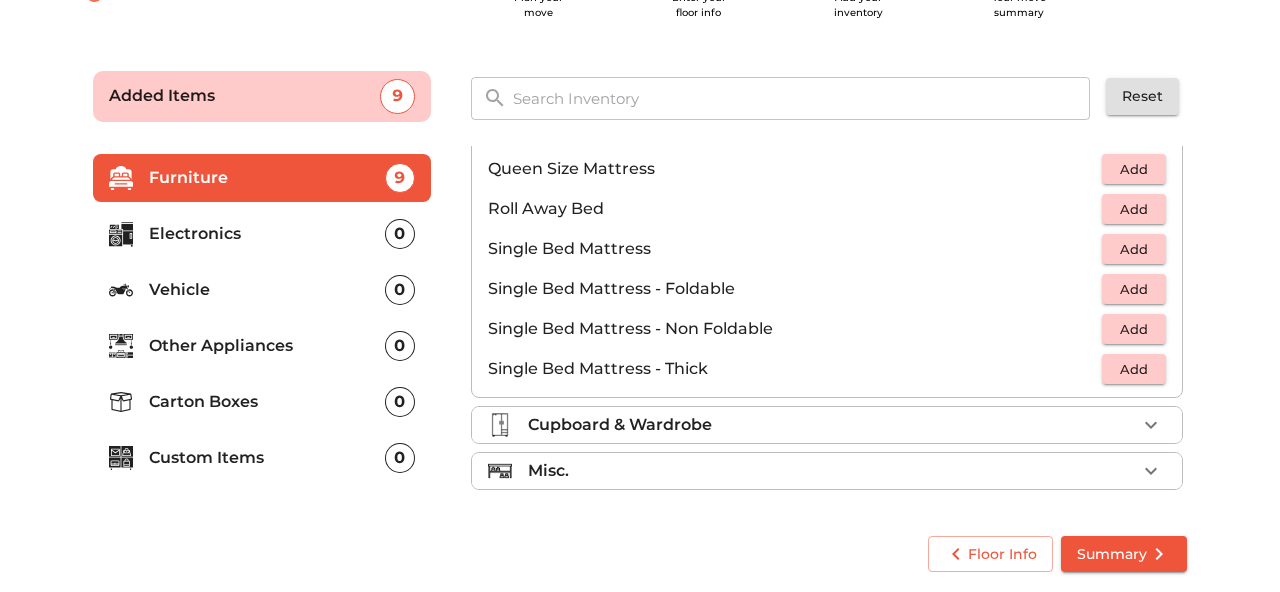 click on "Cupboard & Wardrobe" at bounding box center [832, 425] 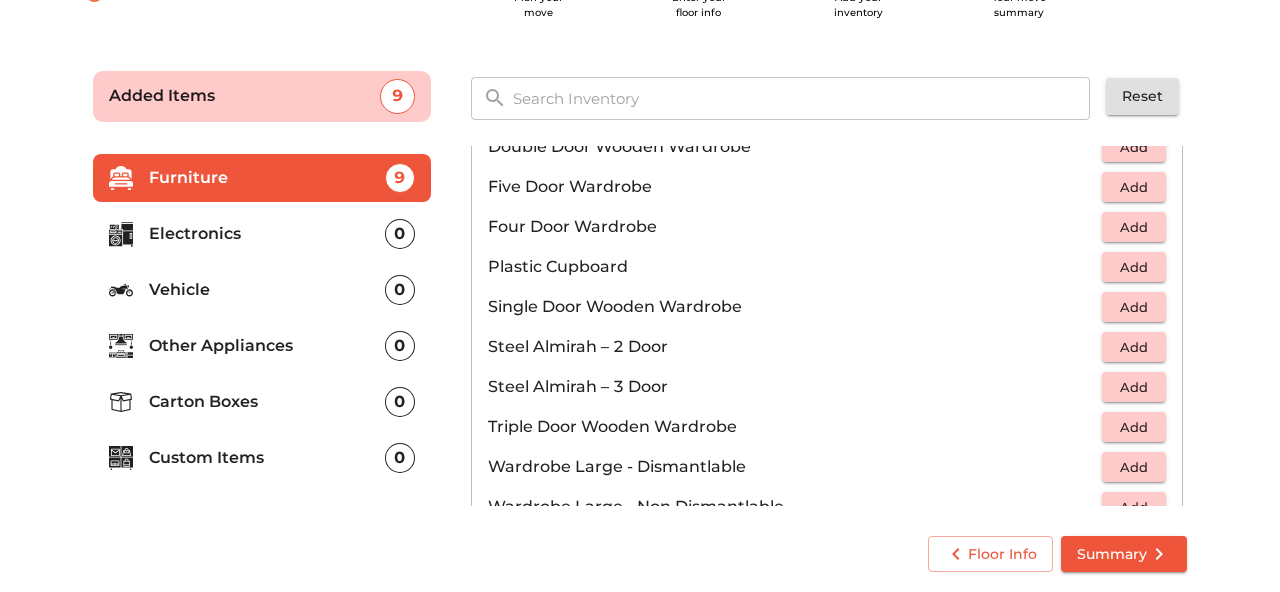 scroll, scrollTop: 464, scrollLeft: 0, axis: vertical 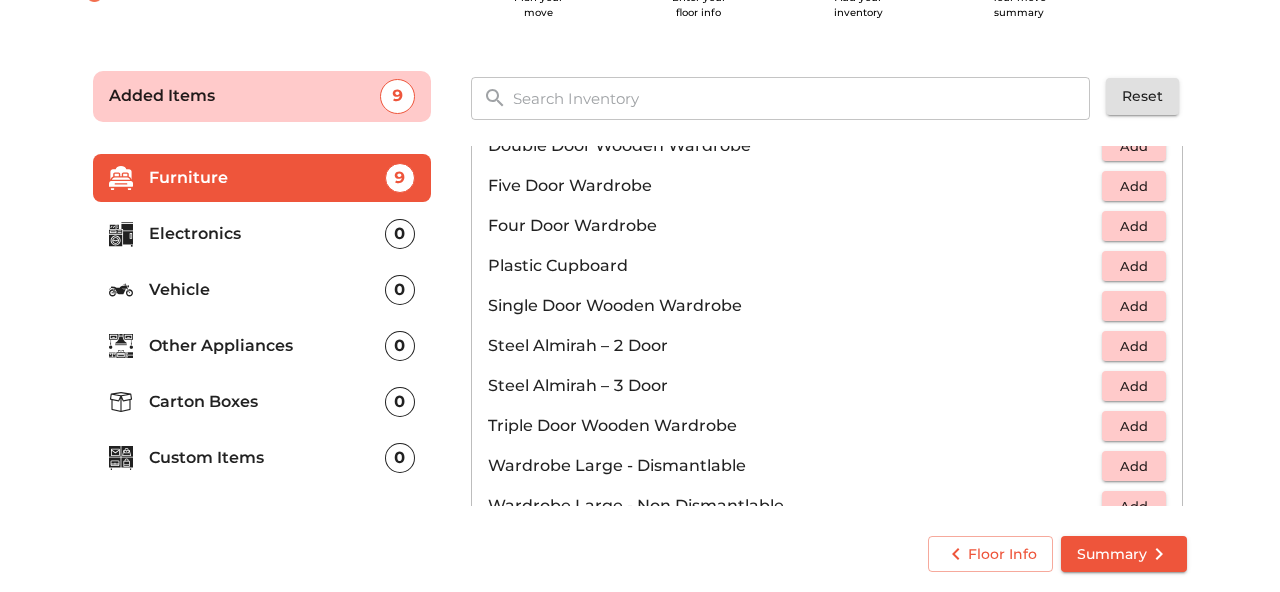 click on "Add" at bounding box center (1134, 266) 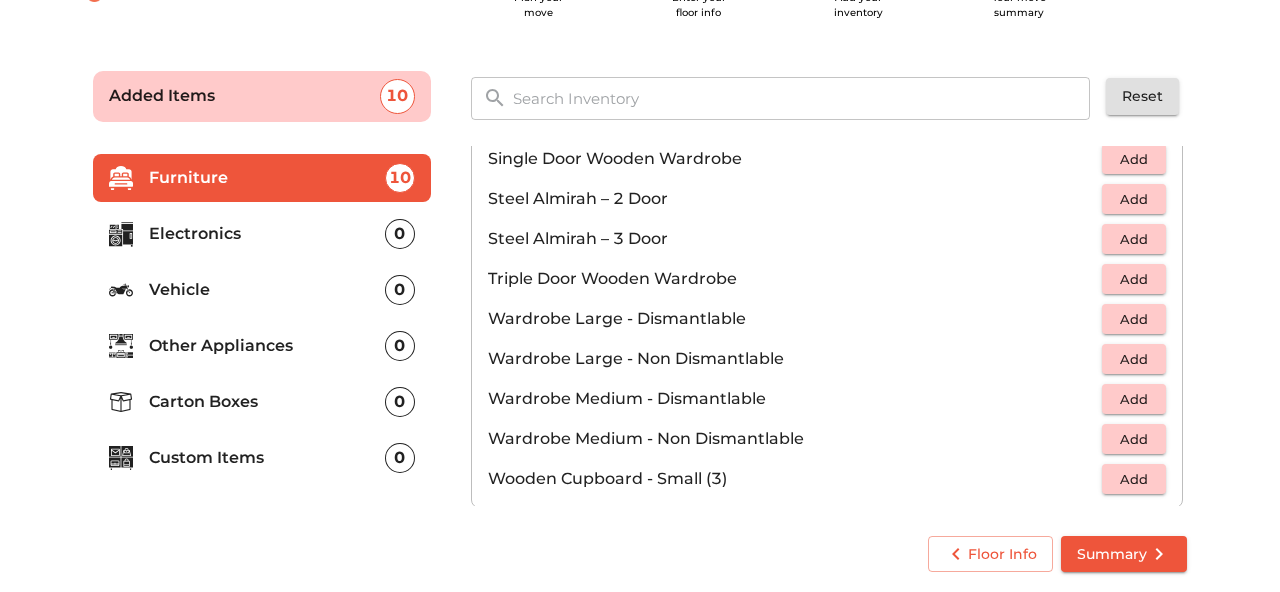 scroll, scrollTop: 675, scrollLeft: 0, axis: vertical 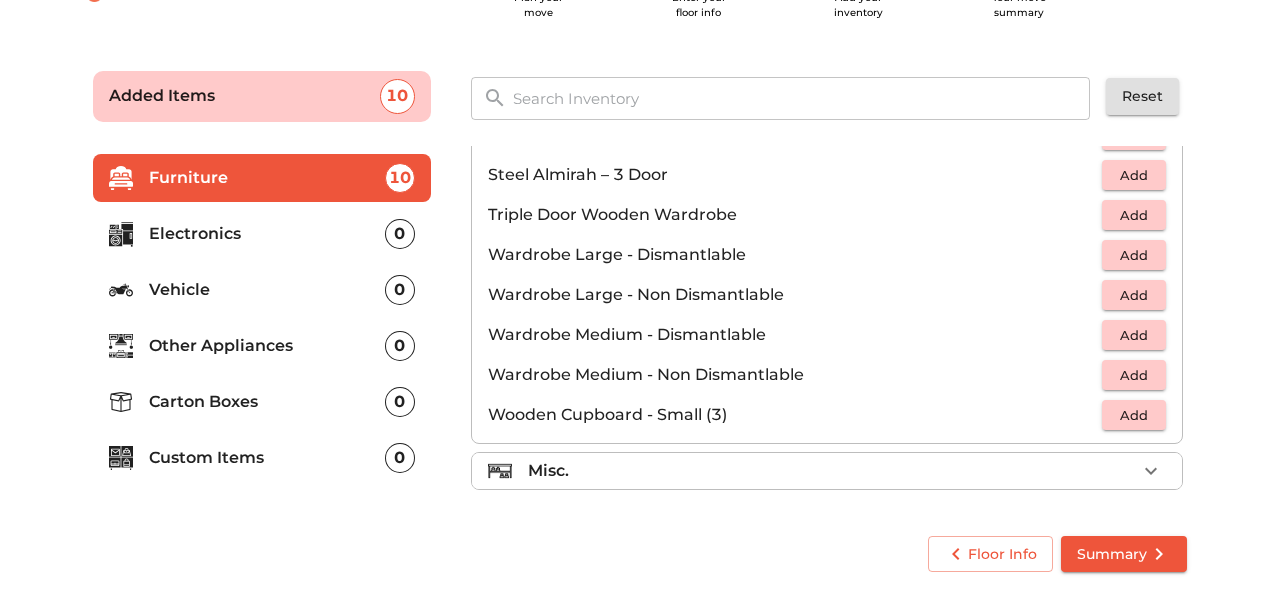 click on "Misc." at bounding box center (832, 471) 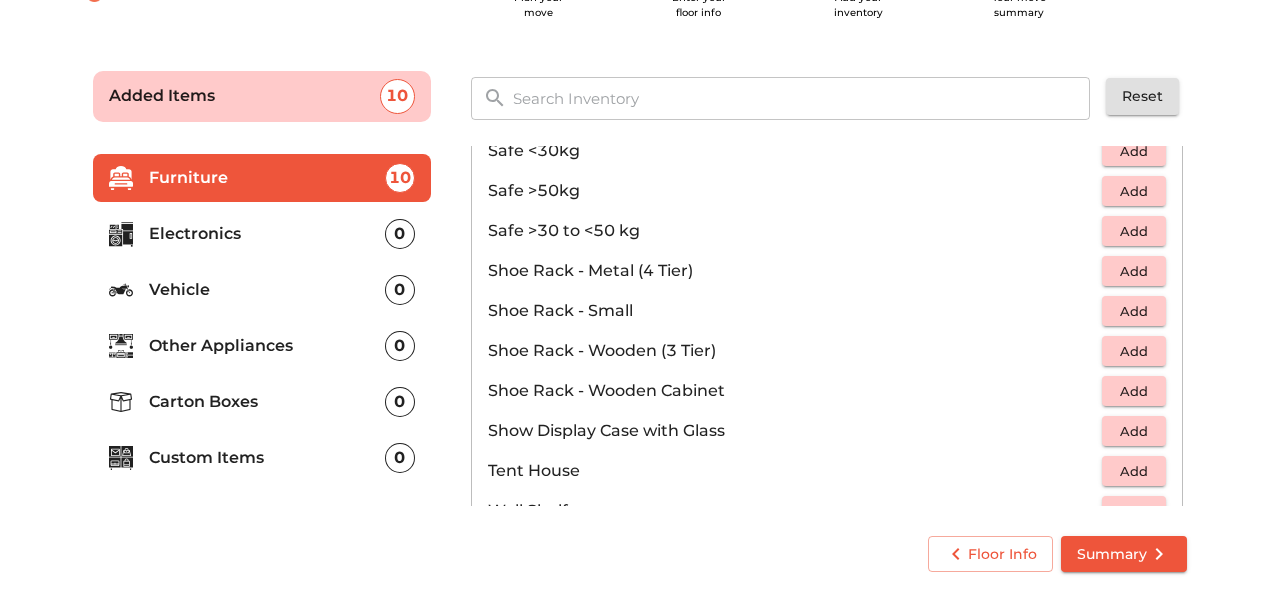 scroll, scrollTop: 960, scrollLeft: 0, axis: vertical 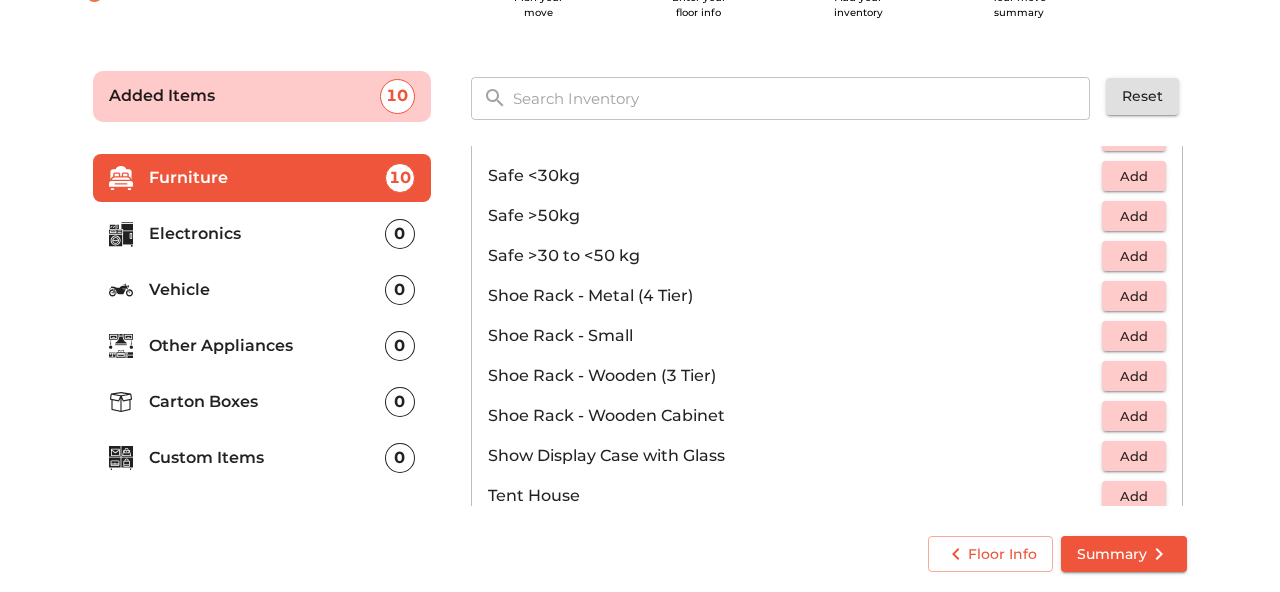 click on "Add" at bounding box center [1134, 336] 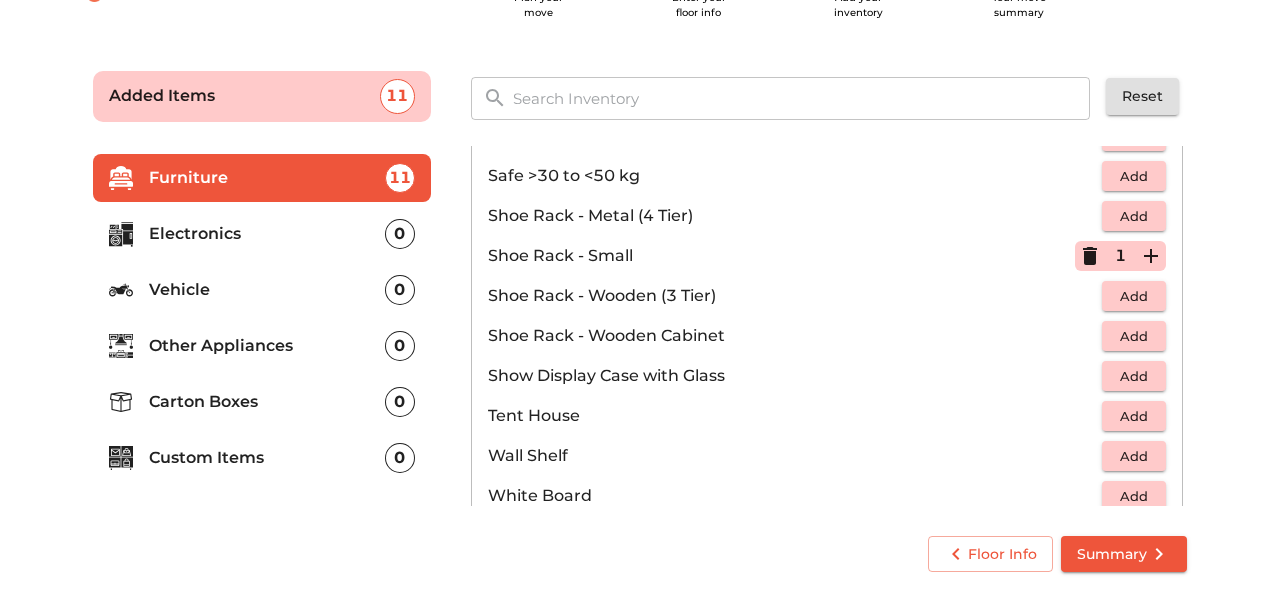 scroll, scrollTop: 1075, scrollLeft: 0, axis: vertical 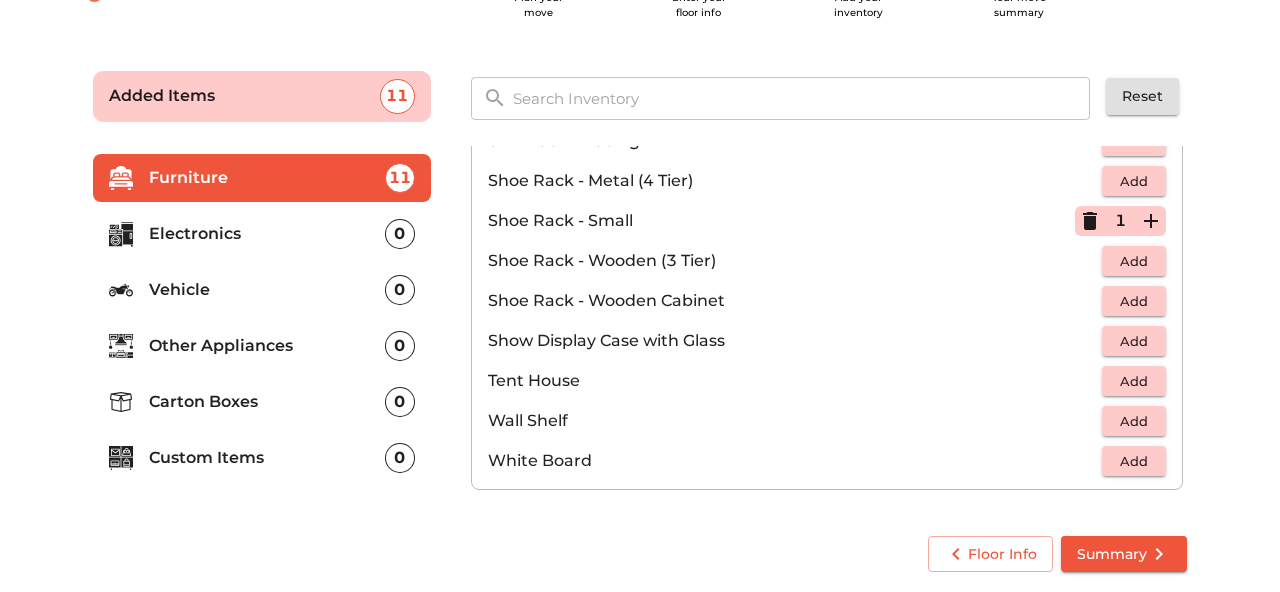 click on "Electronics" at bounding box center (267, 234) 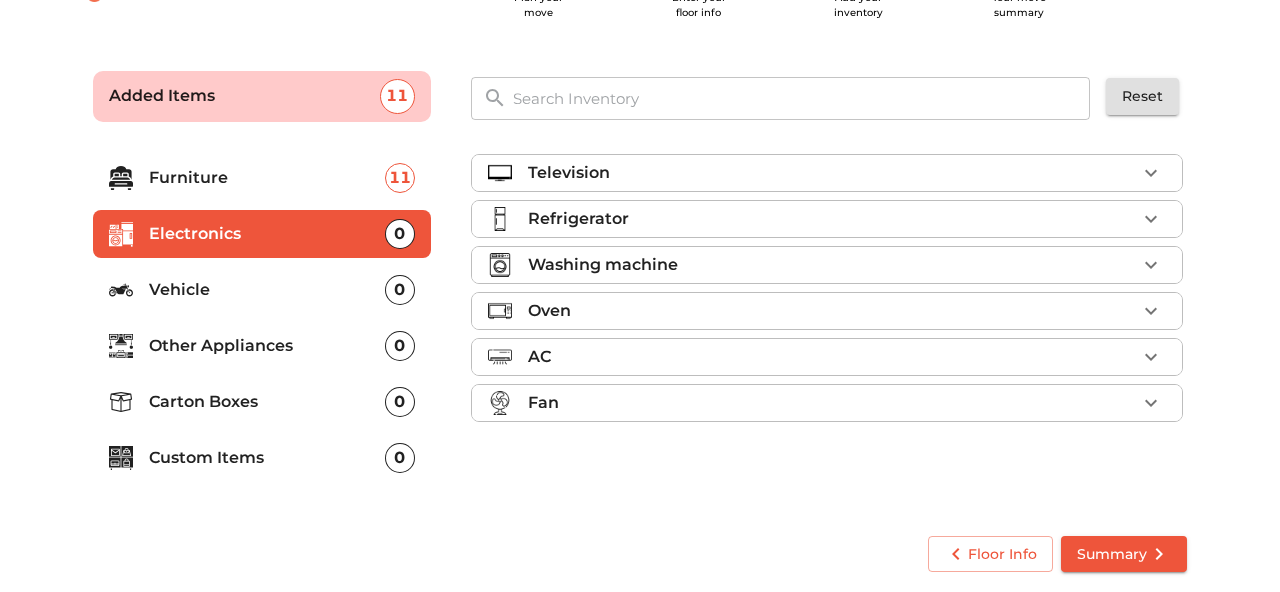 scroll, scrollTop: 0, scrollLeft: 0, axis: both 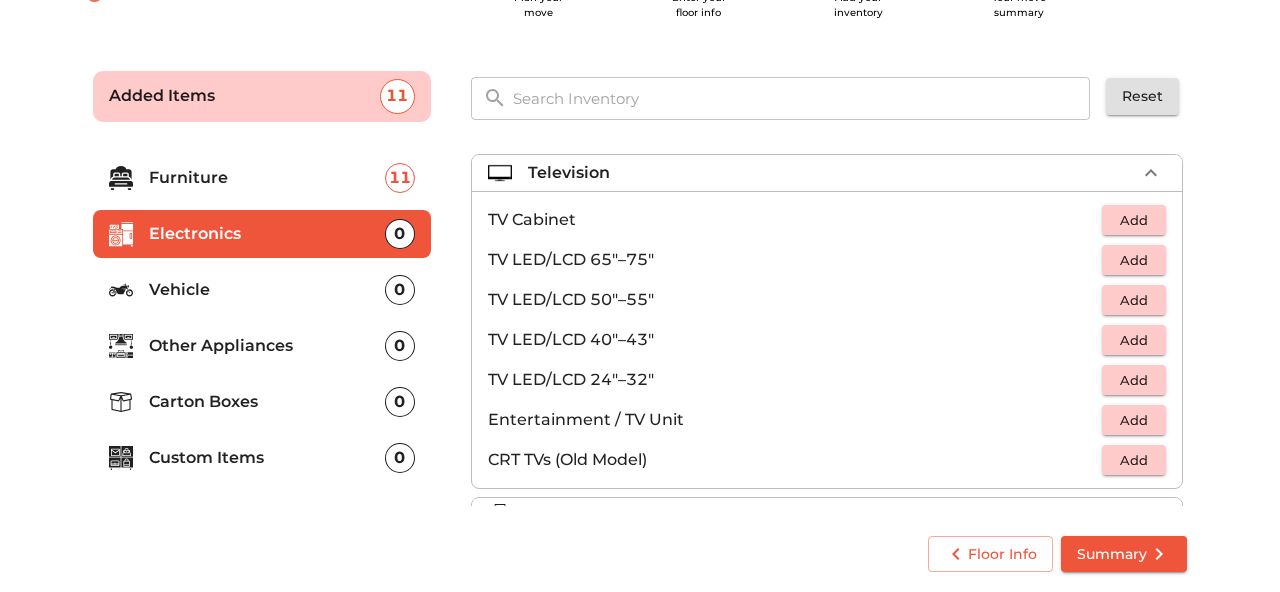 click on "Add" at bounding box center (1134, 300) 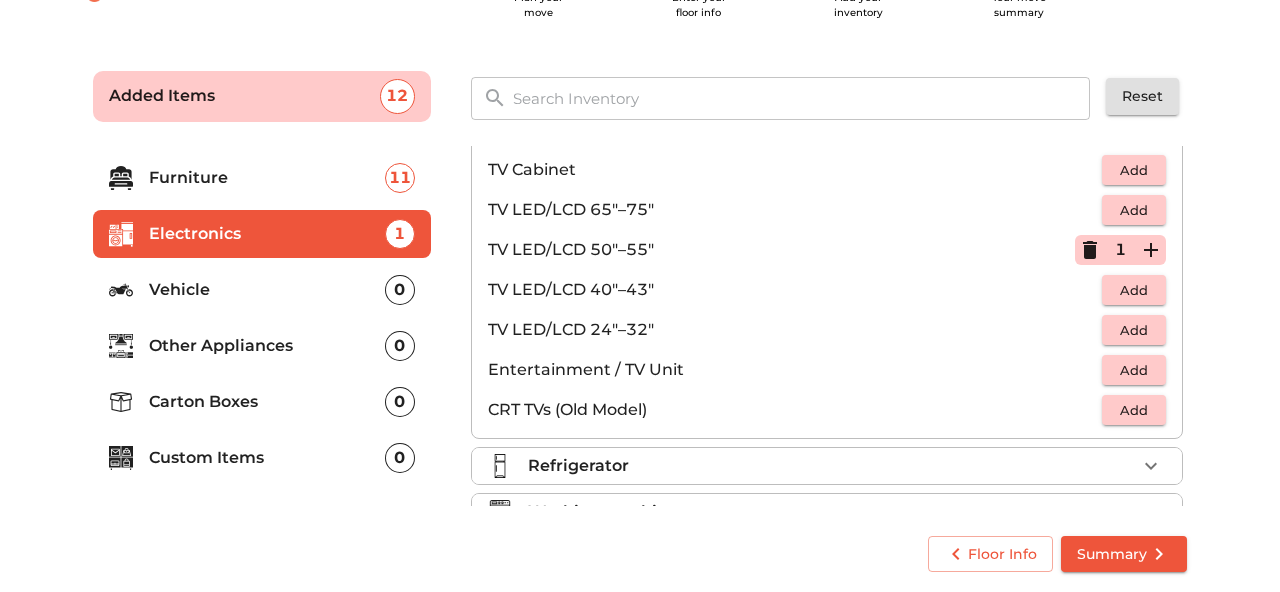 scroll, scrollTop: 0, scrollLeft: 0, axis: both 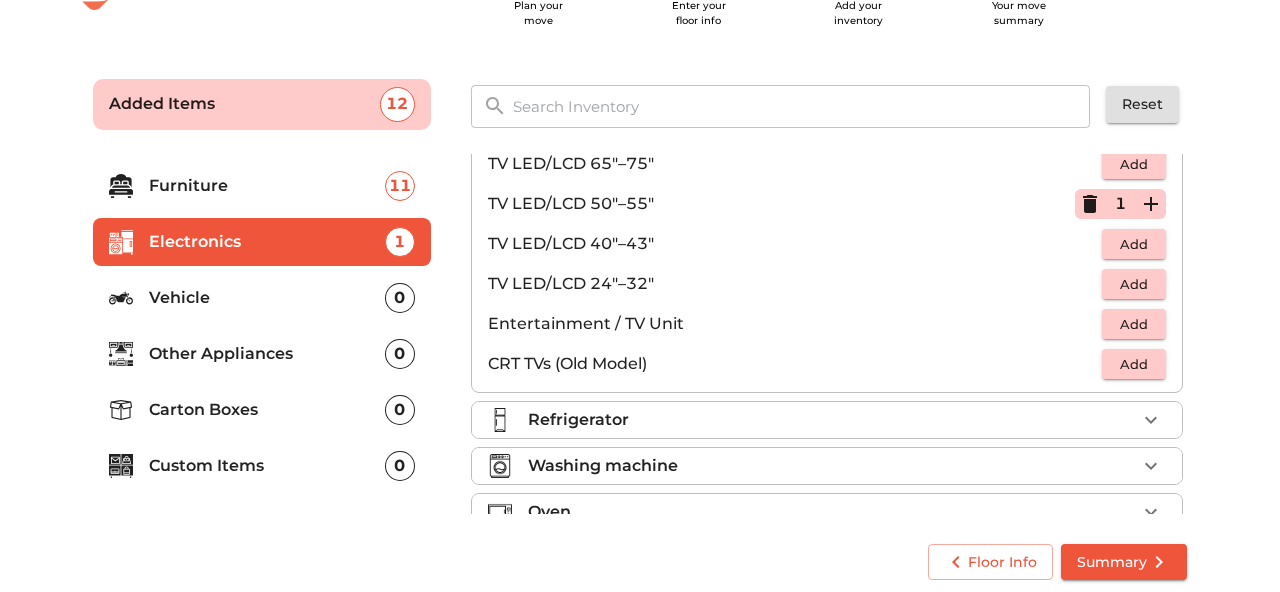 click on "Add" at bounding box center [1134, 324] 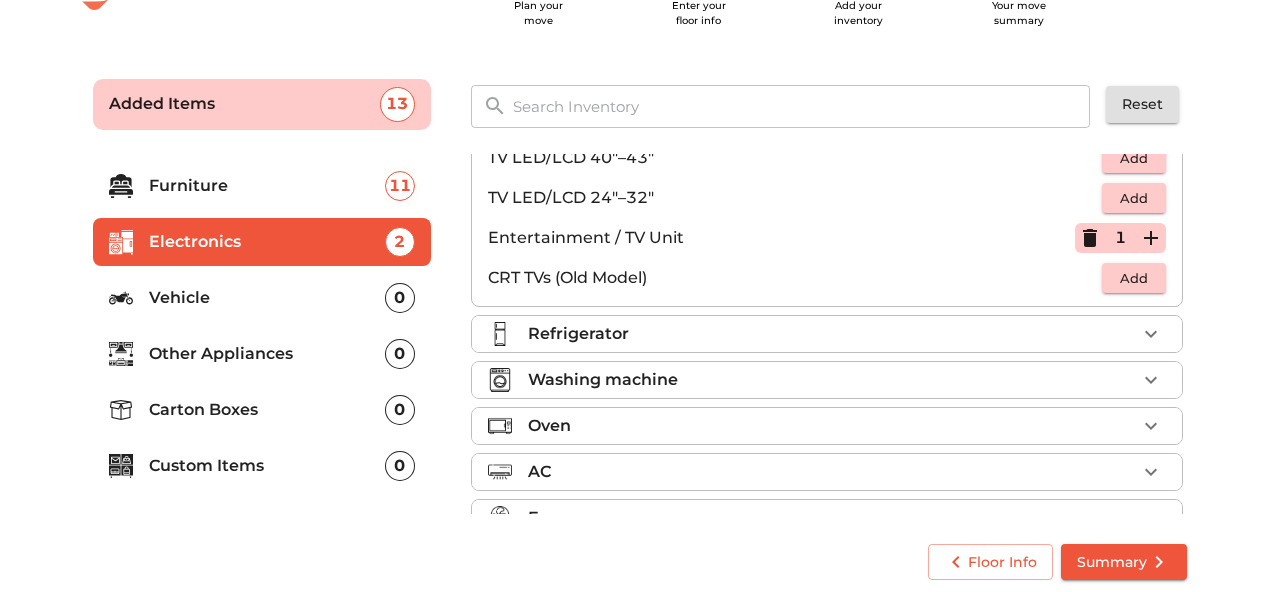 scroll, scrollTop: 229, scrollLeft: 0, axis: vertical 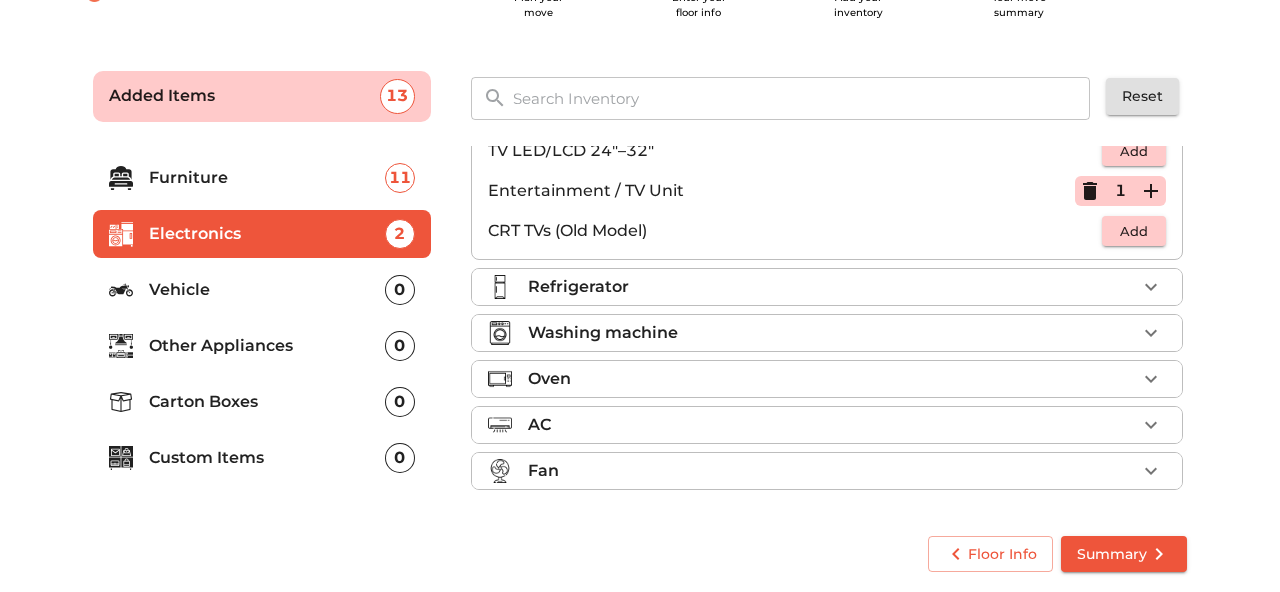 click on "Refrigerator" at bounding box center (832, 287) 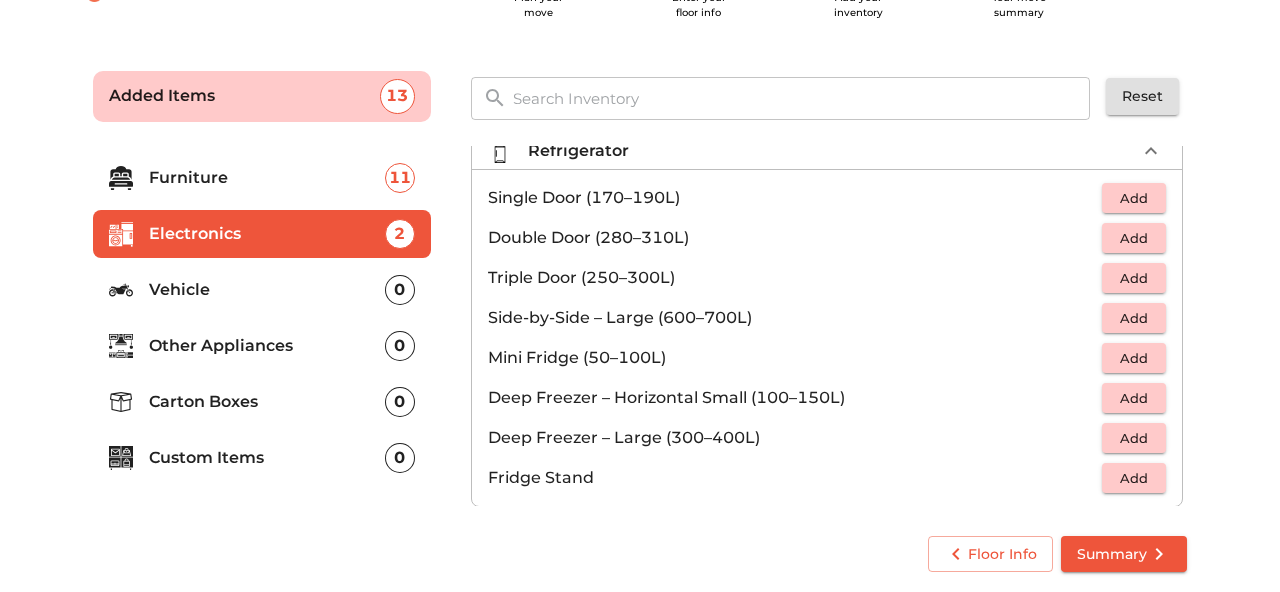 scroll, scrollTop: 76, scrollLeft: 0, axis: vertical 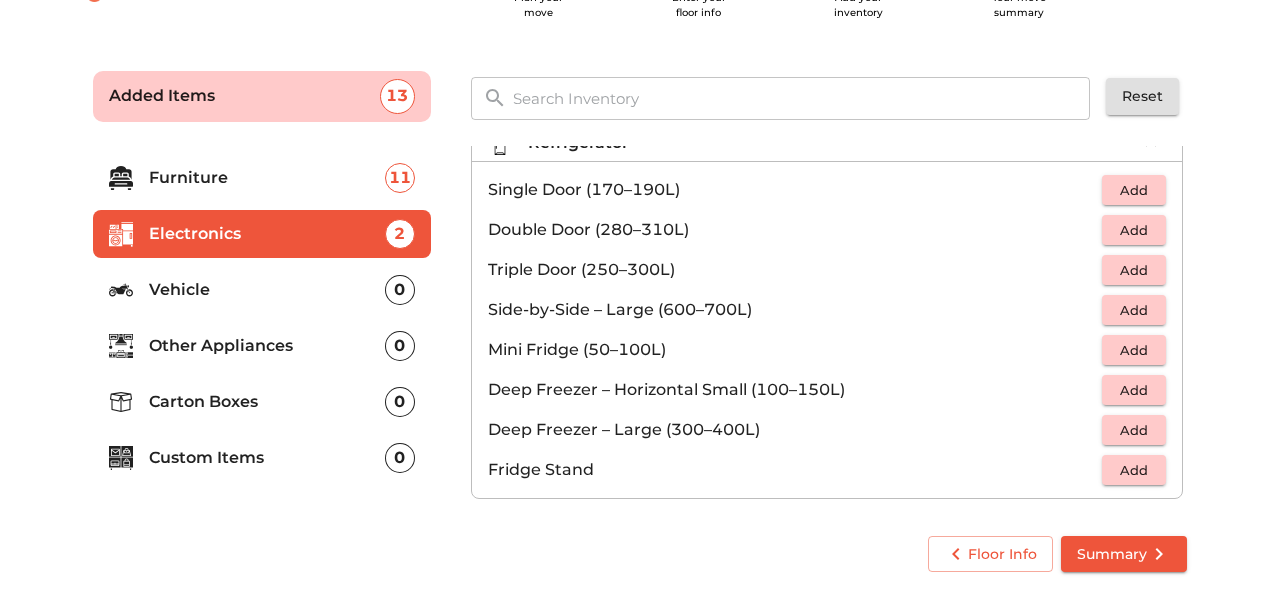 click on "Add" at bounding box center (1134, 310) 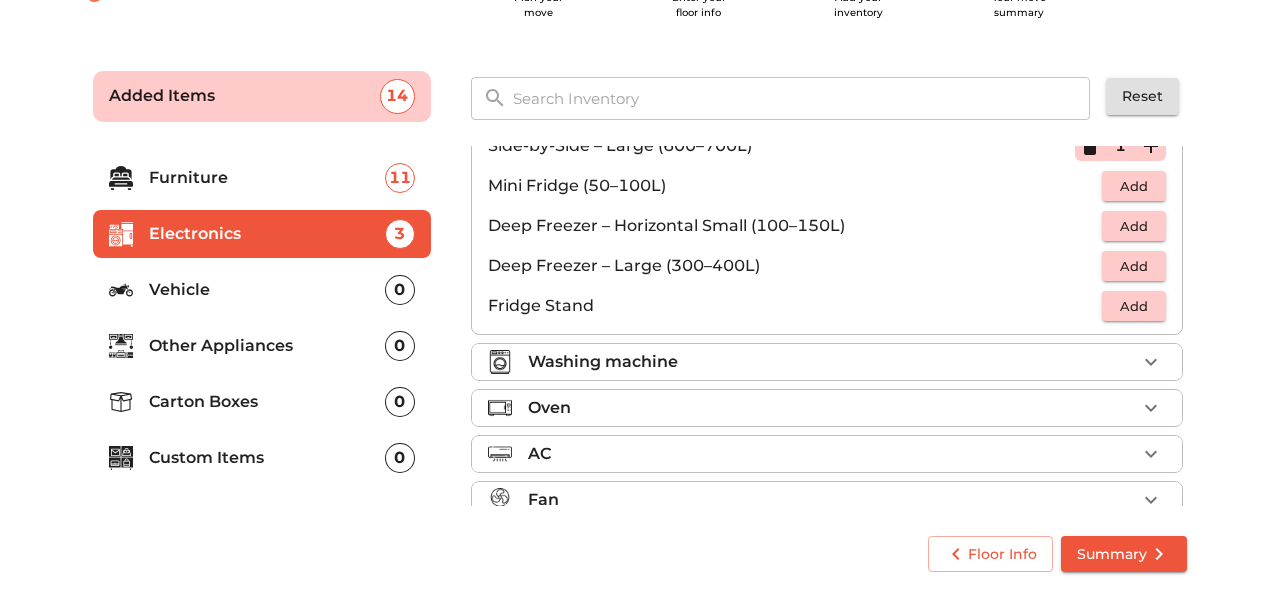 scroll, scrollTop: 255, scrollLeft: 0, axis: vertical 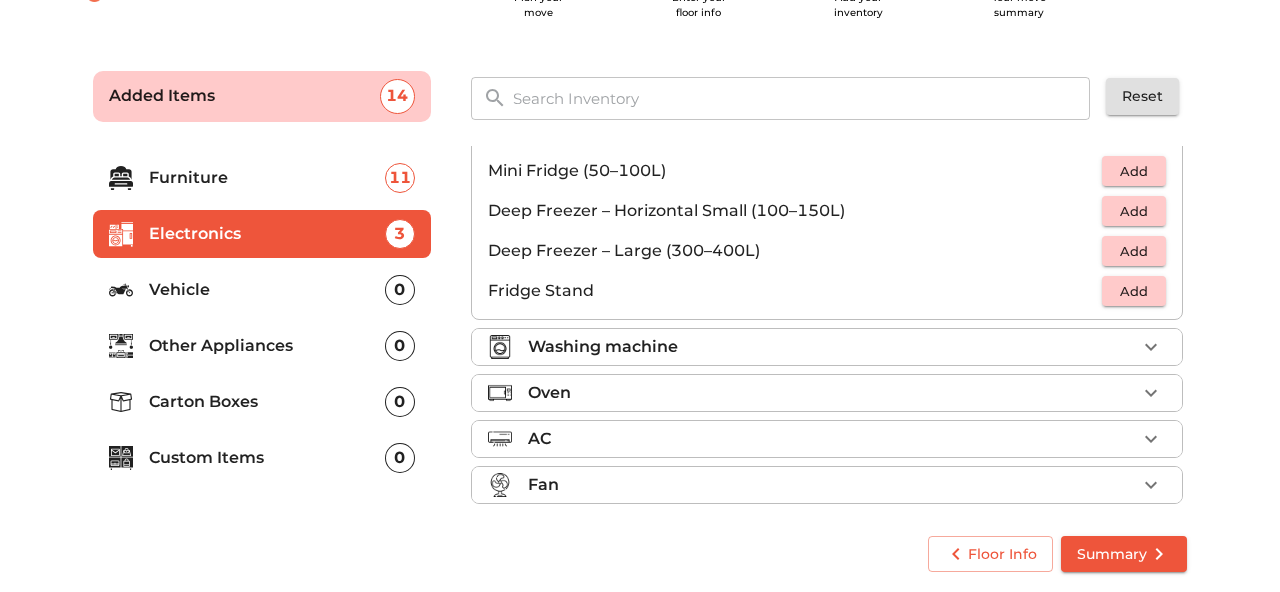 click on "Washing machine" at bounding box center (832, 347) 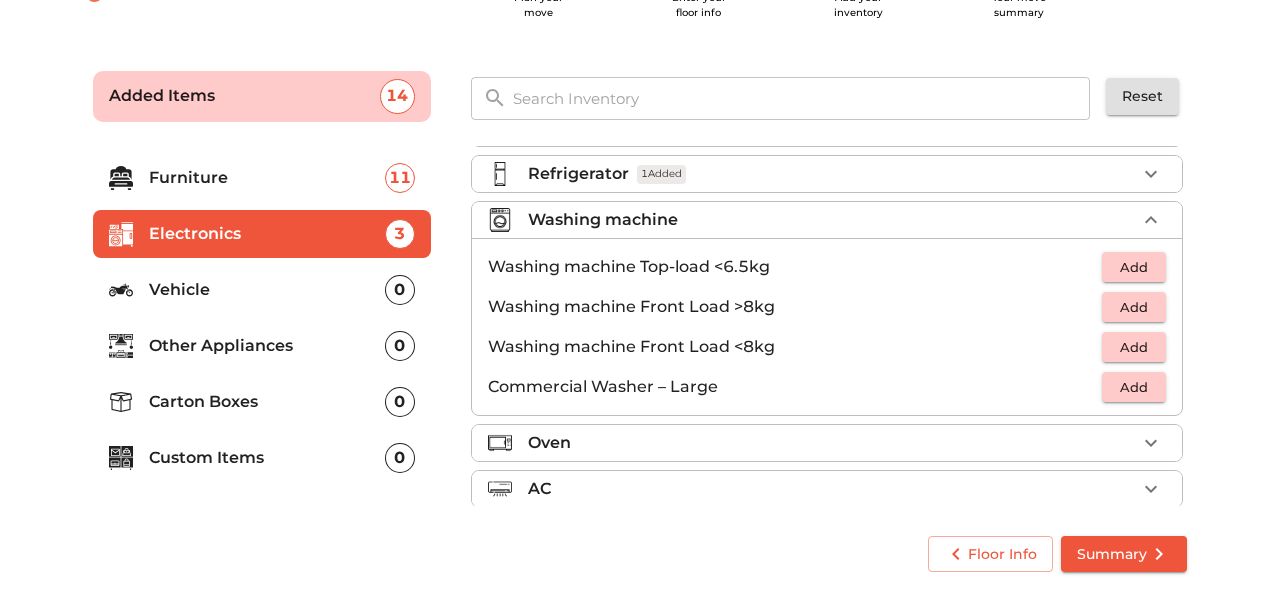 scroll, scrollTop: 41, scrollLeft: 0, axis: vertical 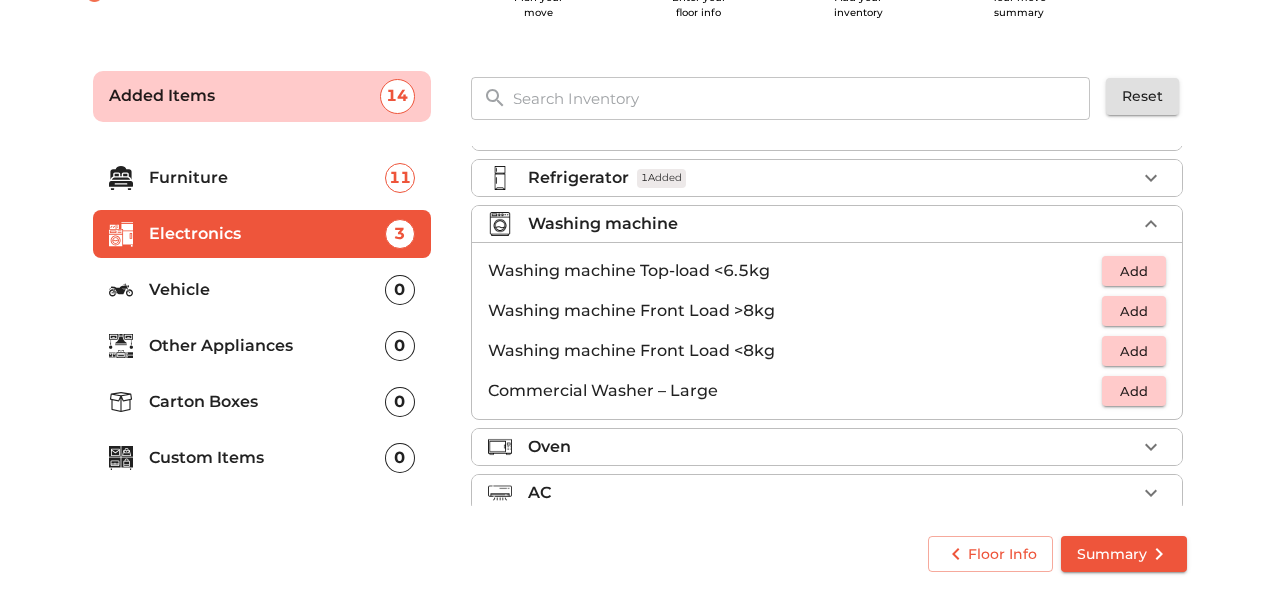 click on "Add" at bounding box center (1134, 271) 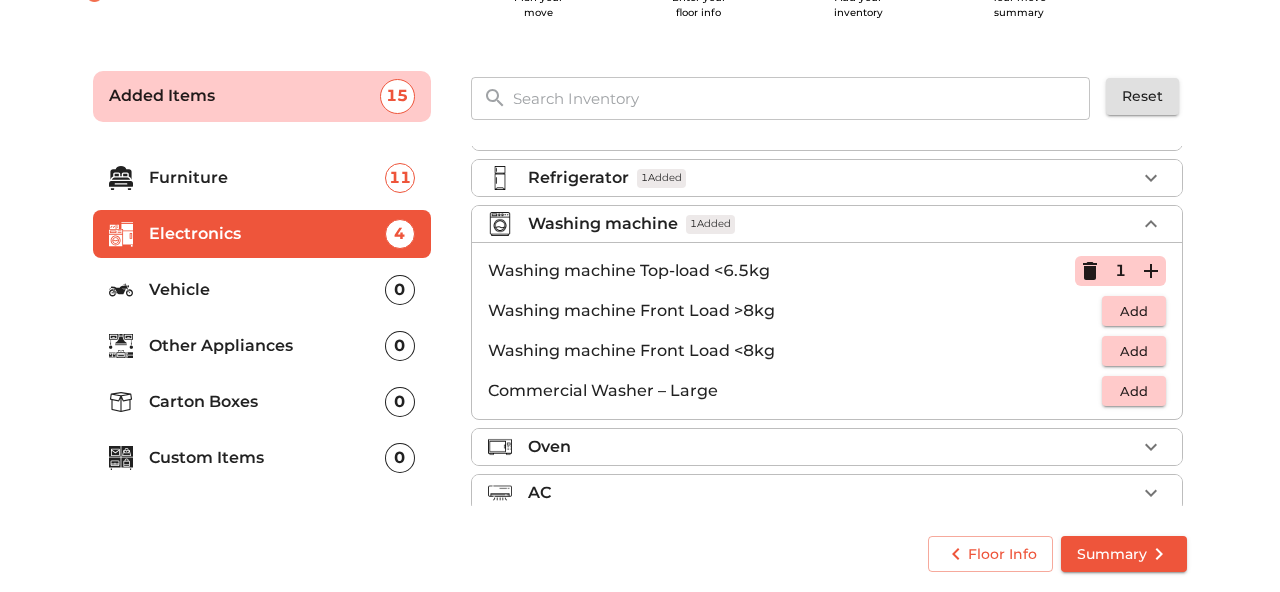 scroll, scrollTop: 109, scrollLeft: 0, axis: vertical 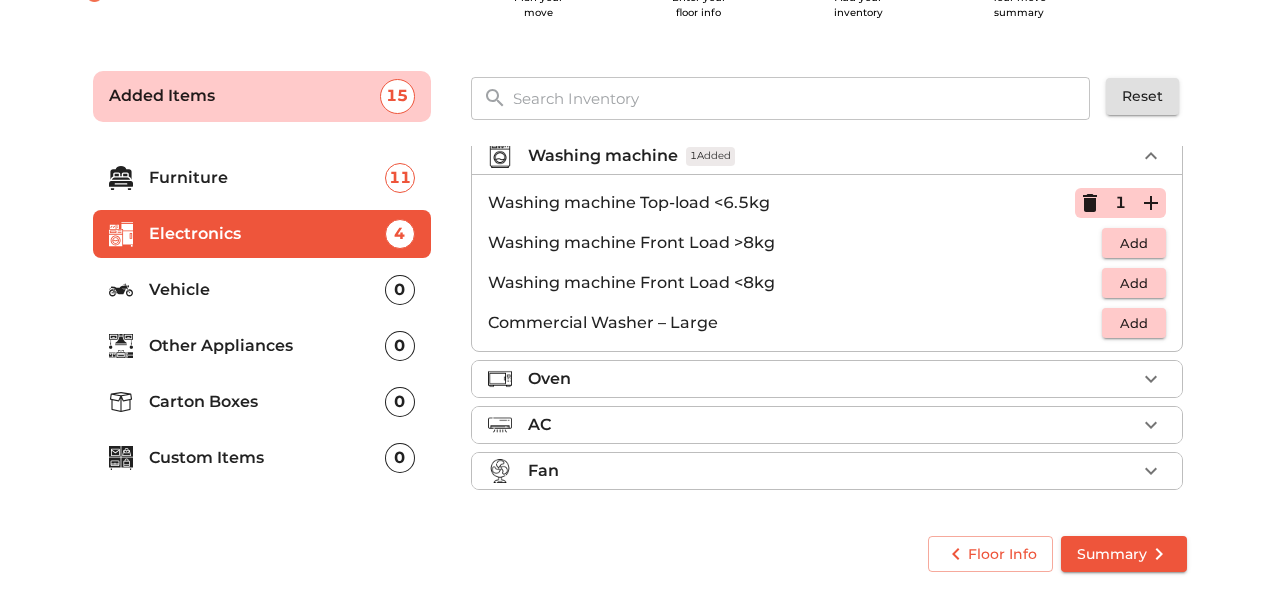 click on "Oven" at bounding box center (832, 379) 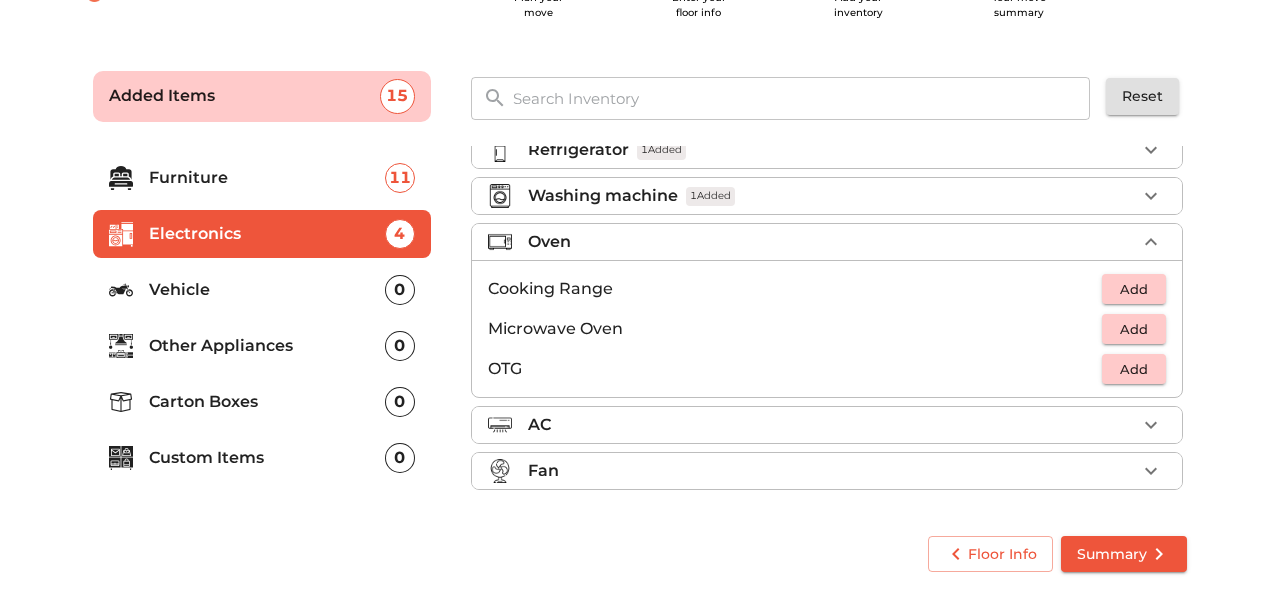 scroll, scrollTop: 69, scrollLeft: 0, axis: vertical 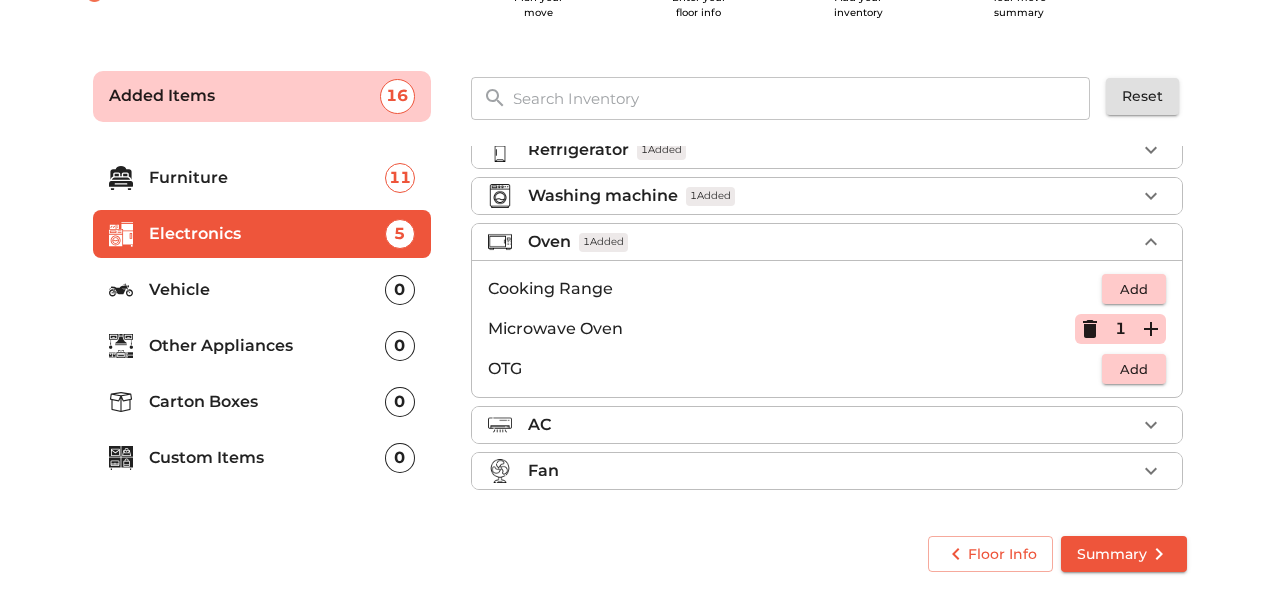 click on "AC" at bounding box center (827, 425) 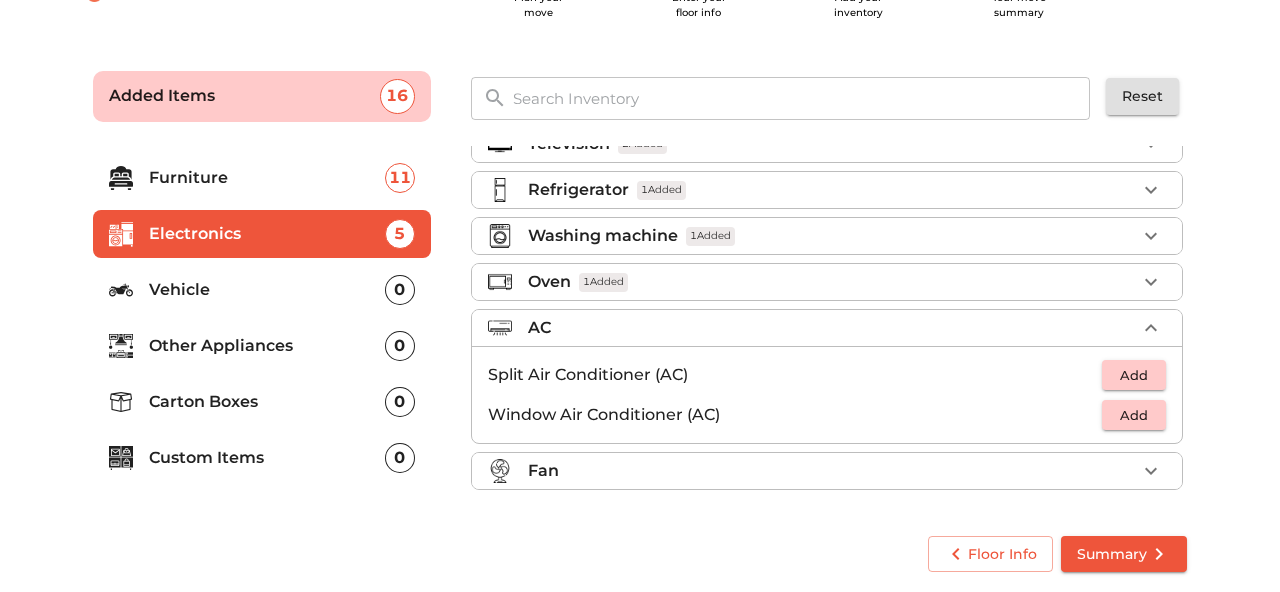 scroll, scrollTop: 29, scrollLeft: 0, axis: vertical 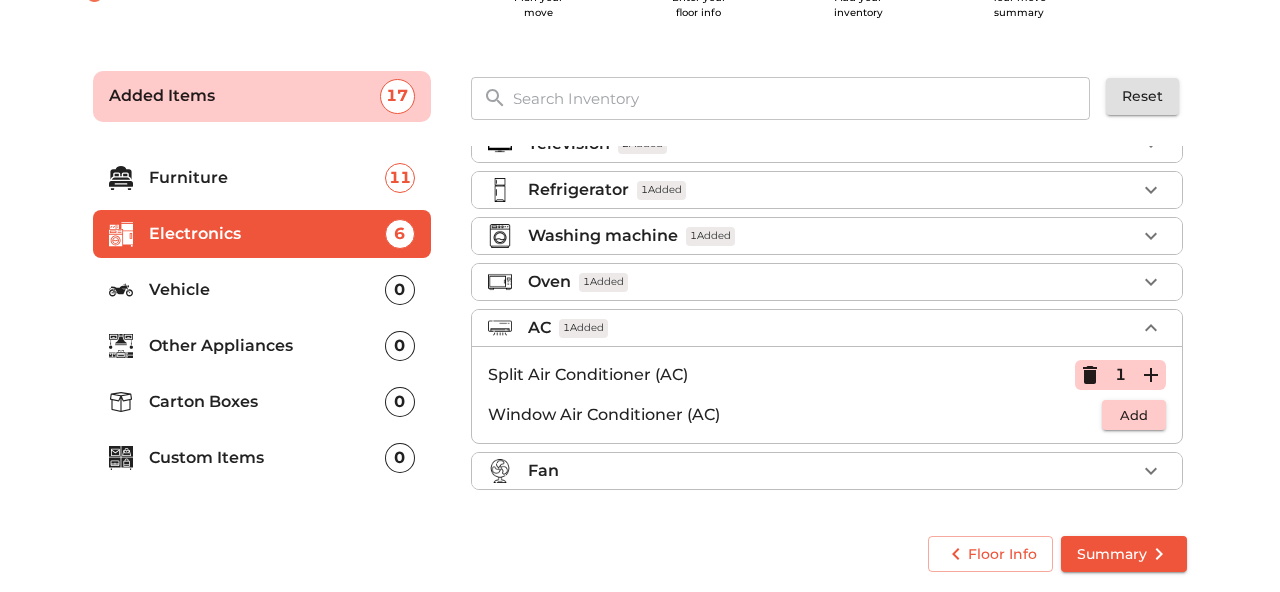 click at bounding box center (1151, 471) 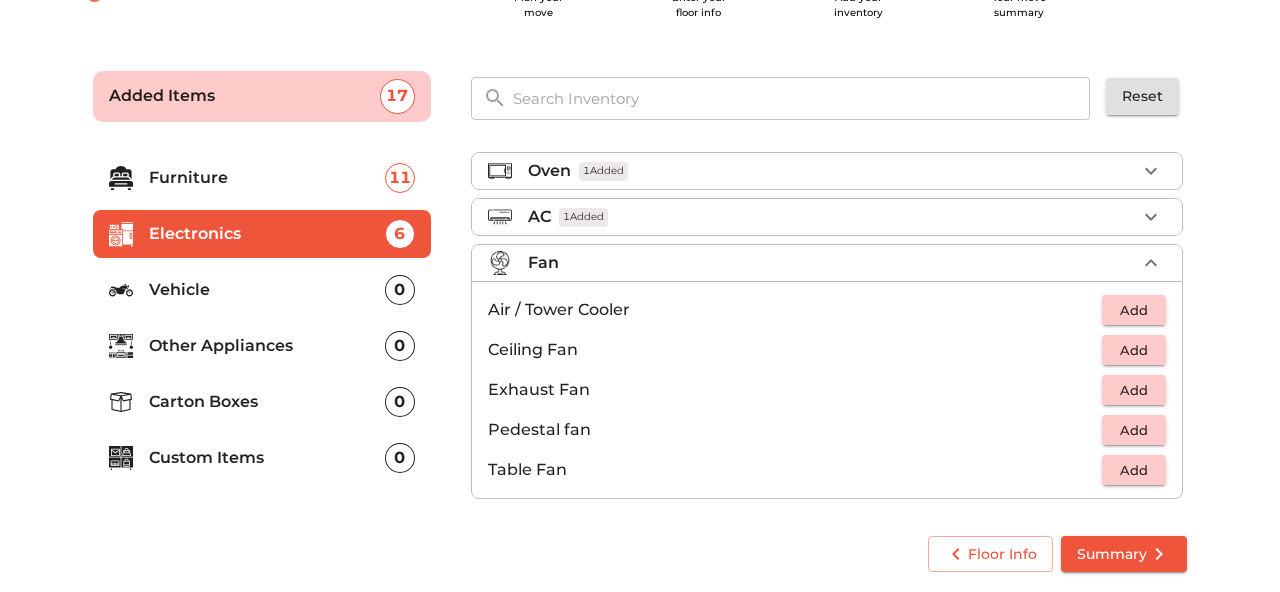 scroll, scrollTop: 149, scrollLeft: 0, axis: vertical 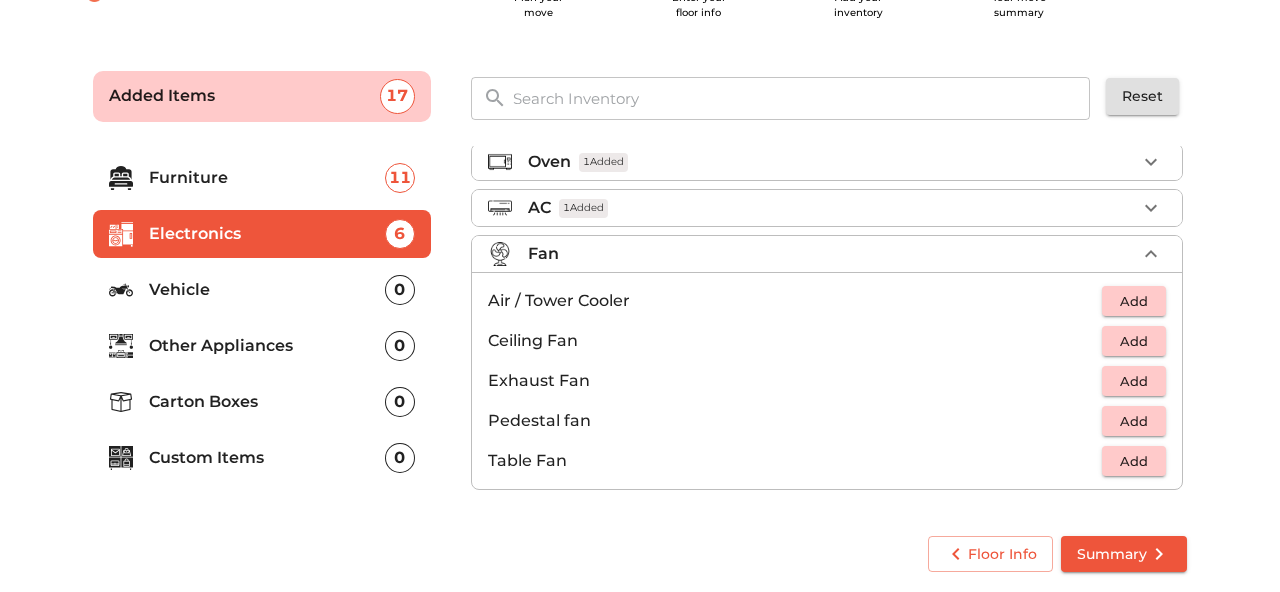 click on "Add" at bounding box center [1134, 461] 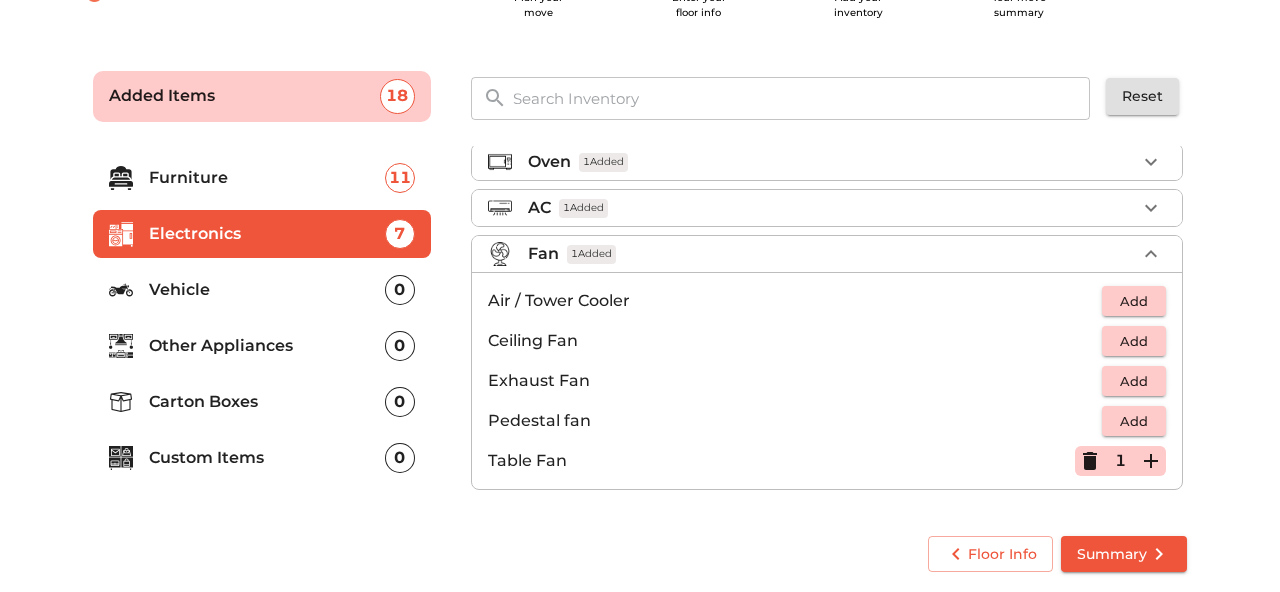 click on "Summary" at bounding box center [1124, 554] 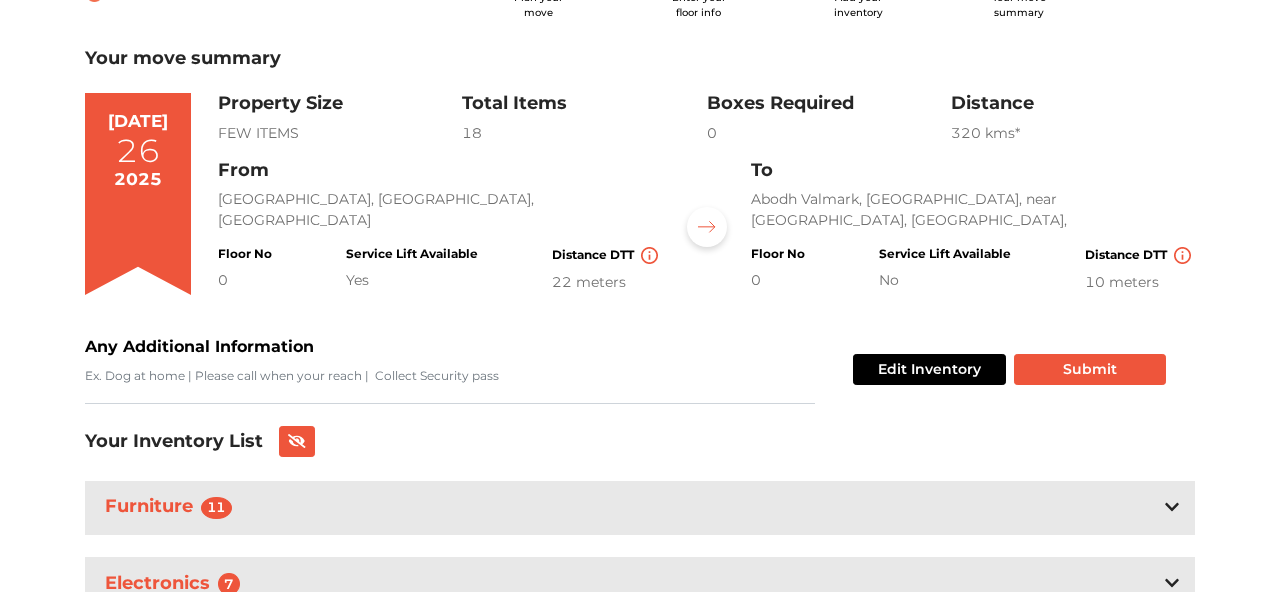 scroll, scrollTop: 180, scrollLeft: 0, axis: vertical 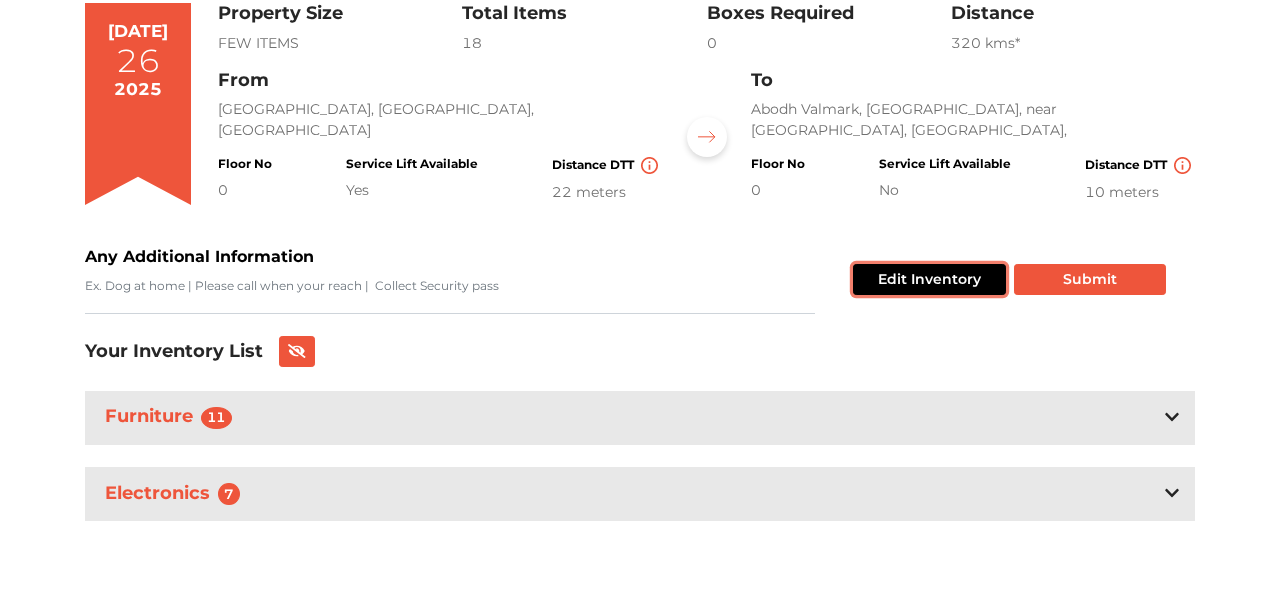 click on "Edit Inventory" at bounding box center (929, 279) 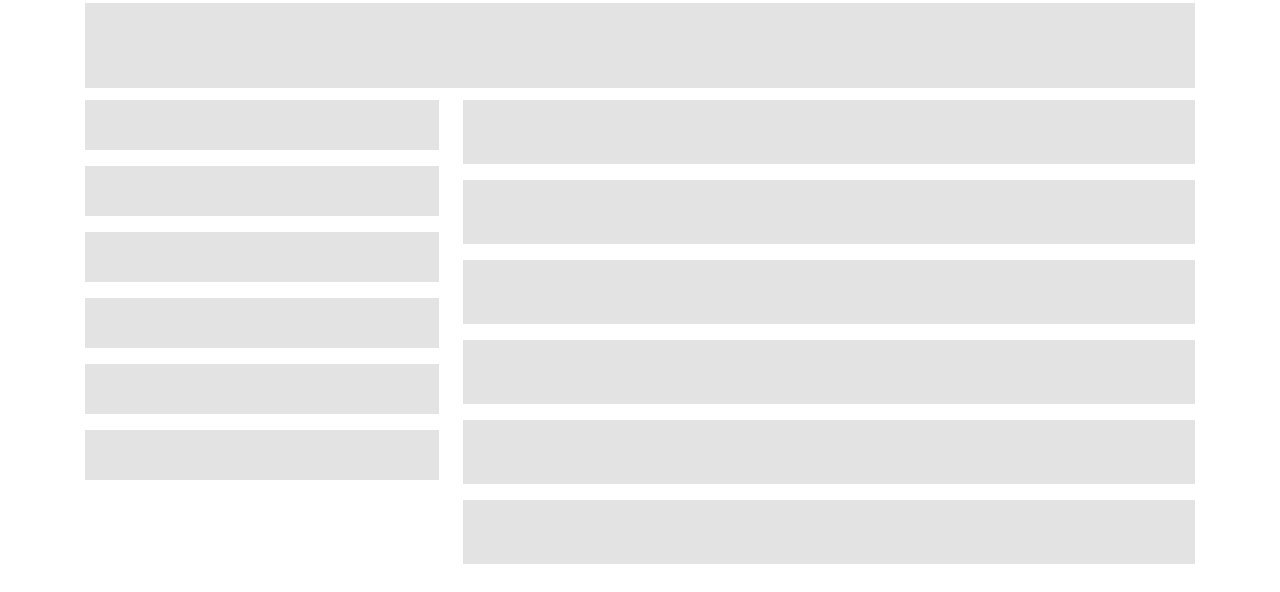 scroll, scrollTop: 42, scrollLeft: 0, axis: vertical 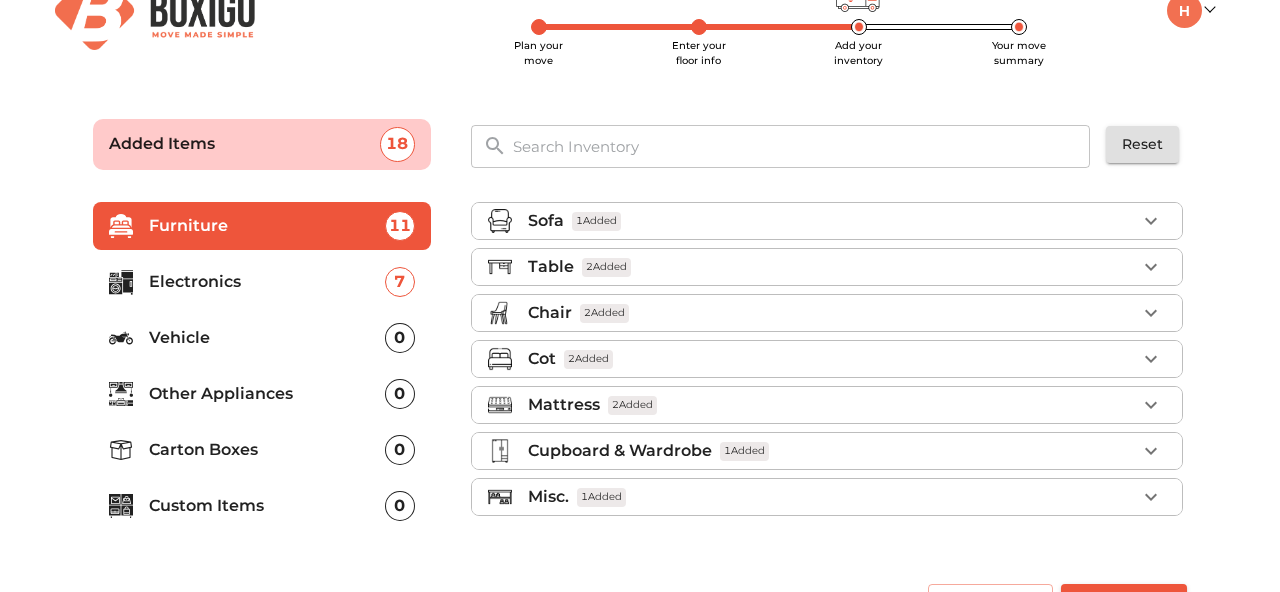 click on "Vehicle 0" at bounding box center (262, 338) 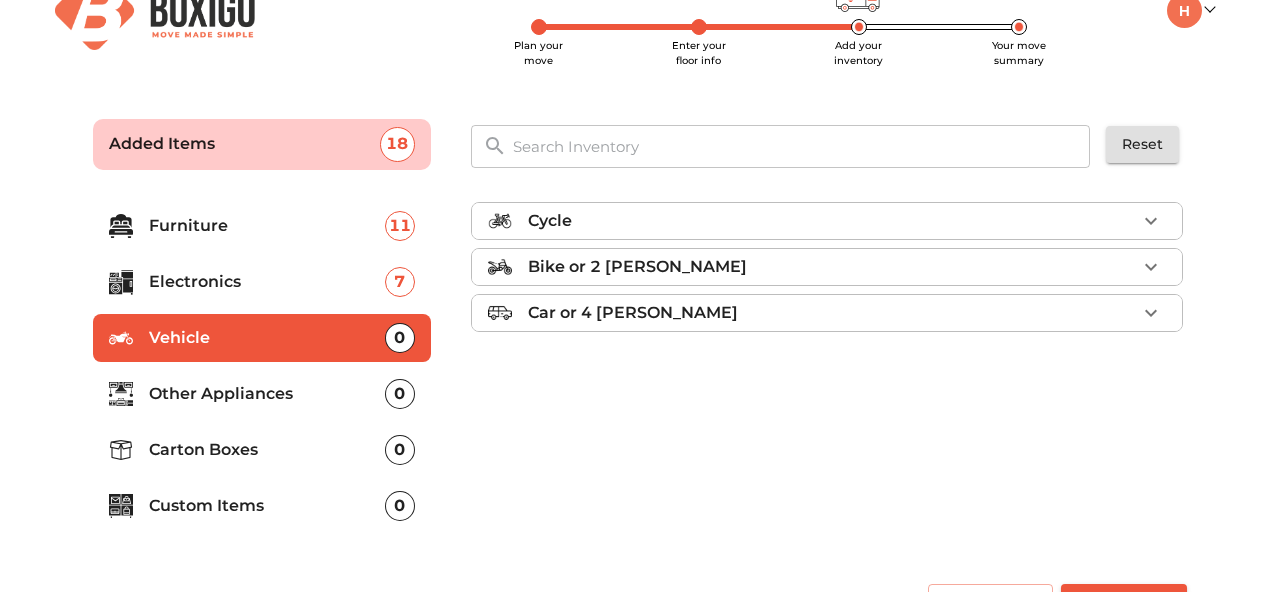 click on "Other Appliances 0" at bounding box center (262, 394) 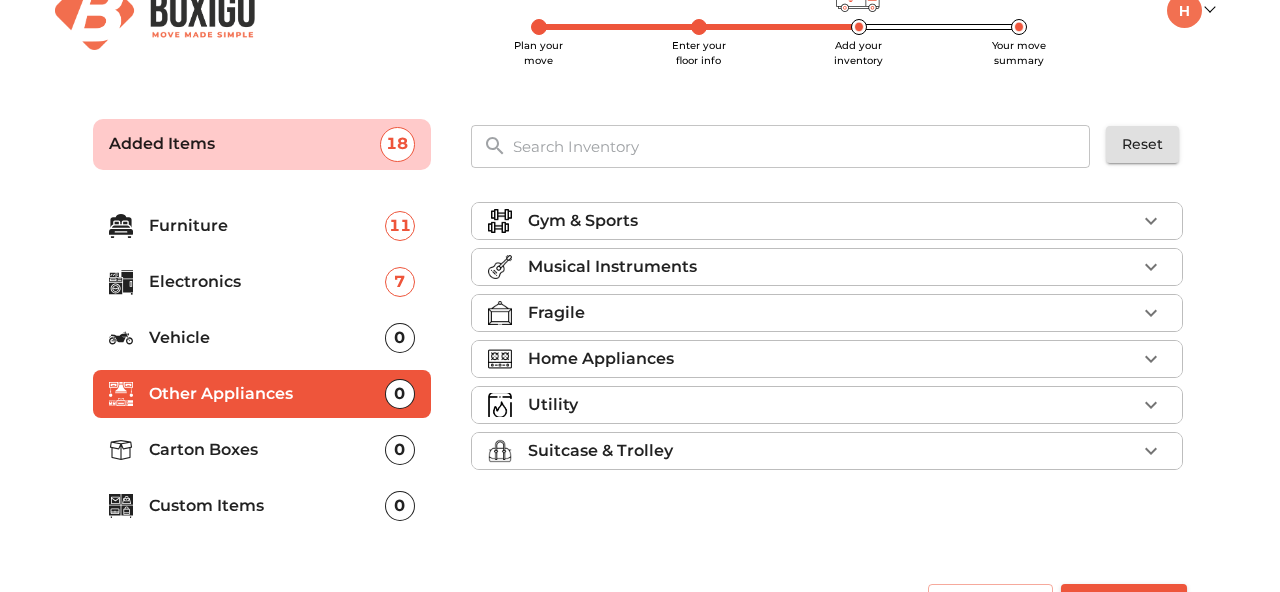 click on "Musical Instruments" at bounding box center [832, 267] 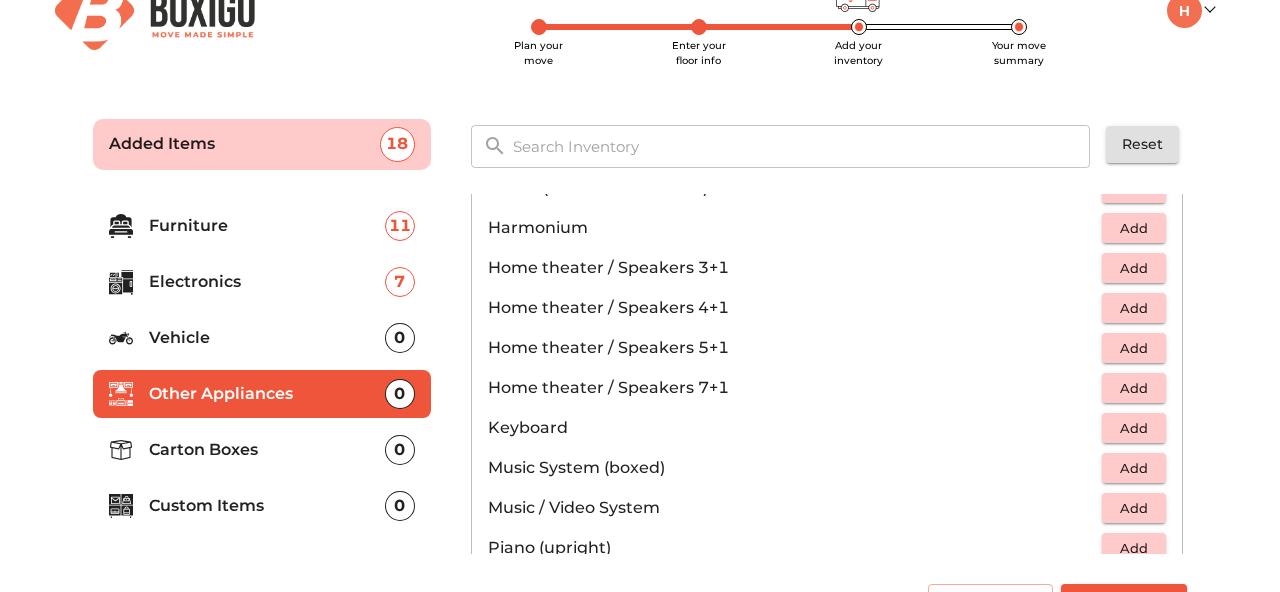 scroll, scrollTop: 336, scrollLeft: 0, axis: vertical 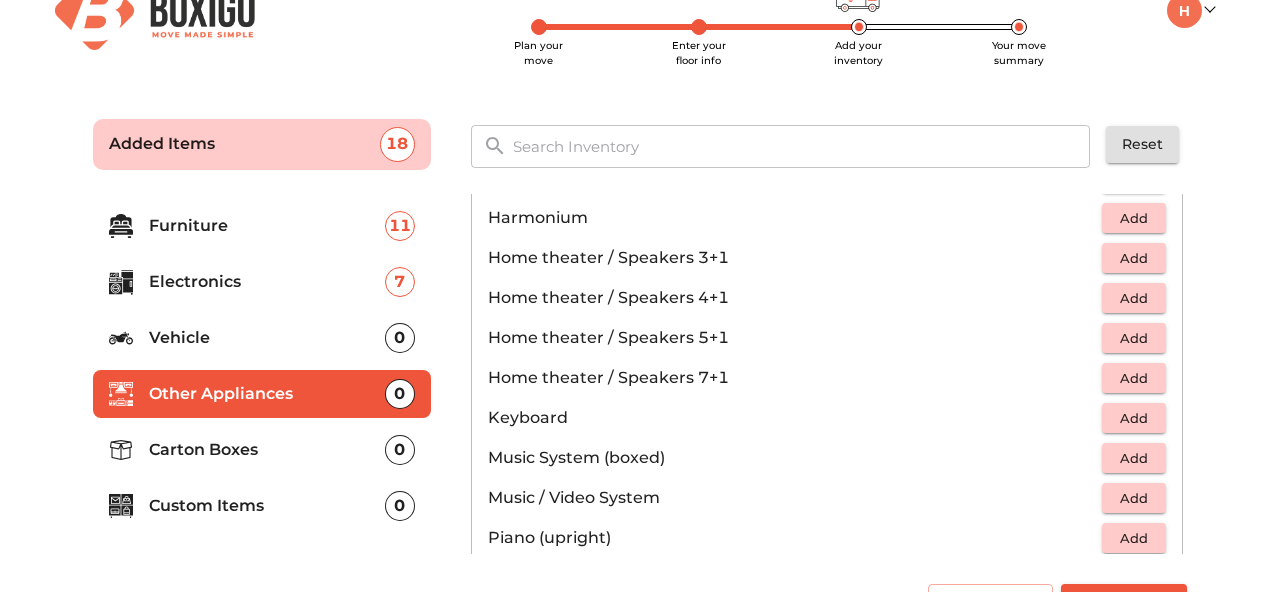 click on "Home theater / Speakers 3+1" at bounding box center (795, 258) 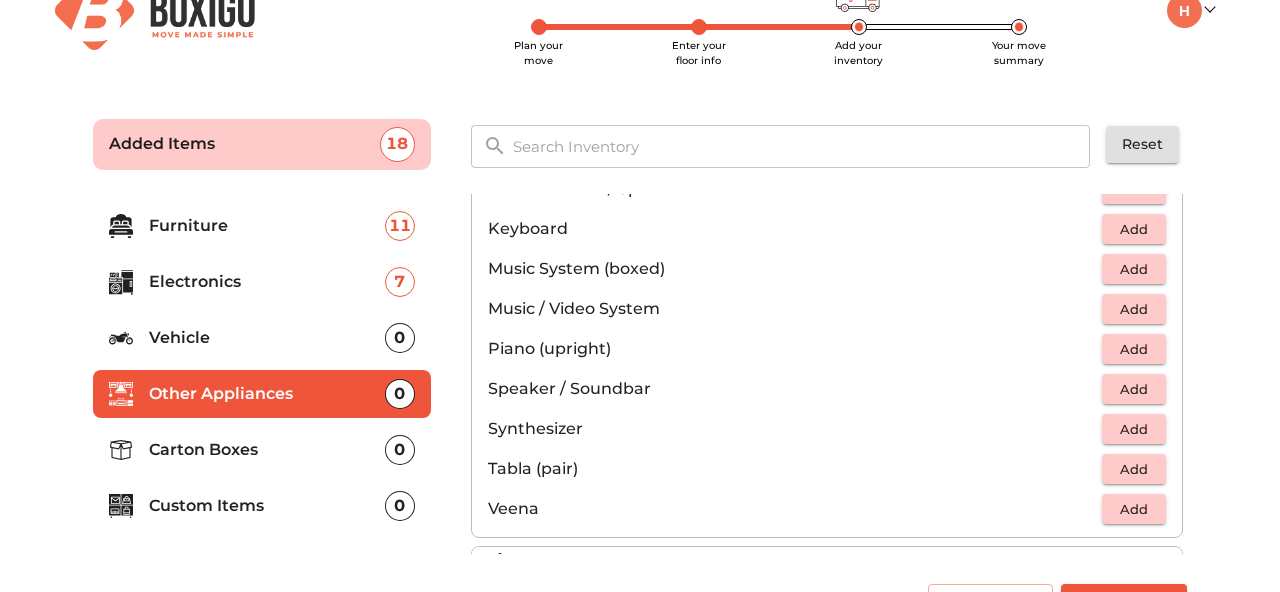 scroll, scrollTop: 528, scrollLeft: 0, axis: vertical 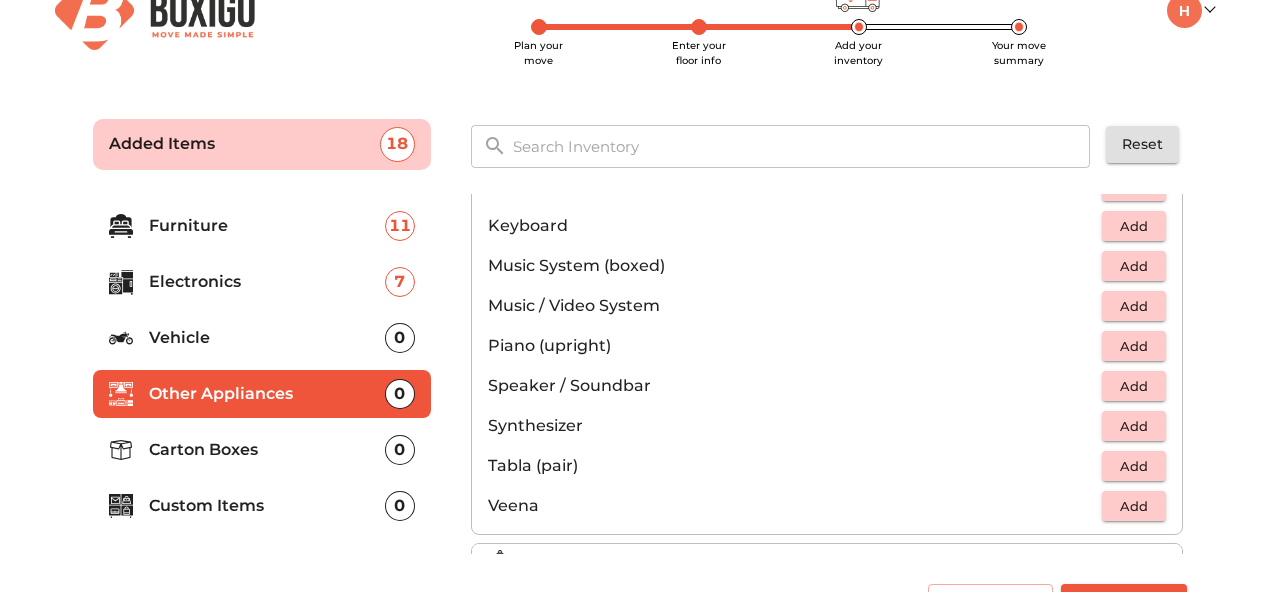 click on "Add" at bounding box center [1134, 386] 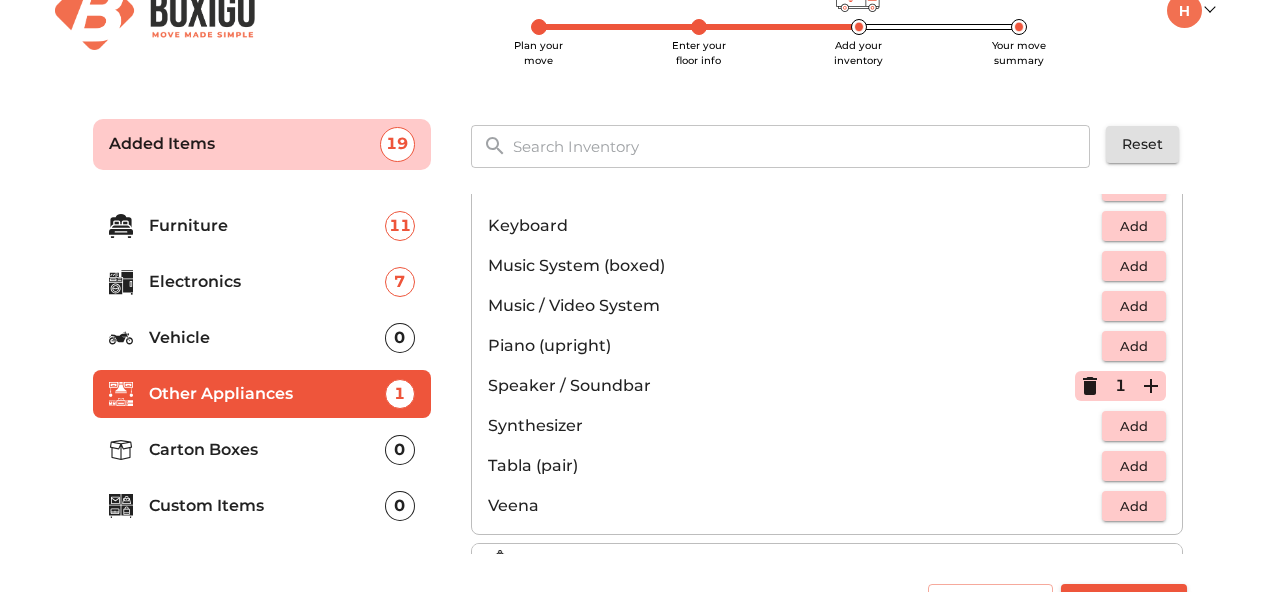 click on "Electronics" at bounding box center (267, 282) 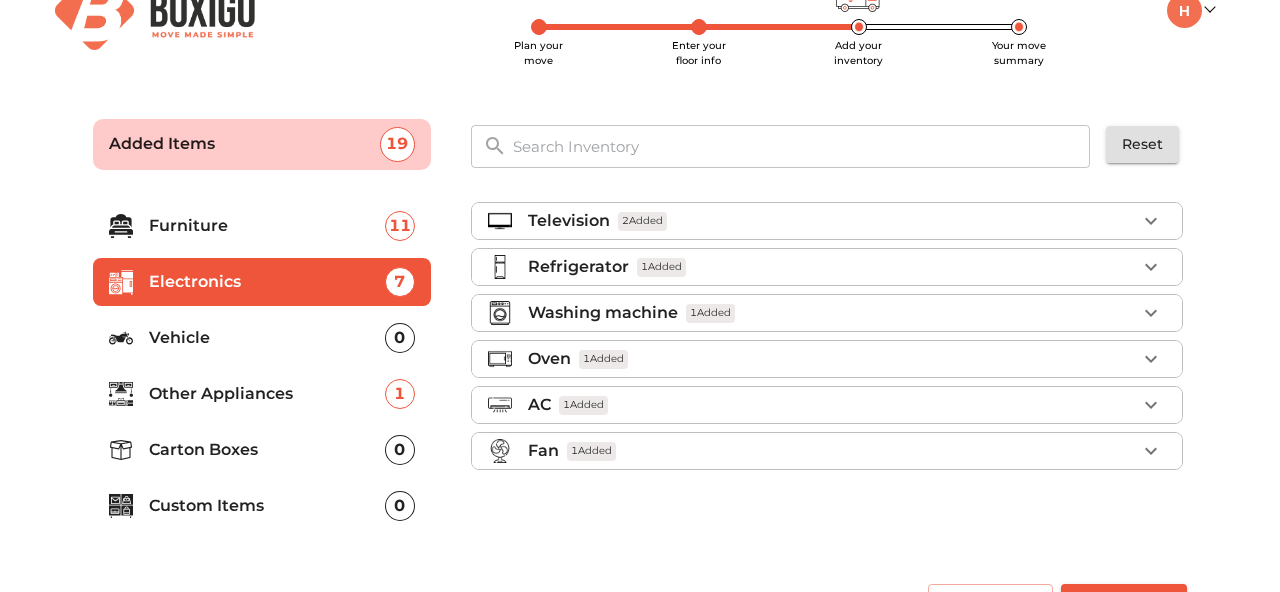 scroll, scrollTop: 0, scrollLeft: 0, axis: both 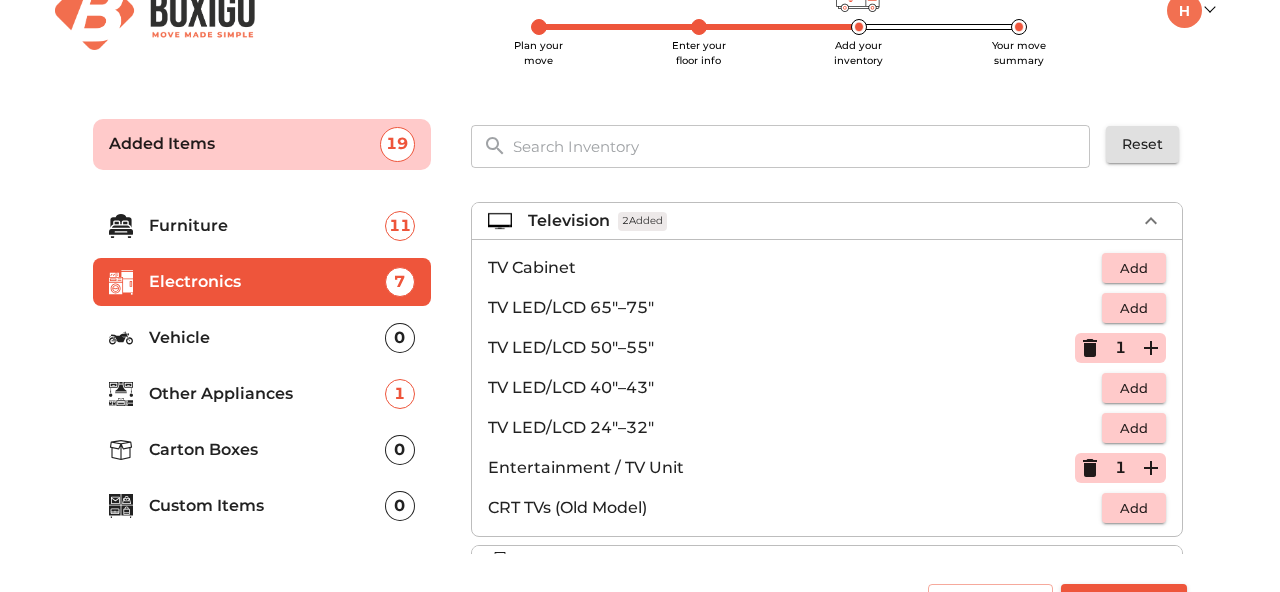 click 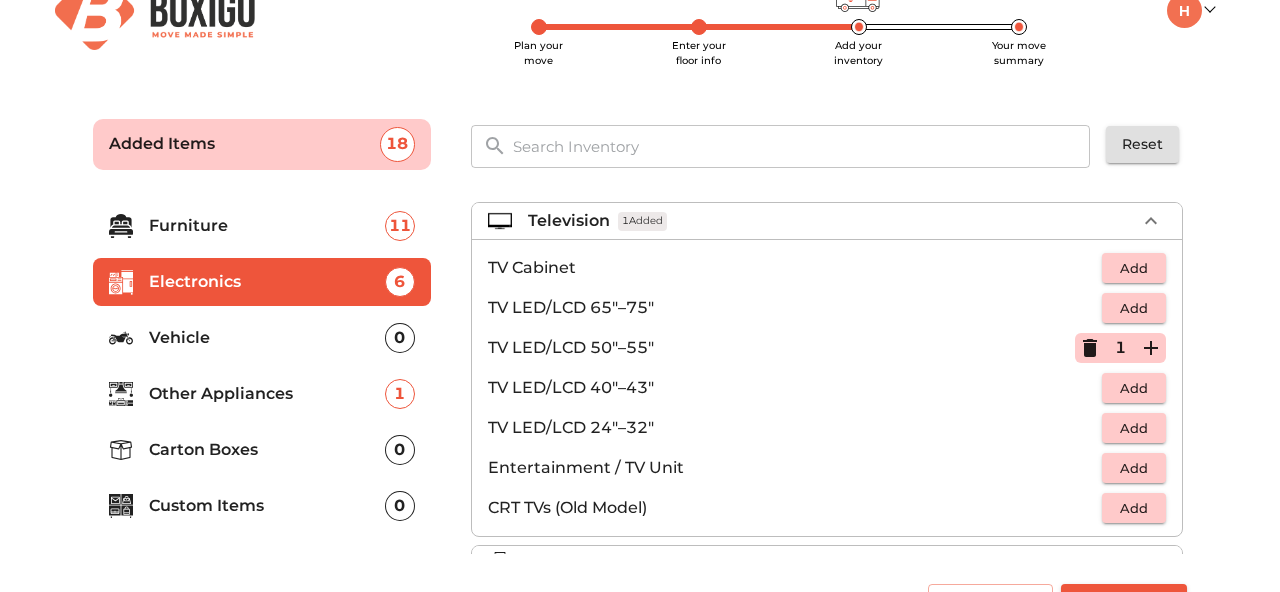 click on "Add" at bounding box center (1134, 468) 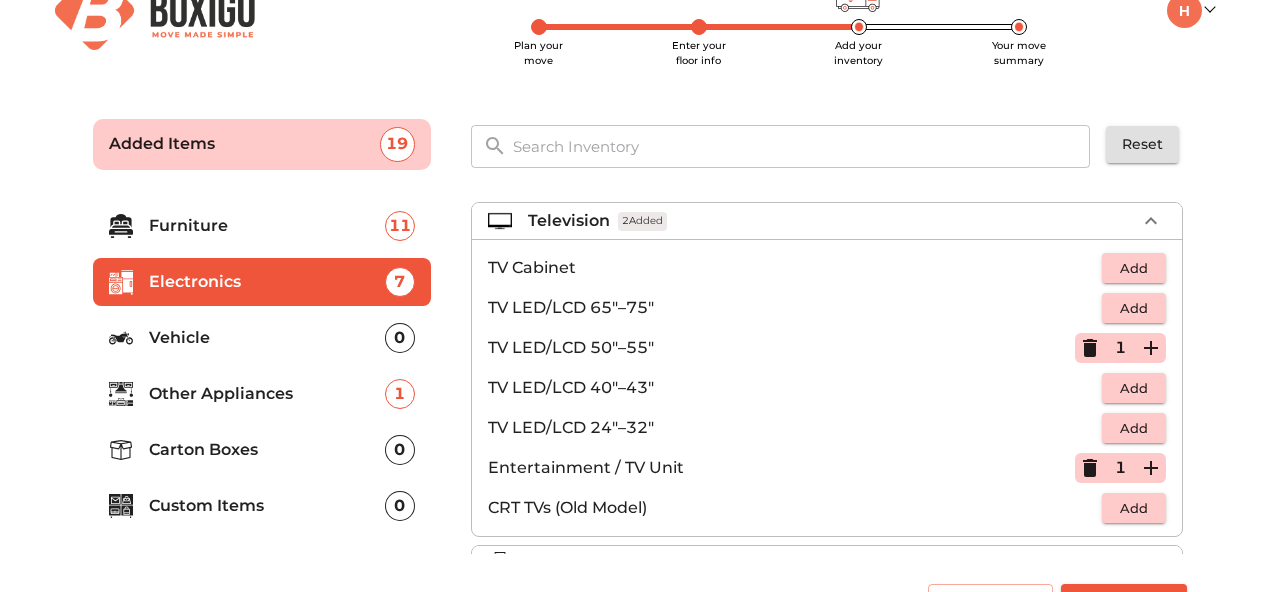 click on "Other Appliances" at bounding box center (267, 394) 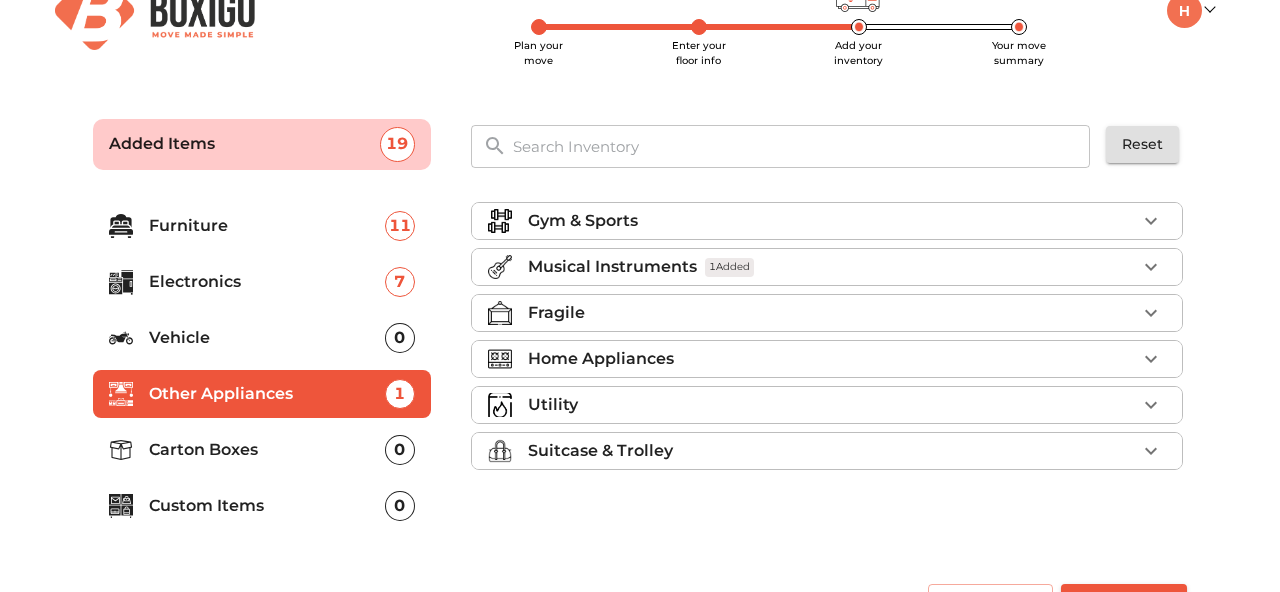 click on "Fragile" at bounding box center [832, 313] 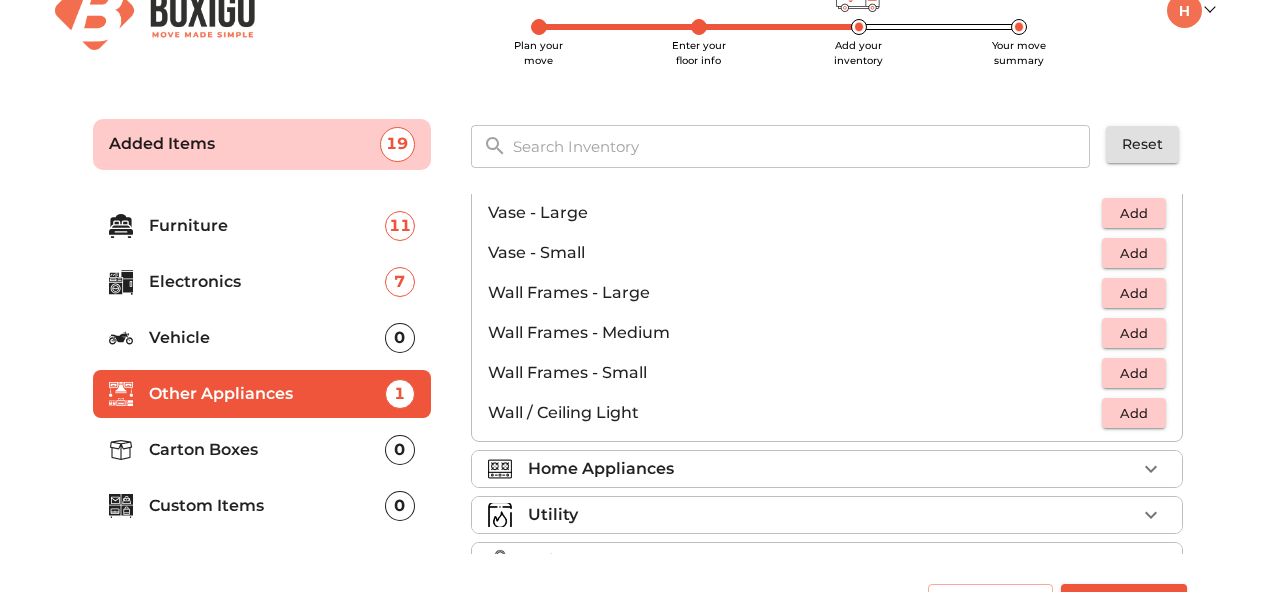 scroll, scrollTop: 1349, scrollLeft: 0, axis: vertical 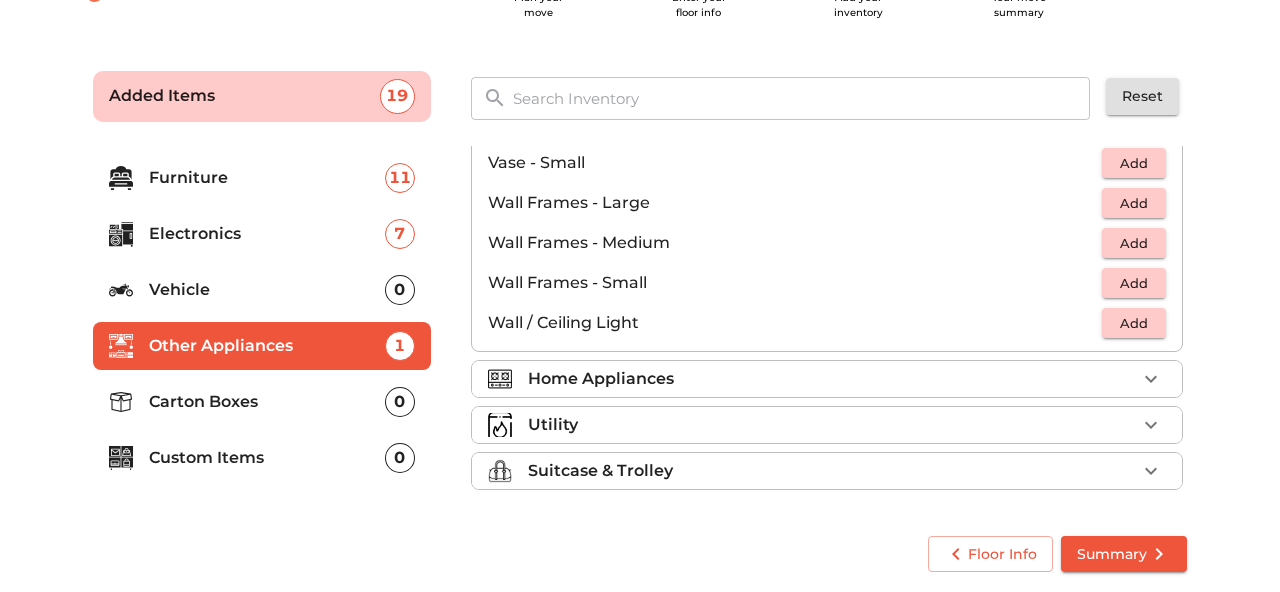 click on "Home Appliances" at bounding box center (832, 379) 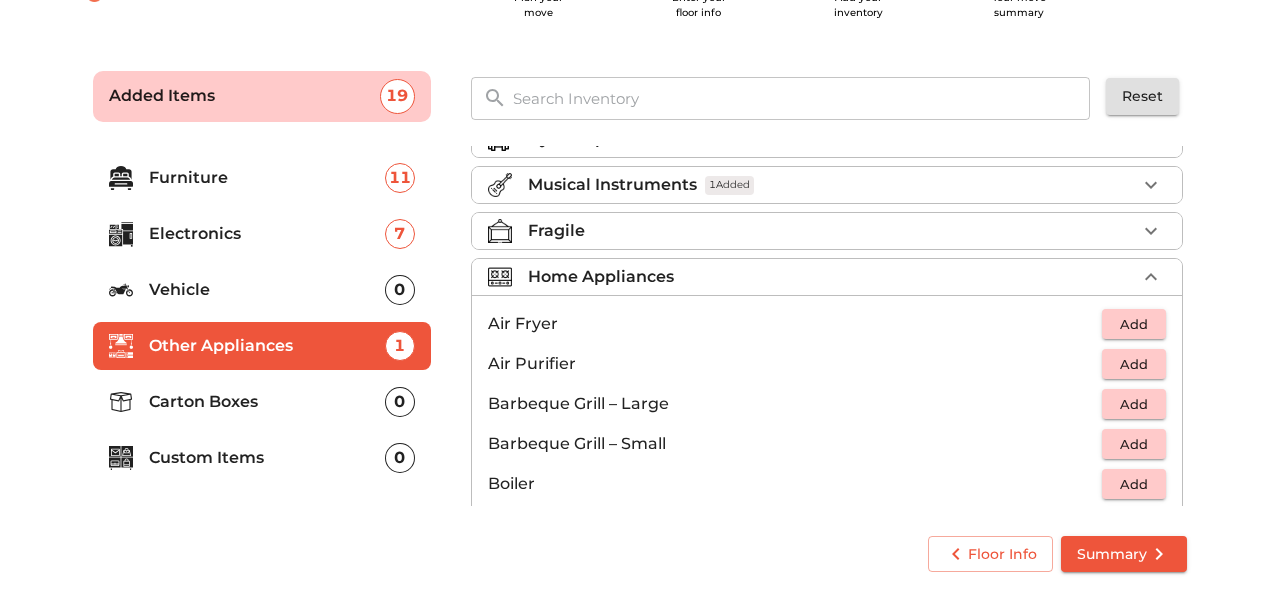 scroll, scrollTop: 35, scrollLeft: 0, axis: vertical 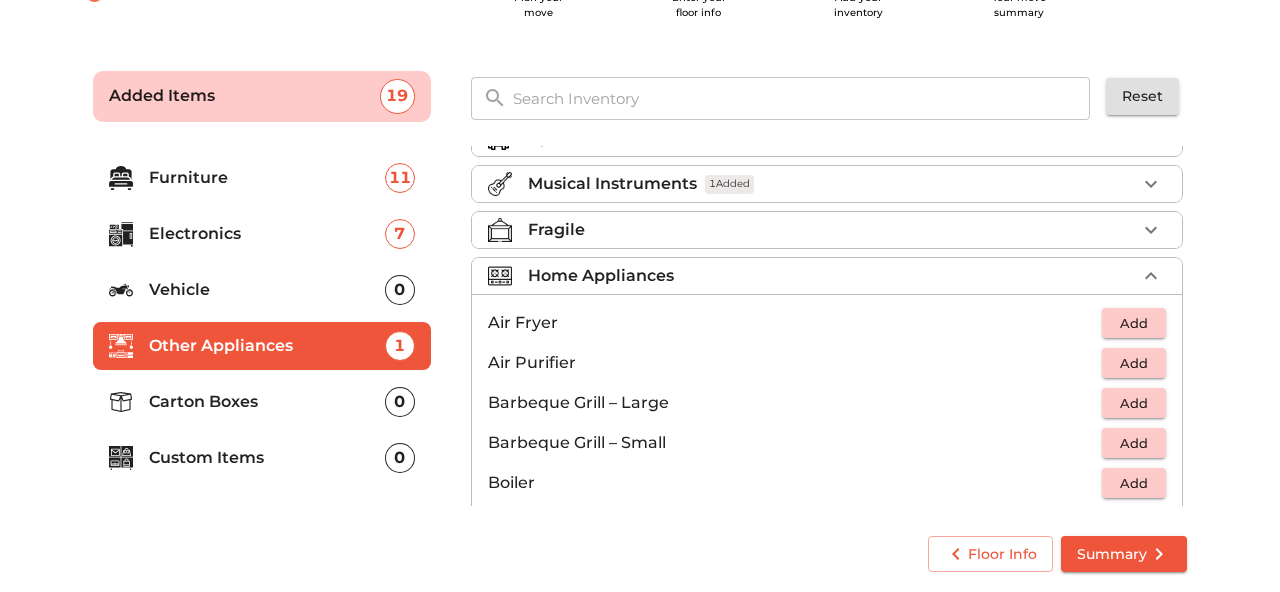 click on "Add" at bounding box center [1134, 323] 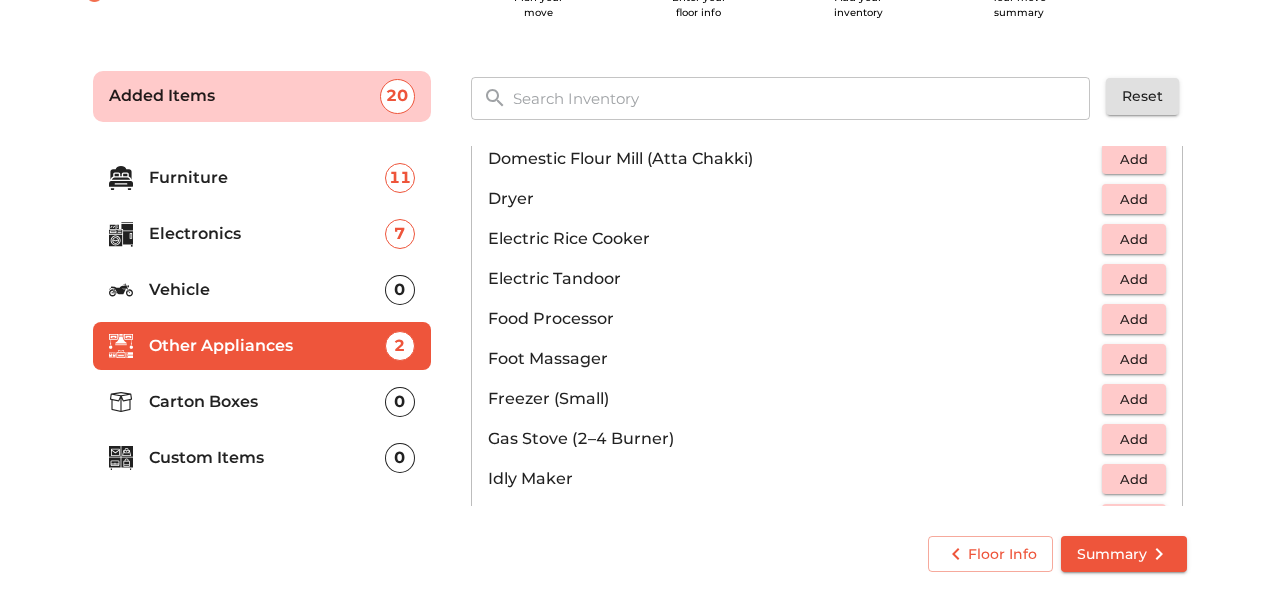 scroll, scrollTop: 603, scrollLeft: 0, axis: vertical 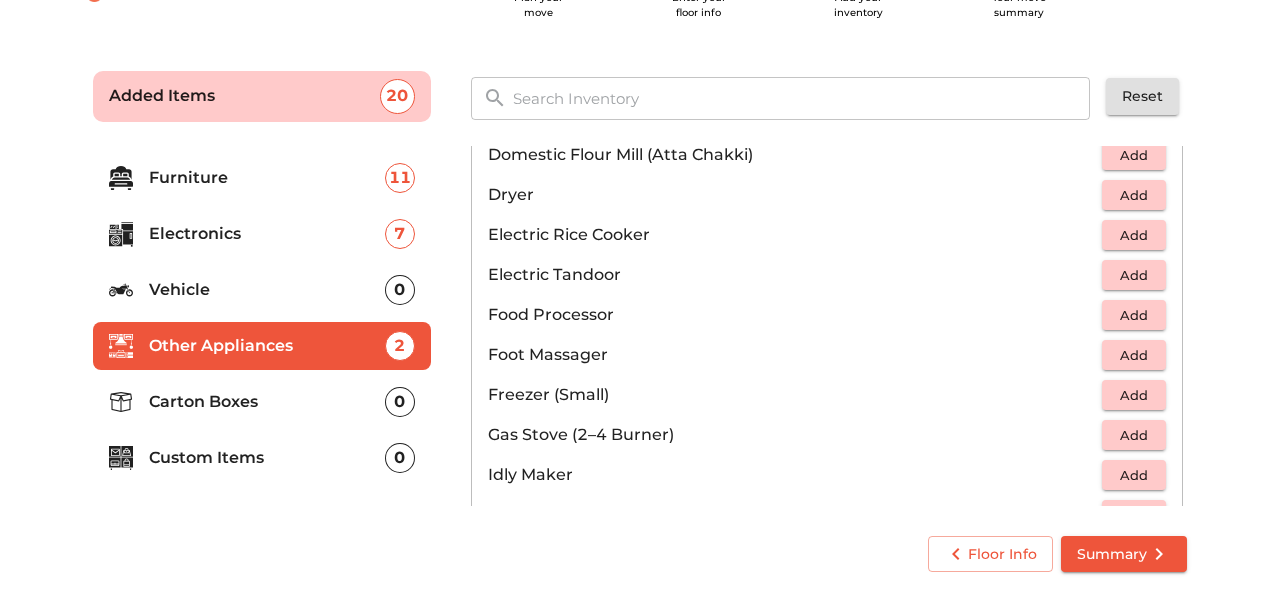 click on "Add" at bounding box center [1134, 315] 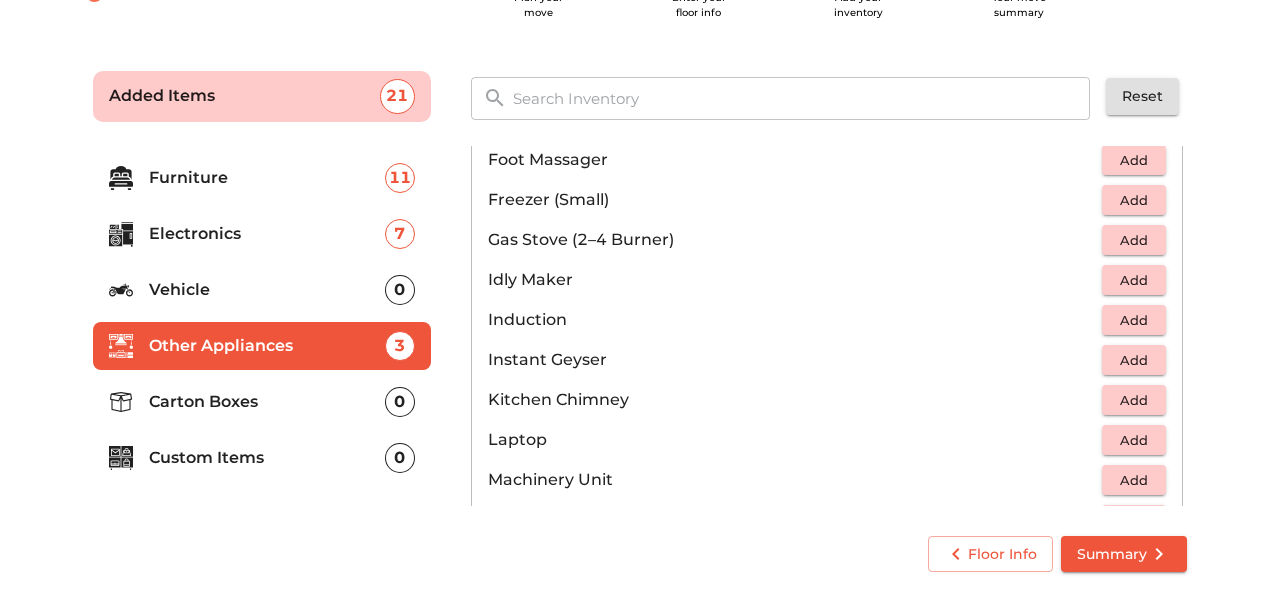scroll, scrollTop: 801, scrollLeft: 0, axis: vertical 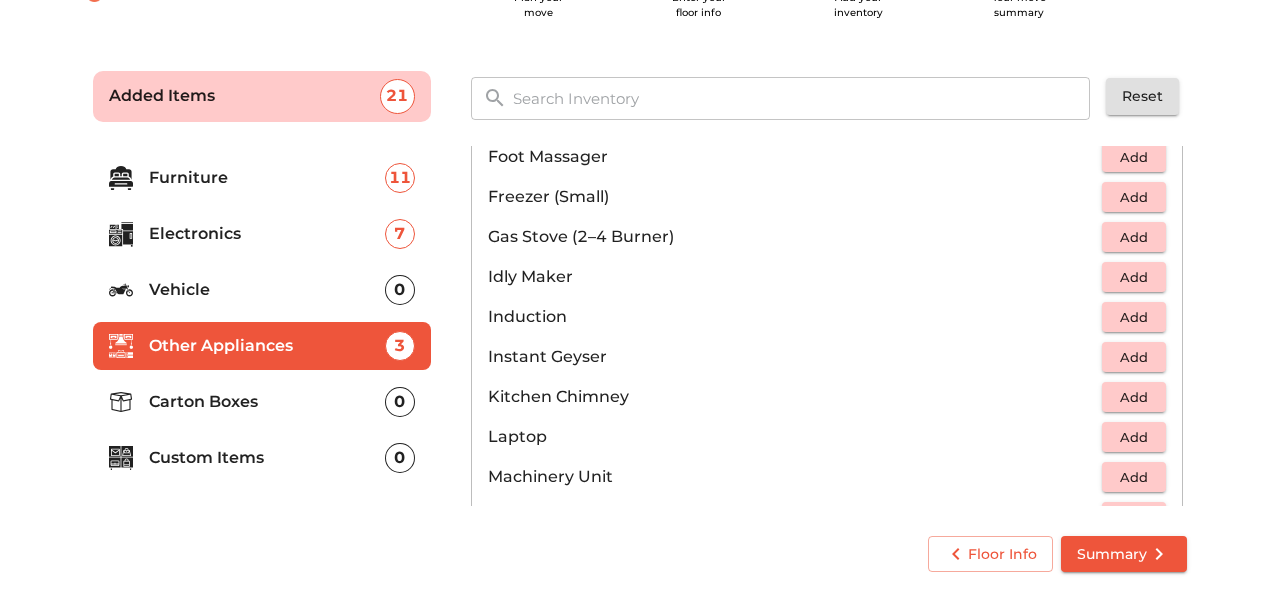 click on "Add" at bounding box center (1134, 237) 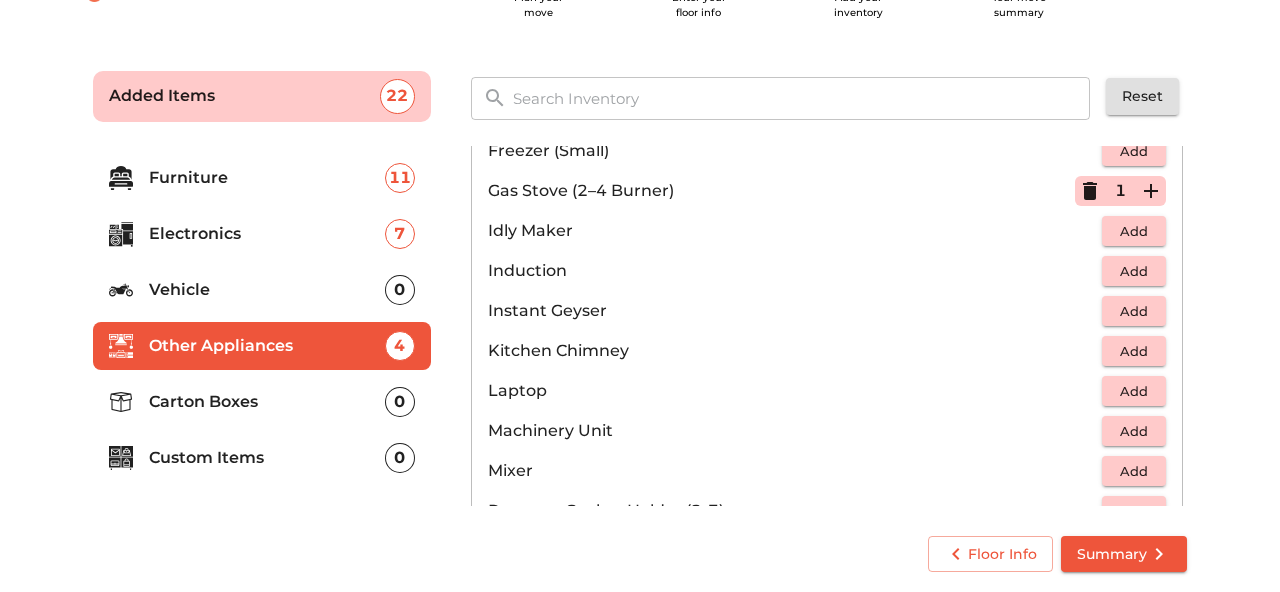 scroll, scrollTop: 857, scrollLeft: 0, axis: vertical 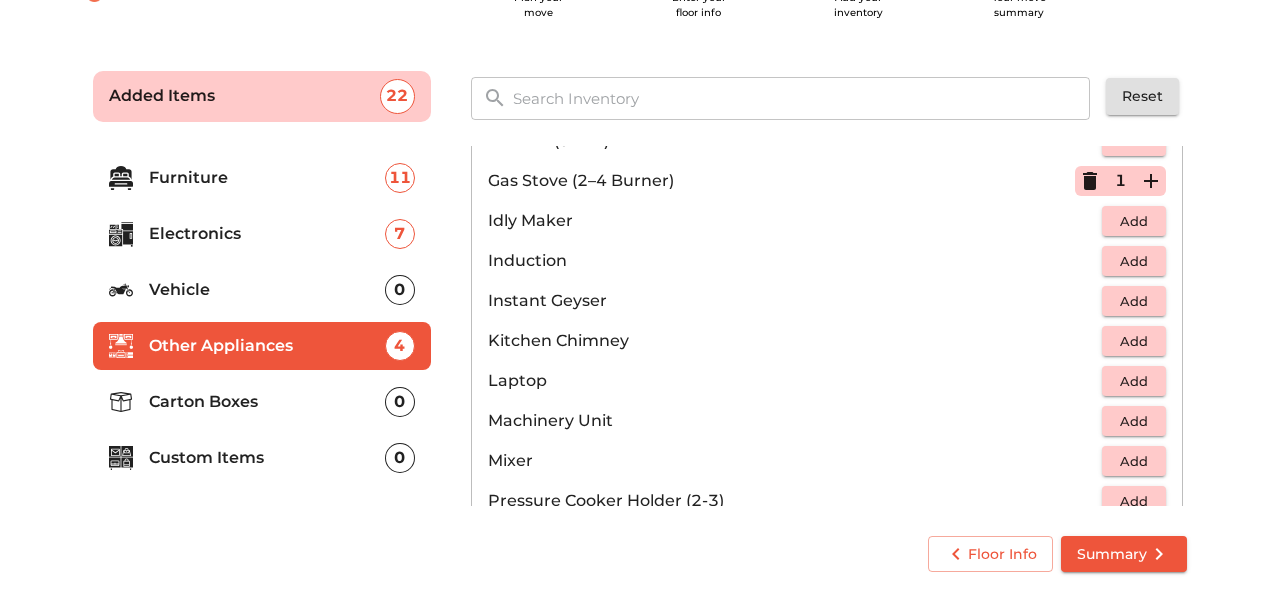 click on "Add" at bounding box center [1134, 261] 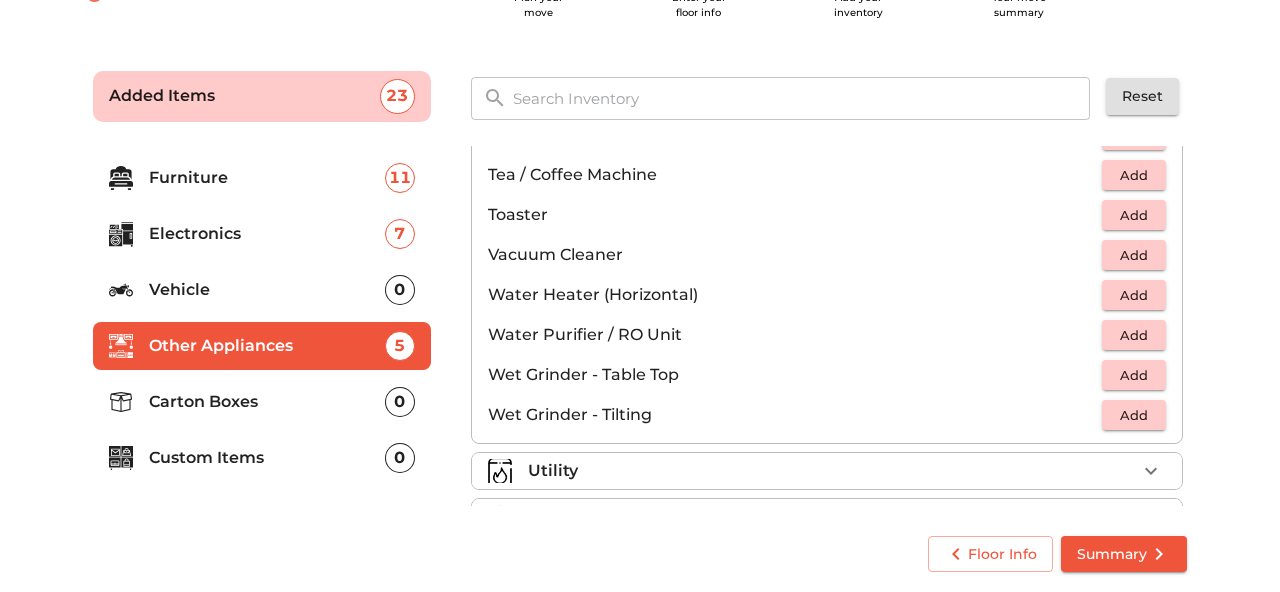 scroll, scrollTop: 1342, scrollLeft: 0, axis: vertical 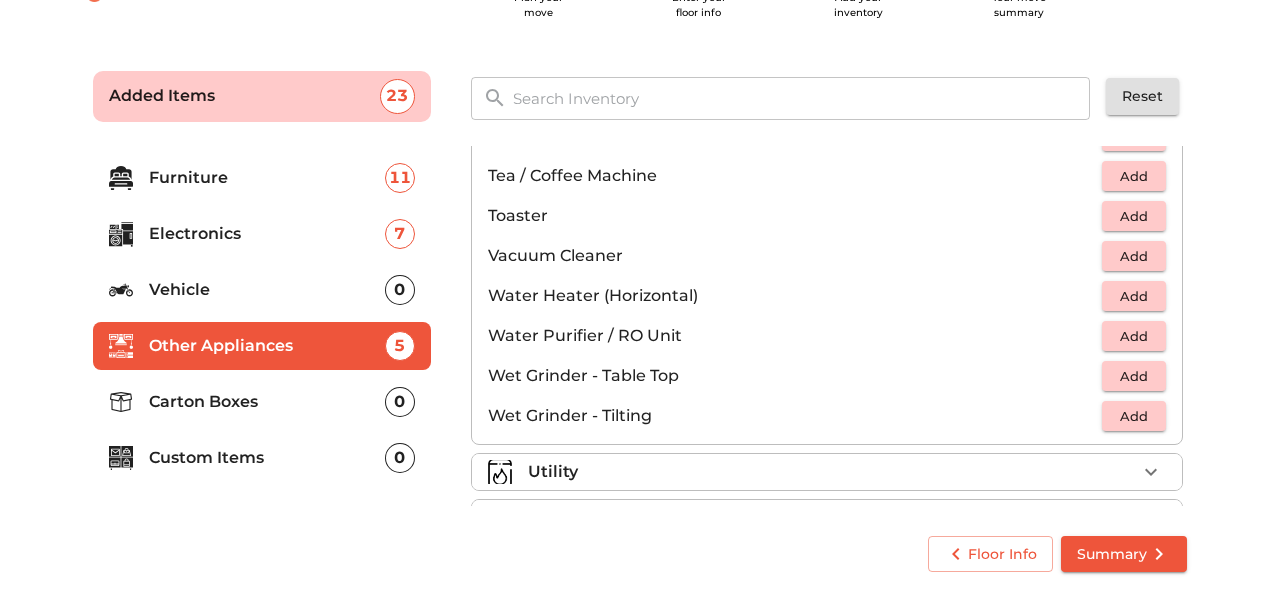 click on "Add" at bounding box center [1134, 256] 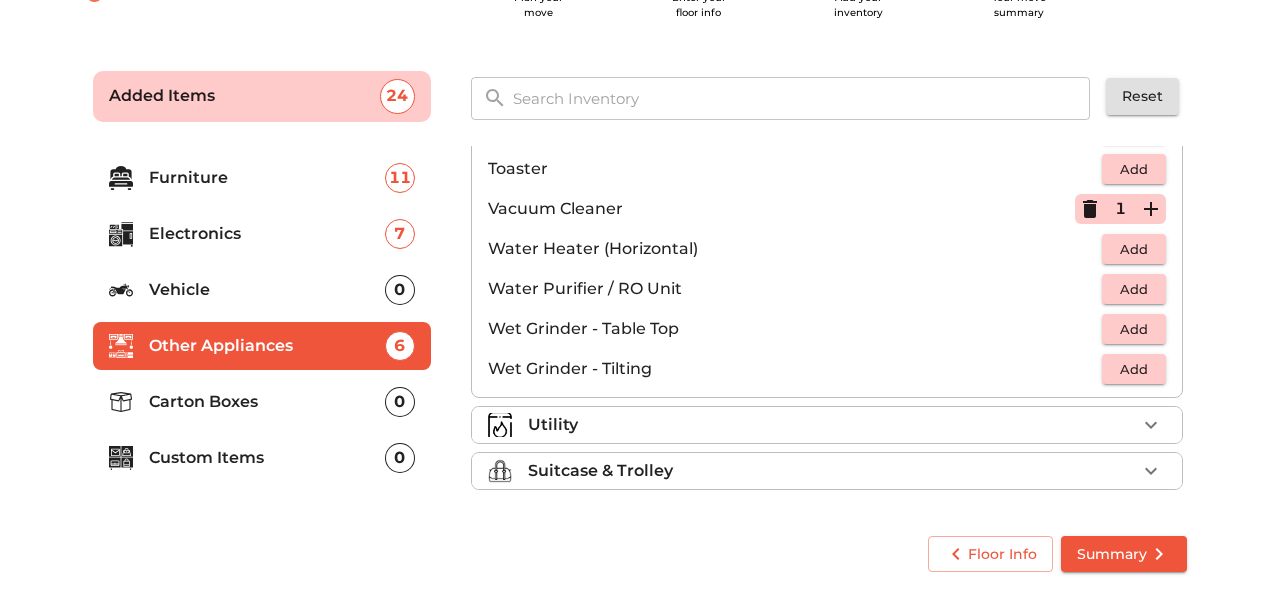 click on "Utility" at bounding box center [832, 425] 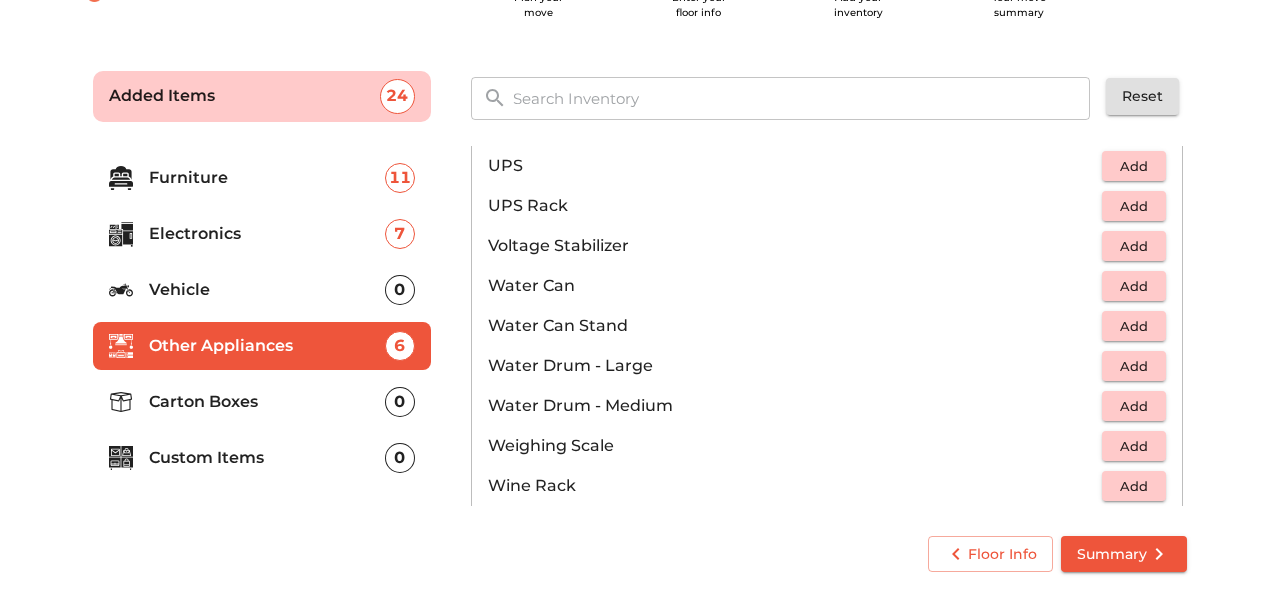 scroll, scrollTop: 1414, scrollLeft: 0, axis: vertical 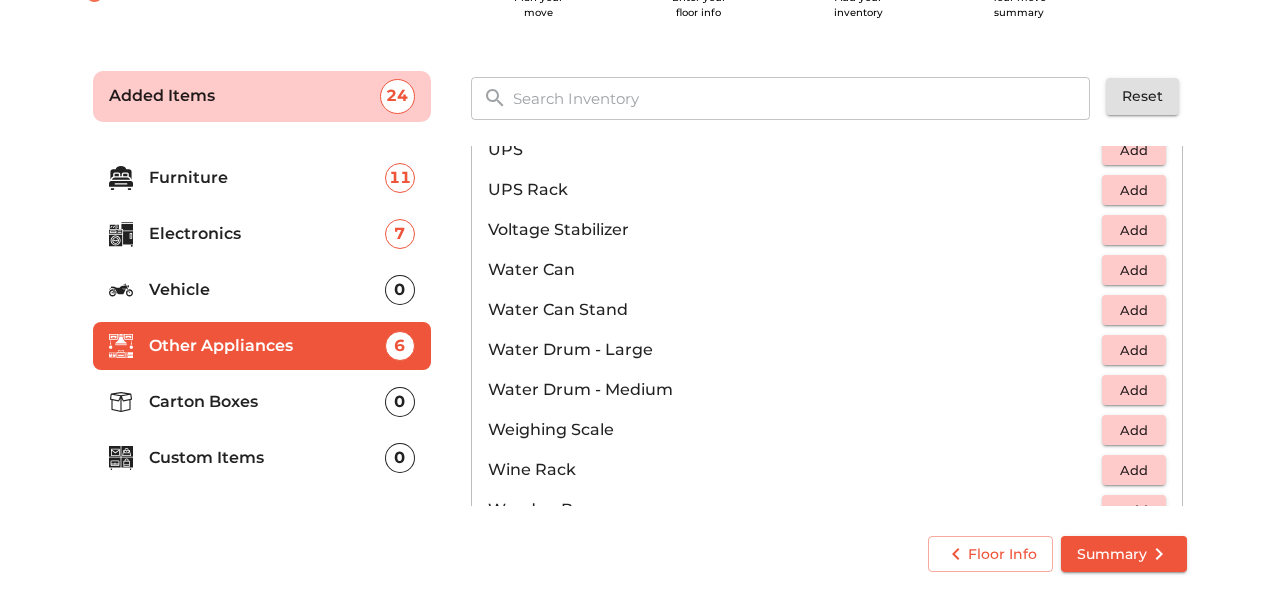 click on "Add" at bounding box center [1134, 230] 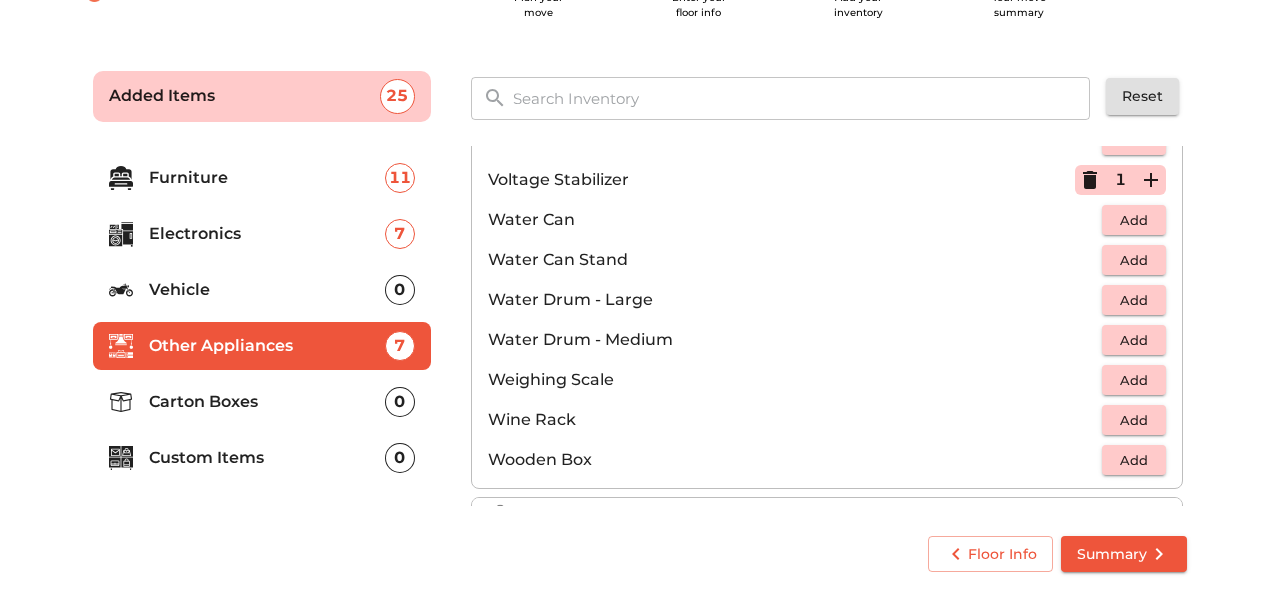 scroll, scrollTop: 1509, scrollLeft: 0, axis: vertical 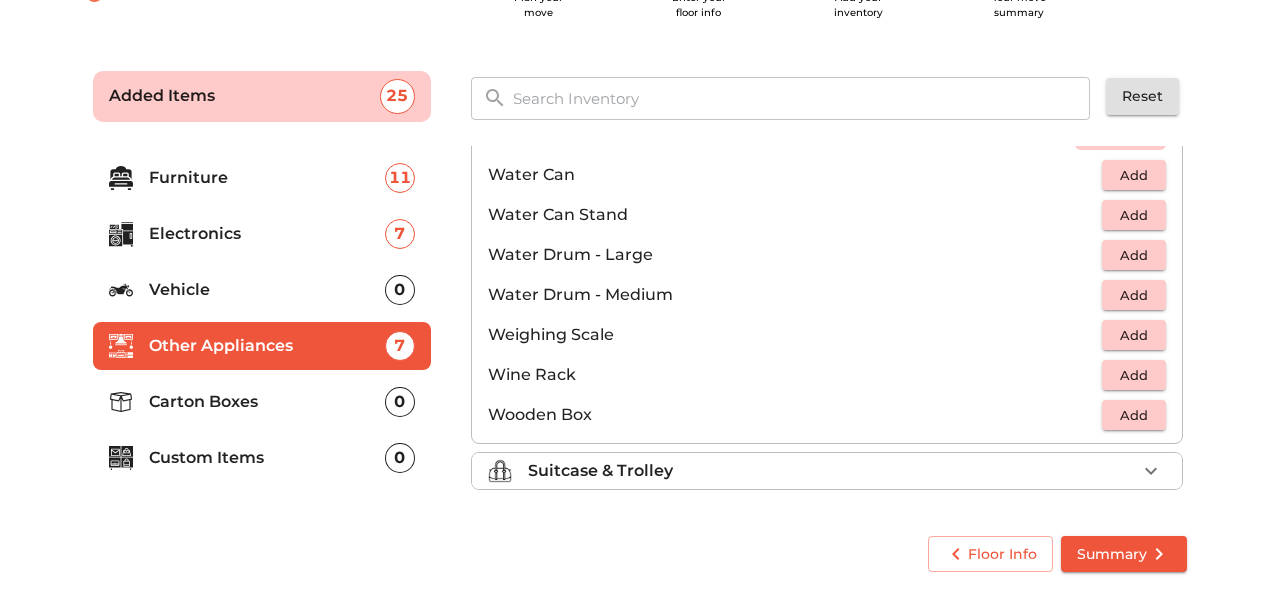 click on "Suitcase & Trolley" at bounding box center [832, 471] 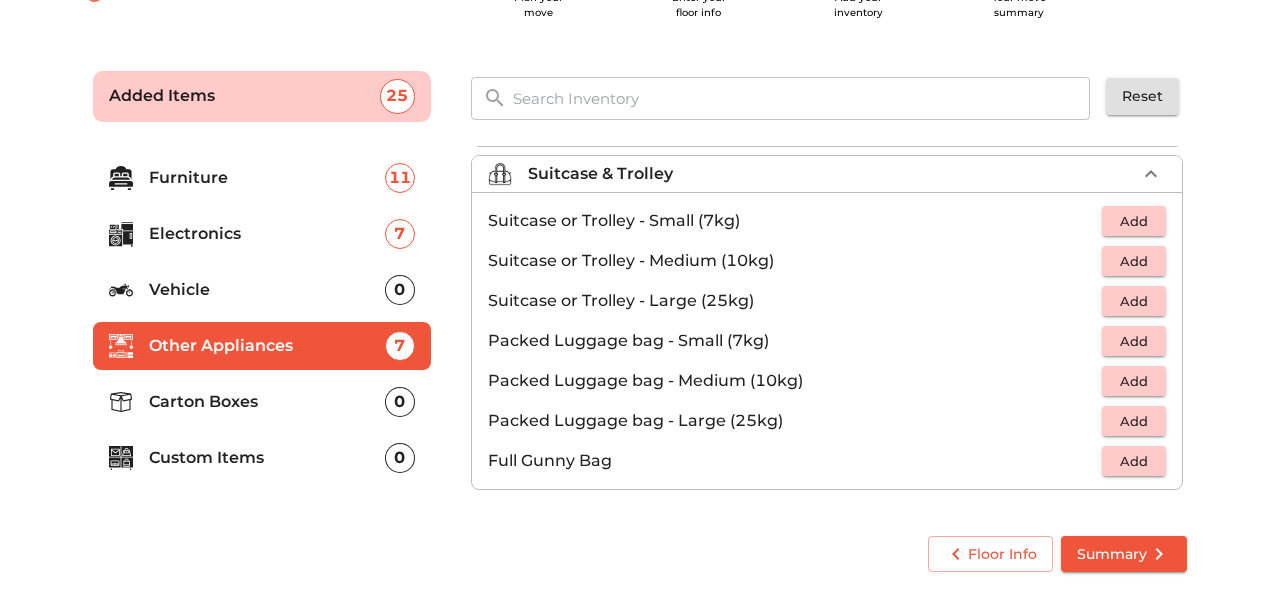 scroll, scrollTop: 229, scrollLeft: 0, axis: vertical 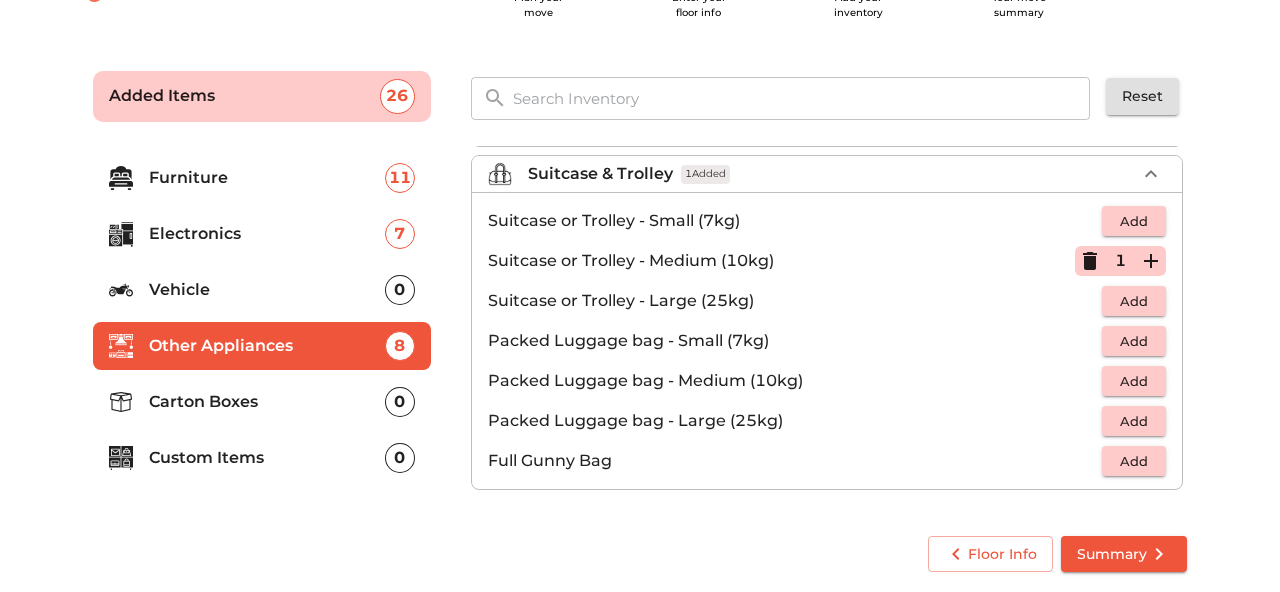click on "Add" at bounding box center [1134, 301] 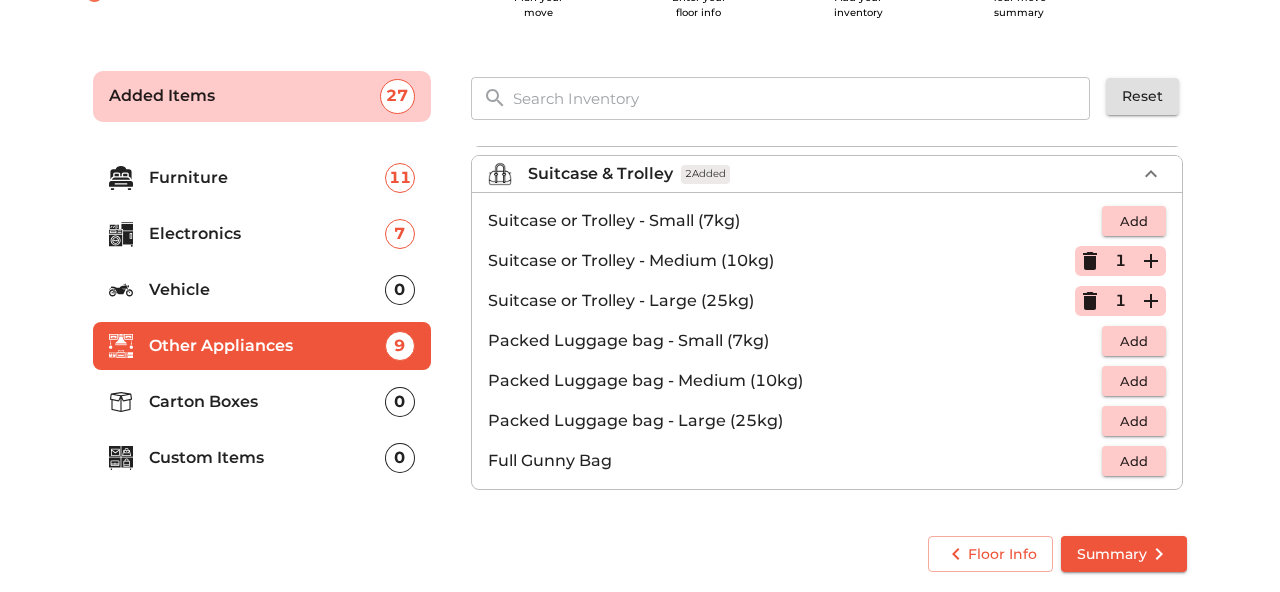 click on "Carton Boxes" at bounding box center [267, 402] 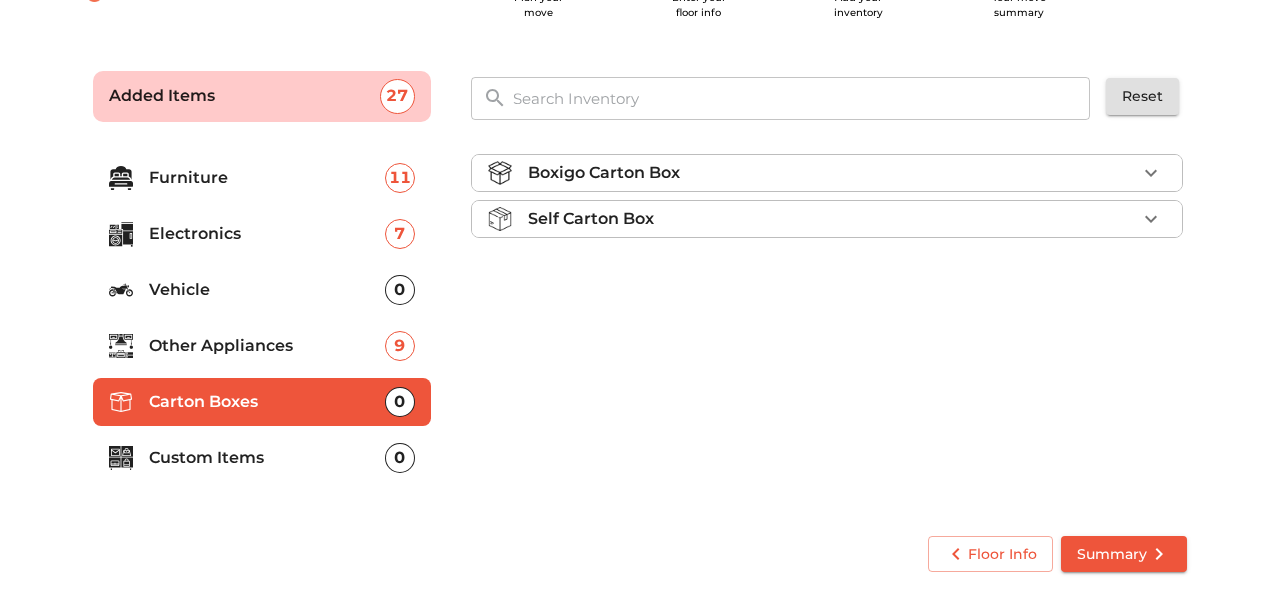 click on "Boxigo Carton Box" at bounding box center [832, 173] 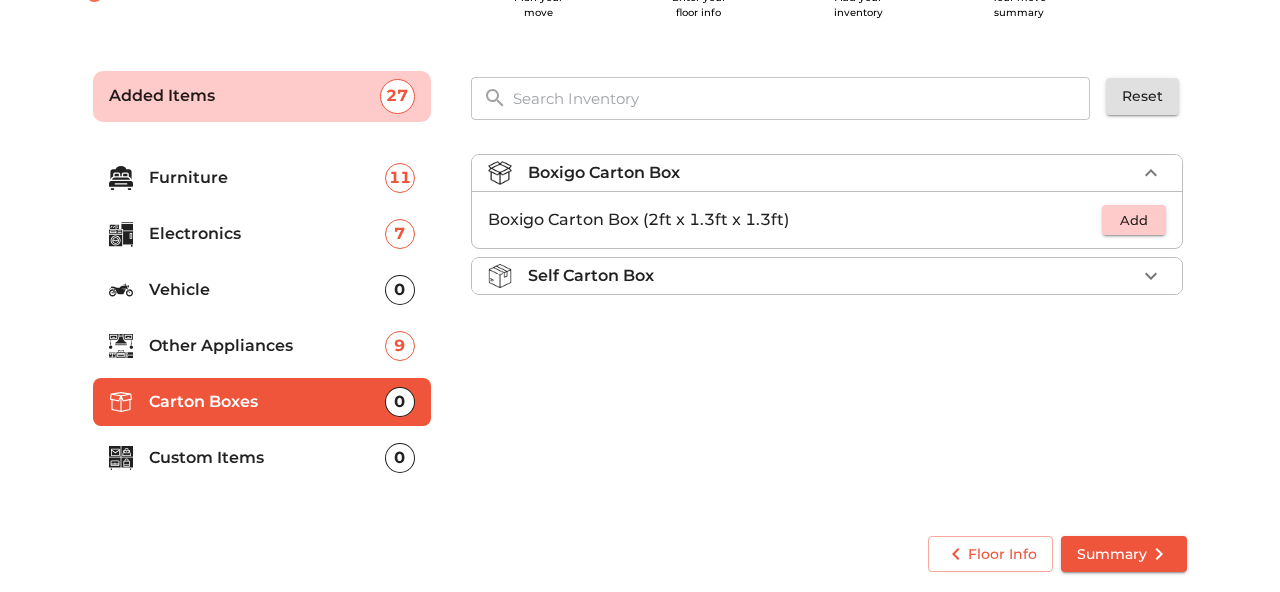 click on "Self Carton Box" at bounding box center [827, 276] 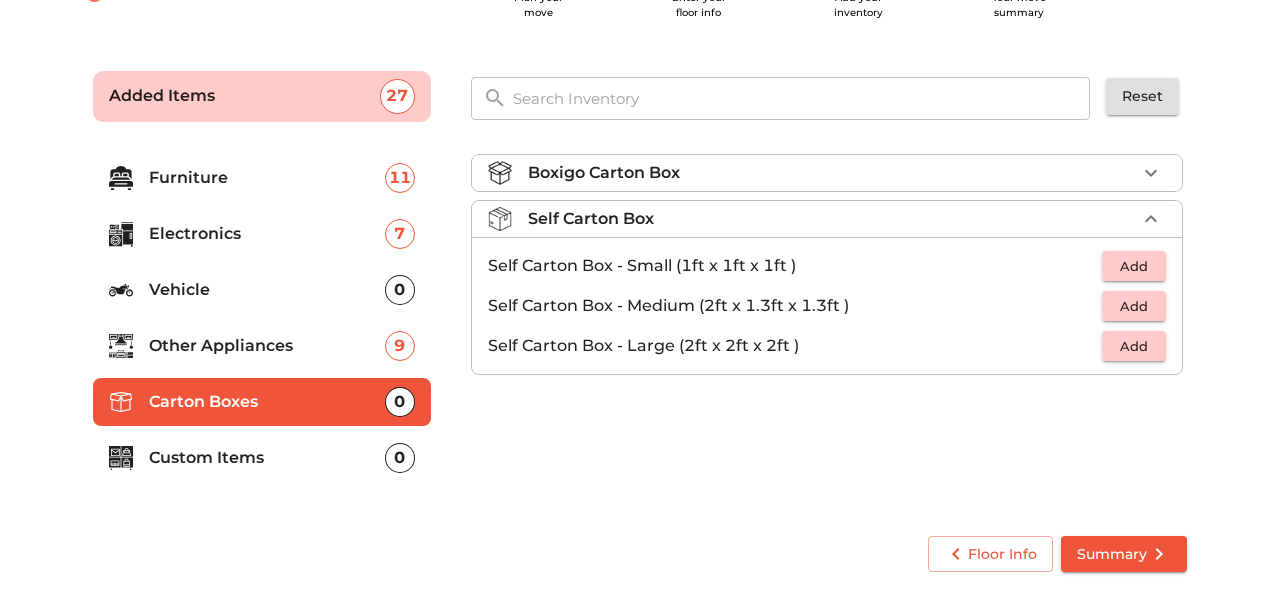 click on "Self Carton Box" at bounding box center [827, 219] 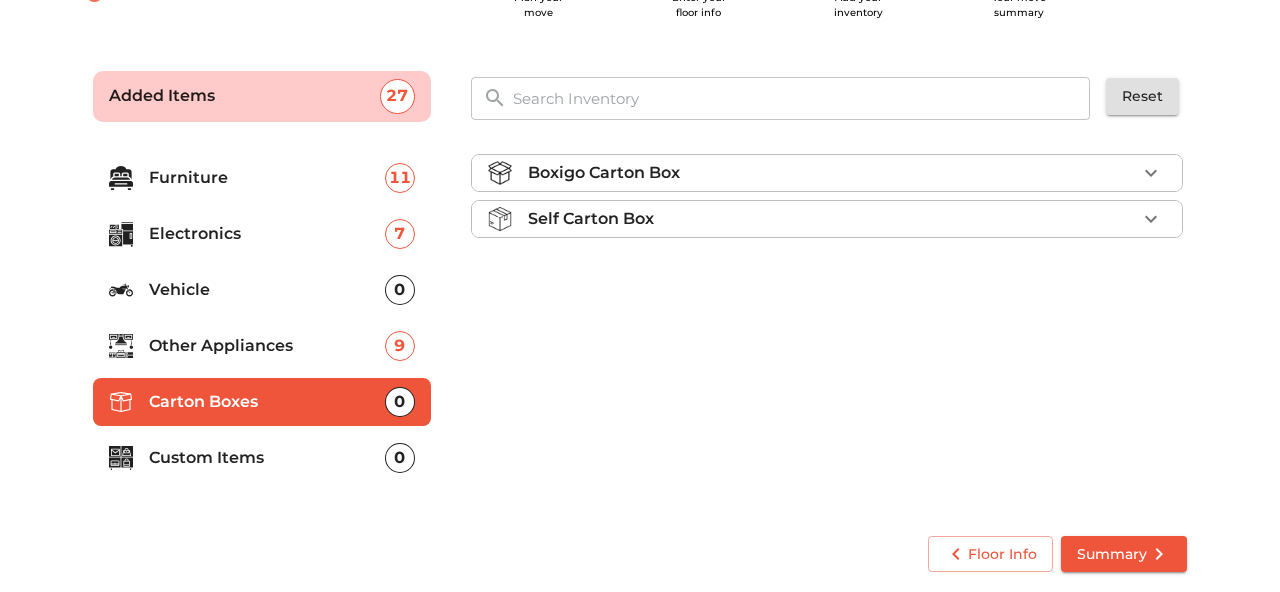 click on "Boxigo Carton Box" at bounding box center (827, 173) 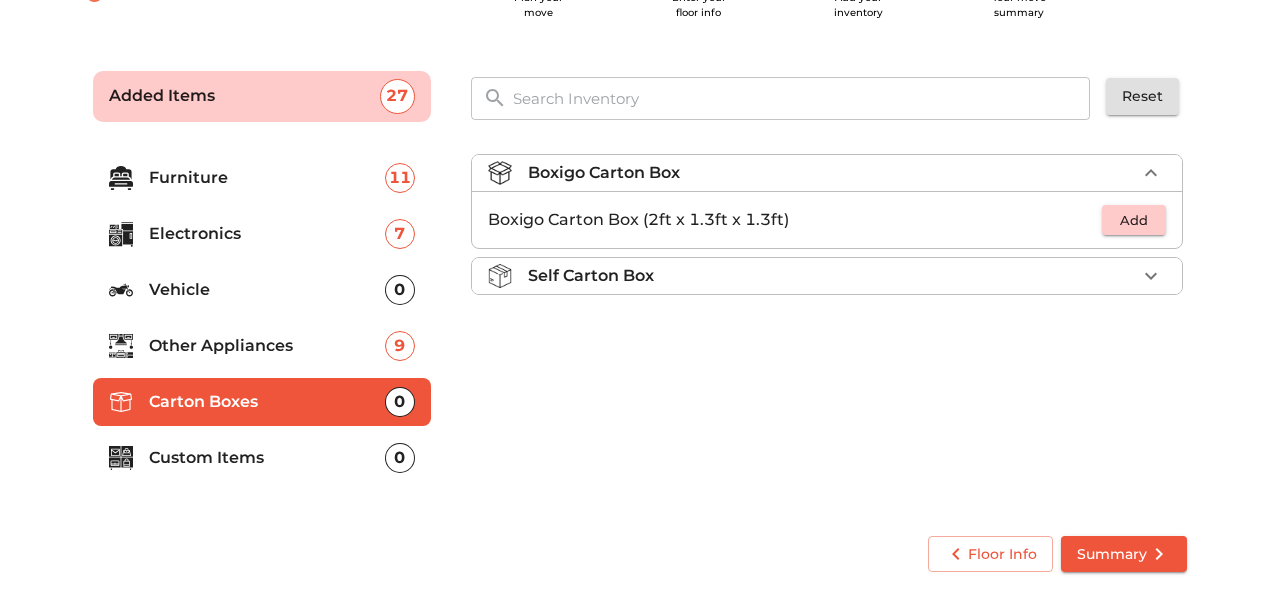 click on "Add" at bounding box center (1134, 220) 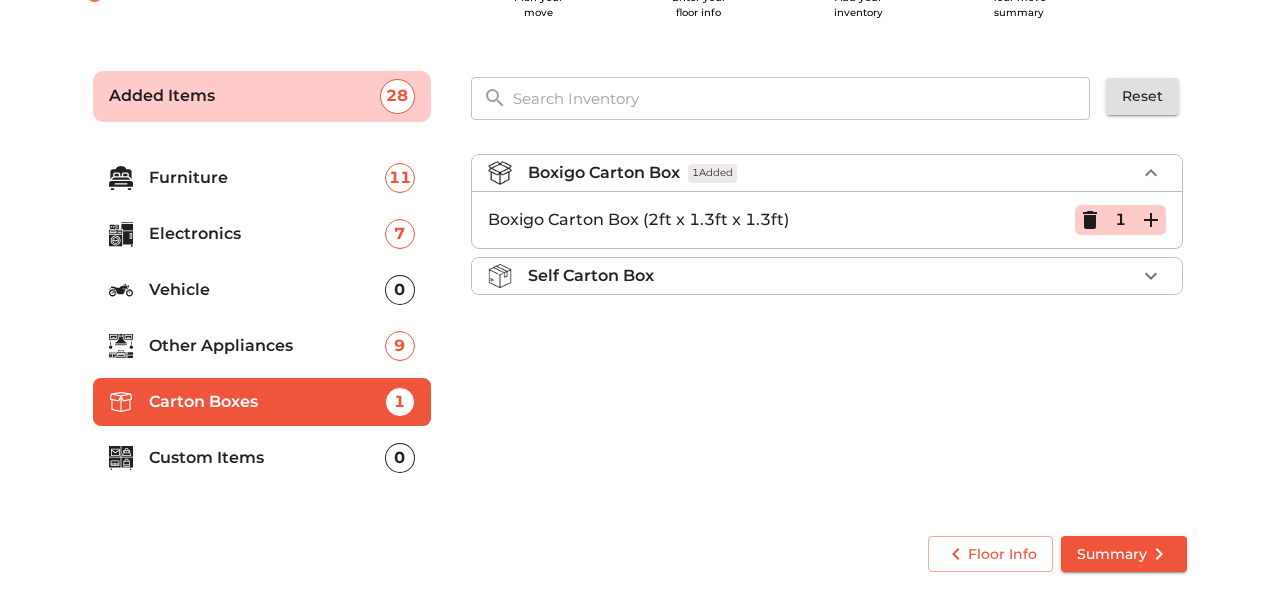 click on "1" at bounding box center [1120, 220] 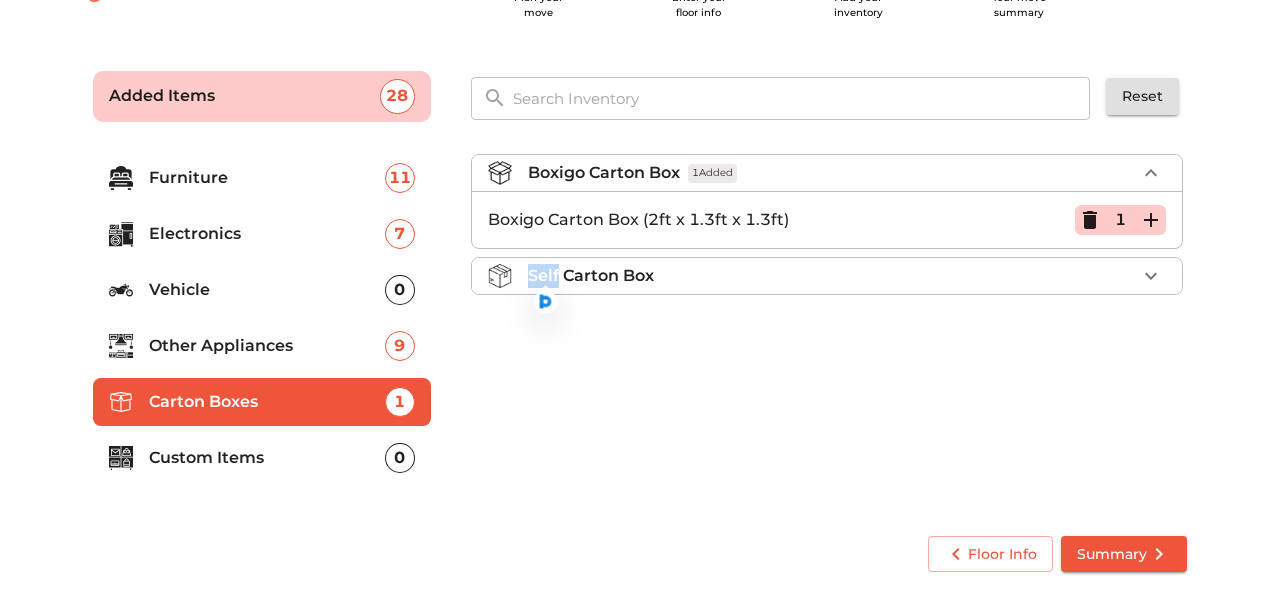 click on "1" at bounding box center (1120, 220) 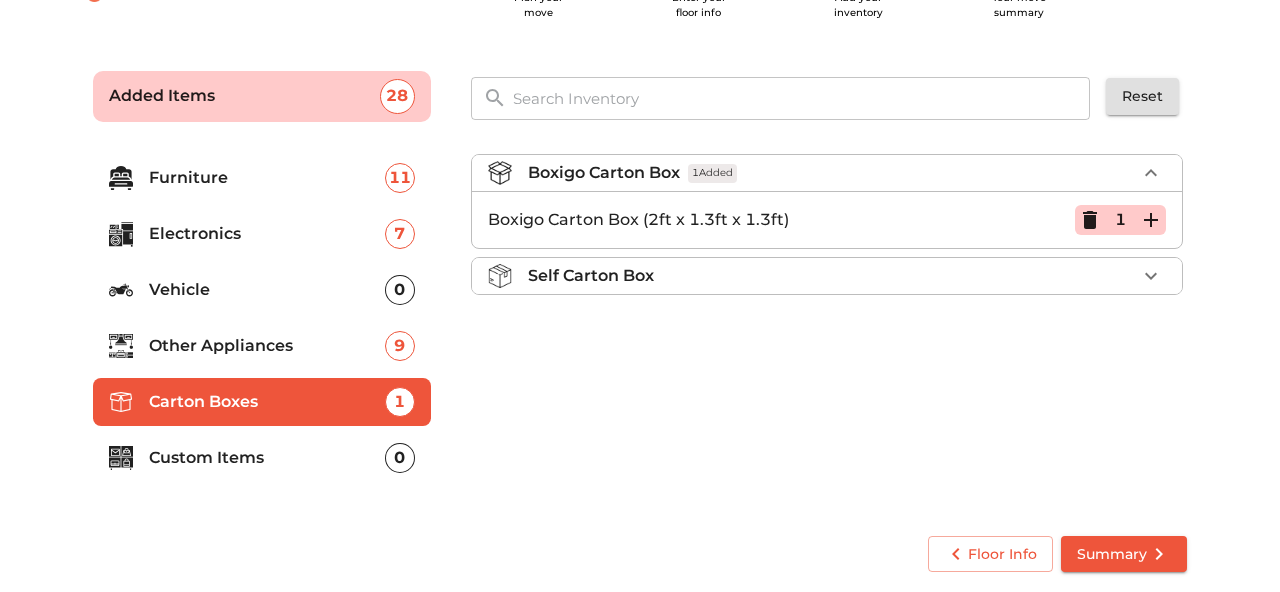 click 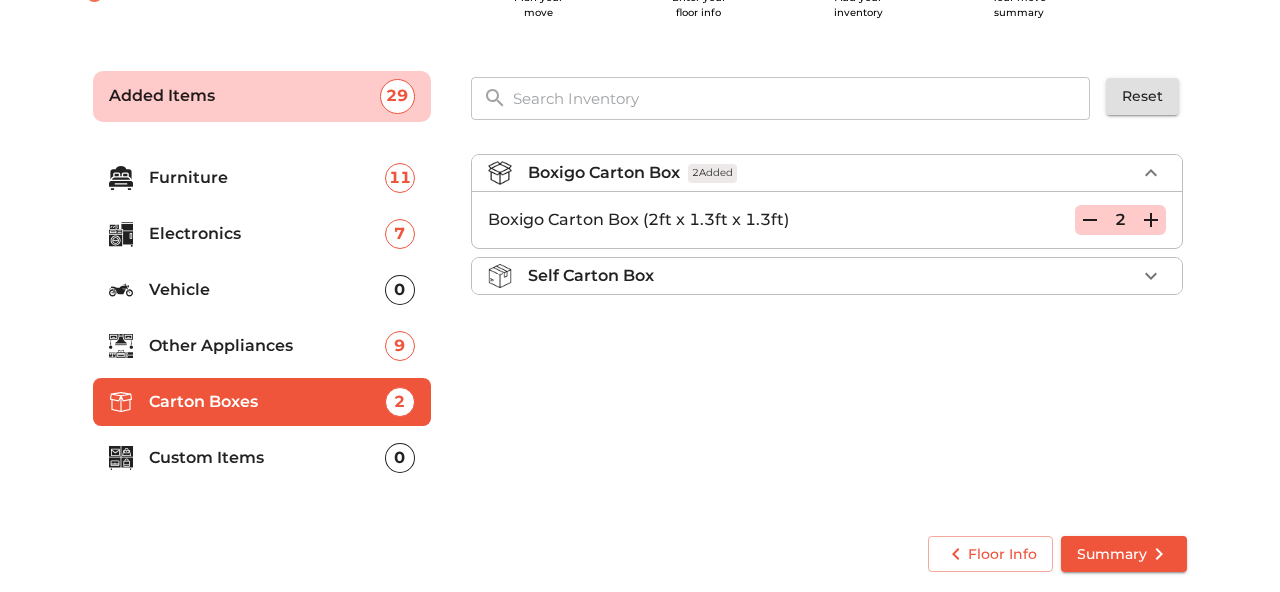 click 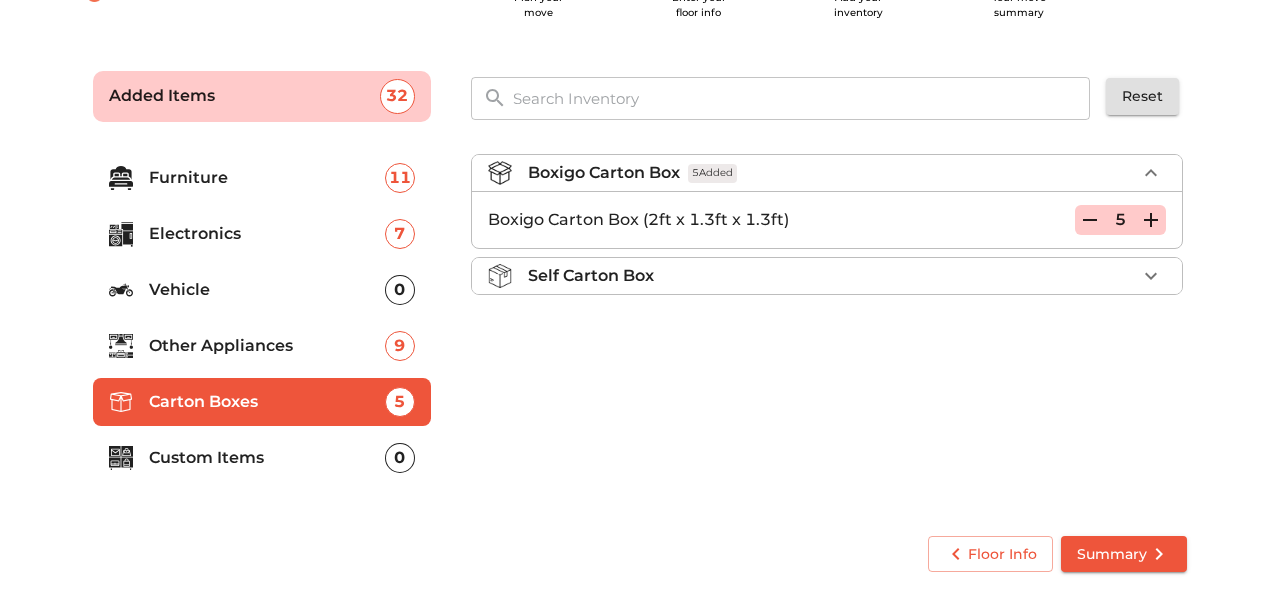 click 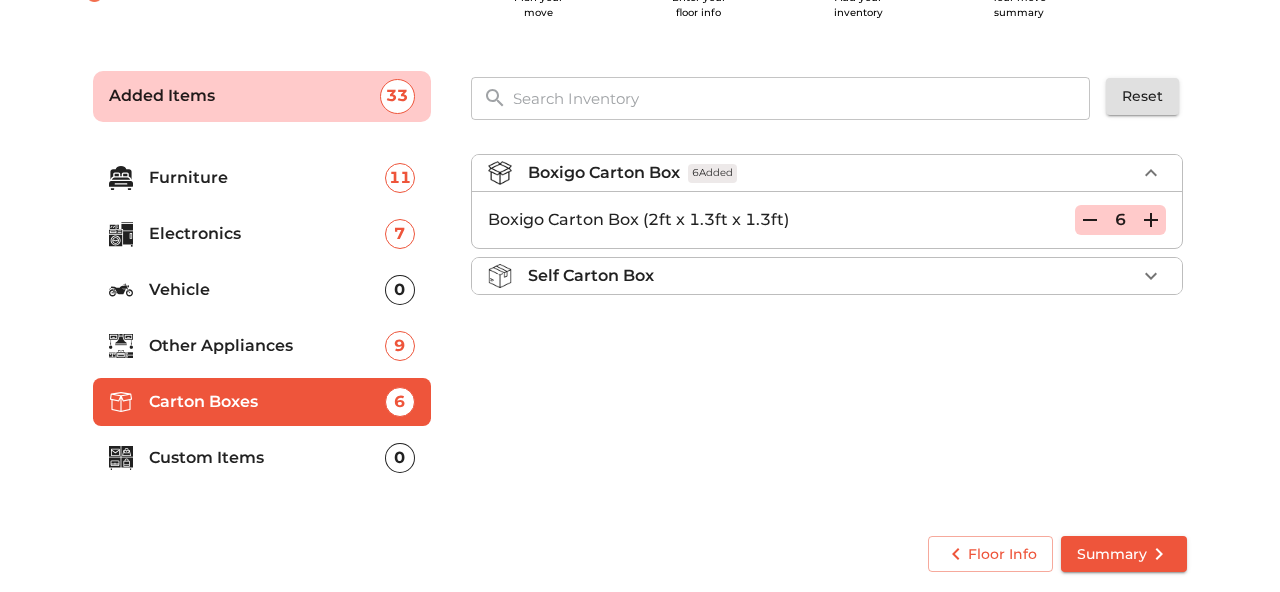 click 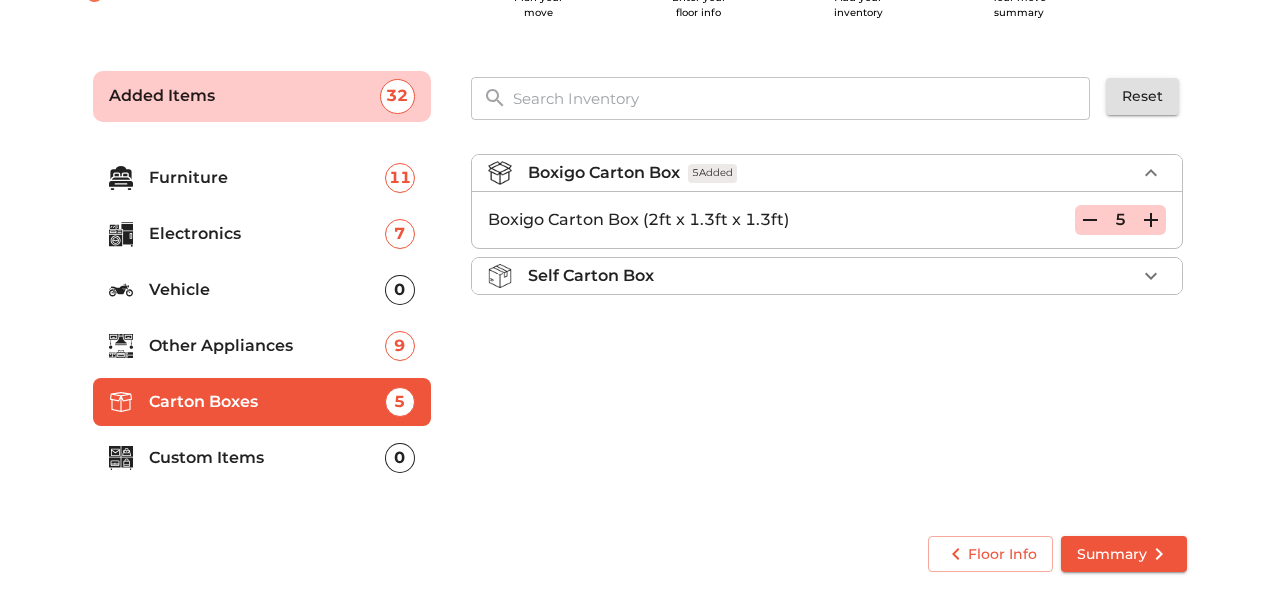 click on "Custom Items" at bounding box center (267, 458) 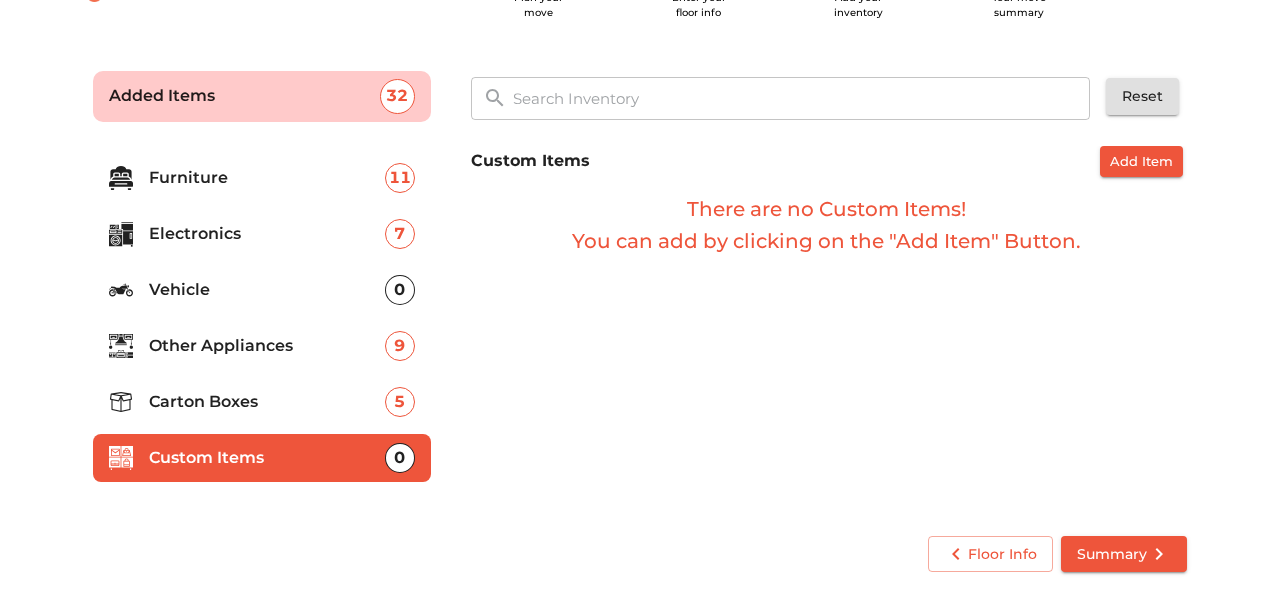 click 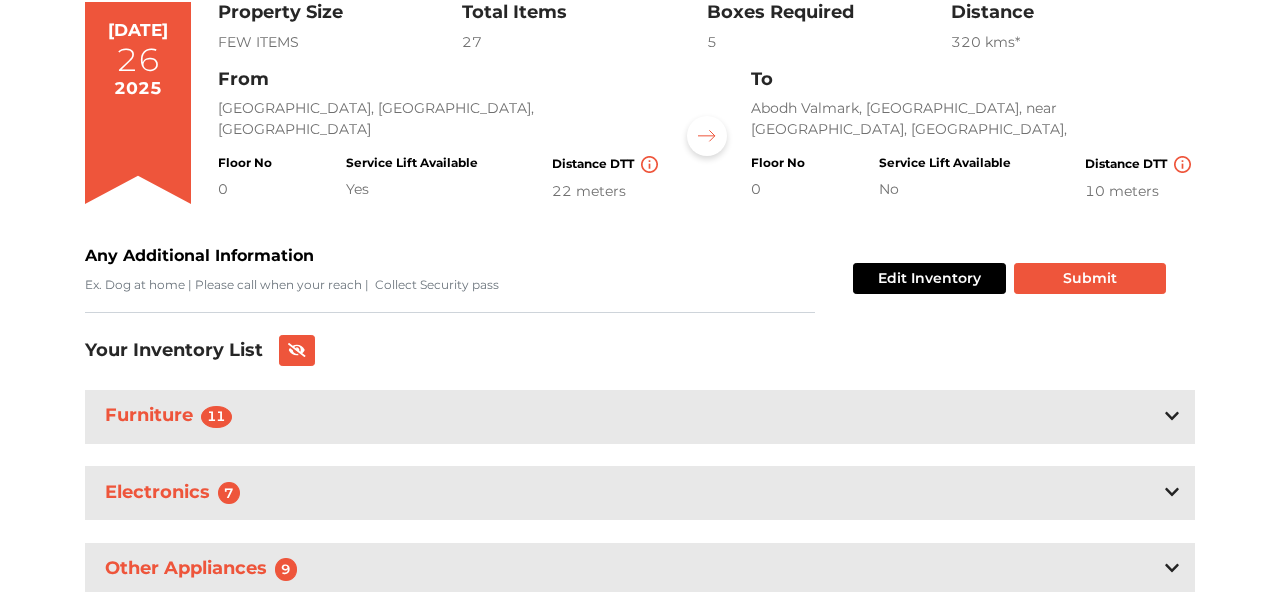 scroll, scrollTop: 165, scrollLeft: 0, axis: vertical 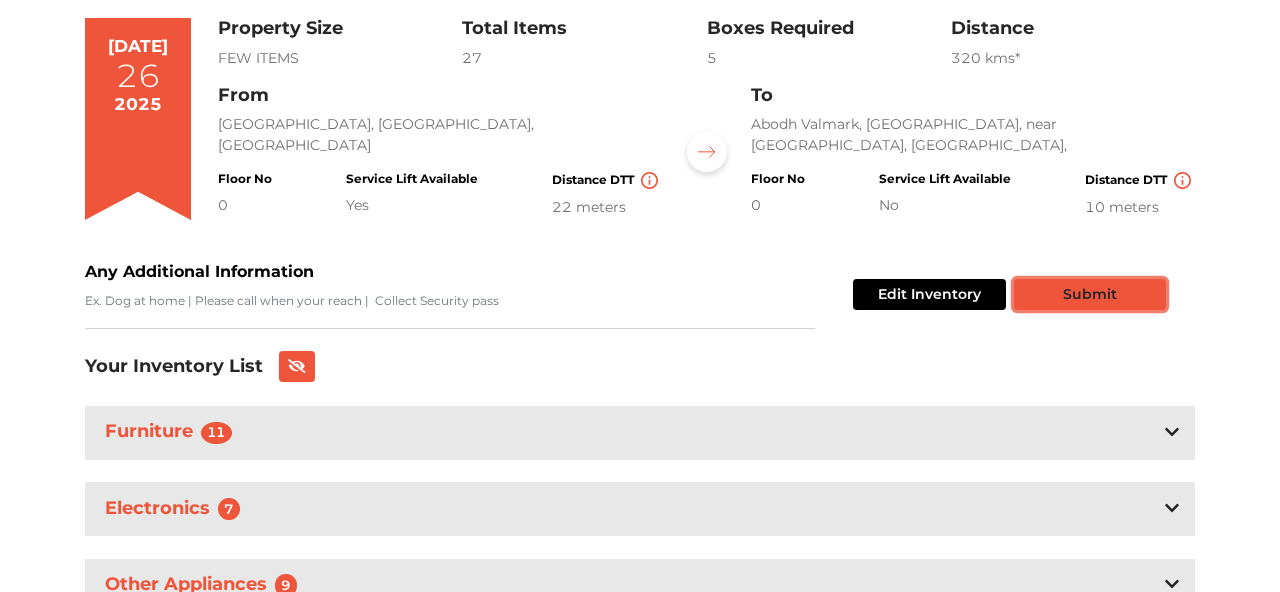 click on "Submit" at bounding box center [1090, 294] 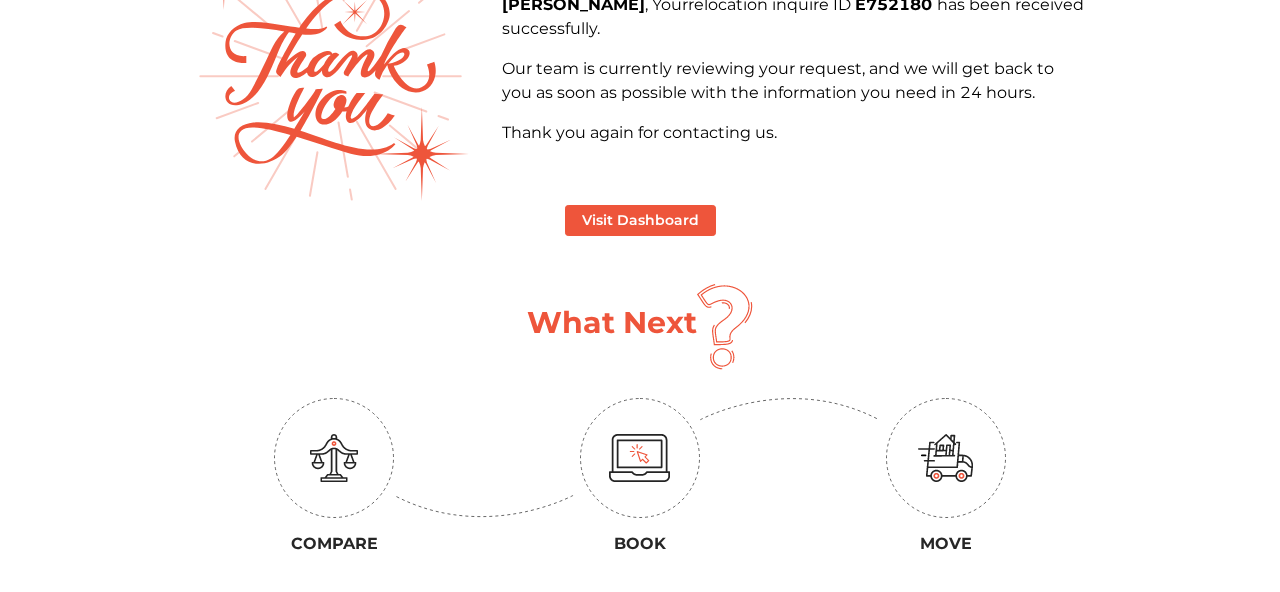 scroll, scrollTop: 0, scrollLeft: 0, axis: both 